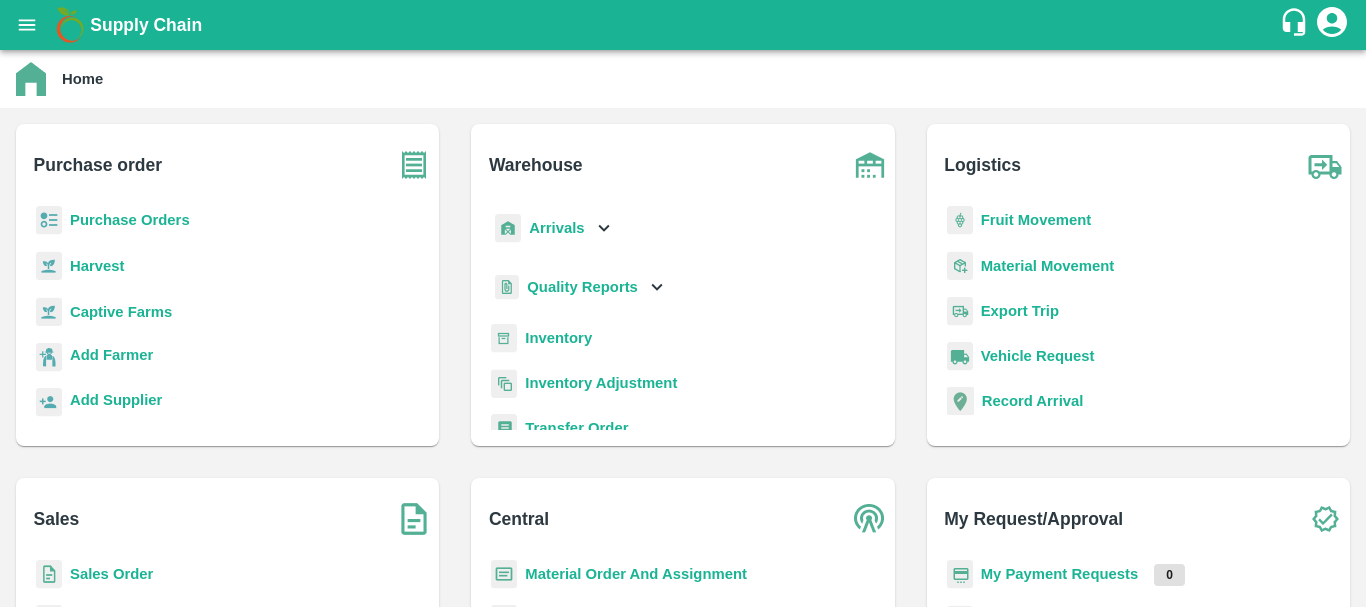 scroll, scrollTop: 0, scrollLeft: 0, axis: both 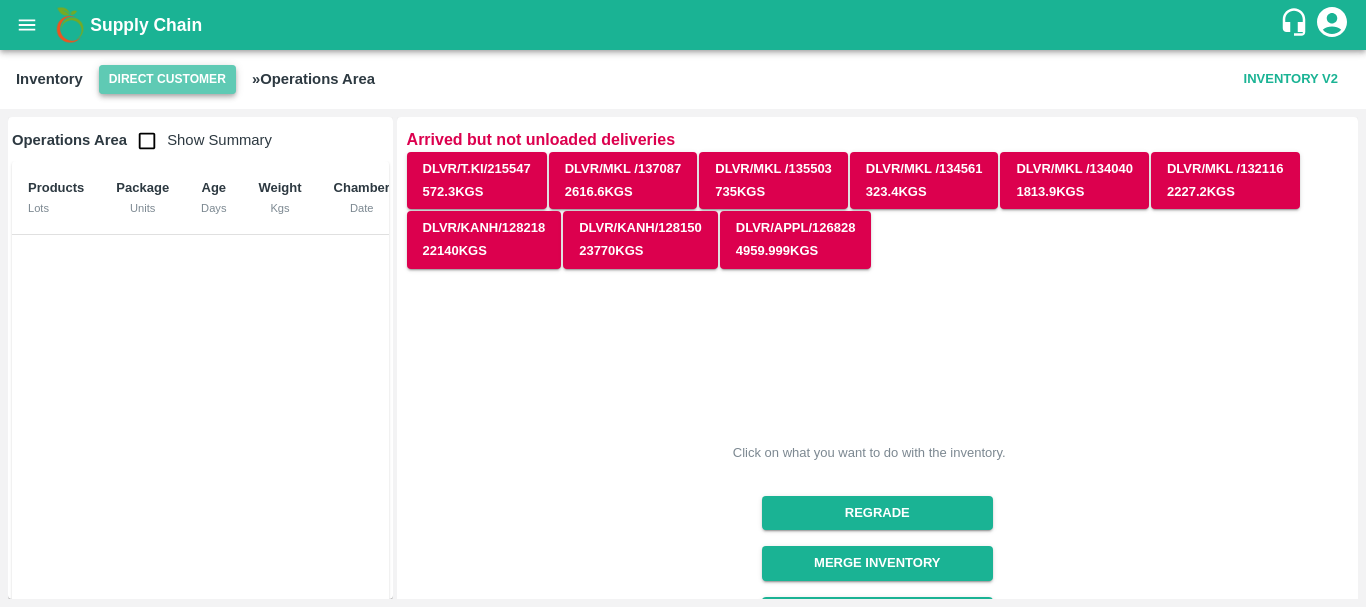 click on "Direct Customer" at bounding box center [167, 79] 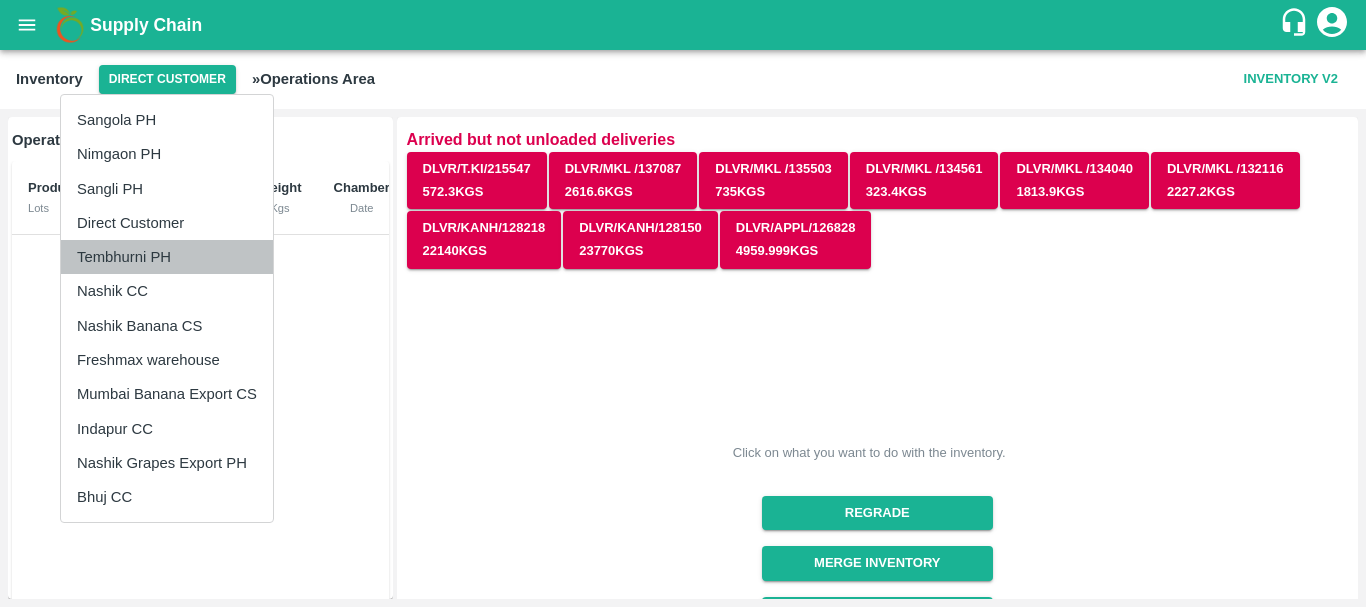 click on "Tembhurni PH" at bounding box center (167, 257) 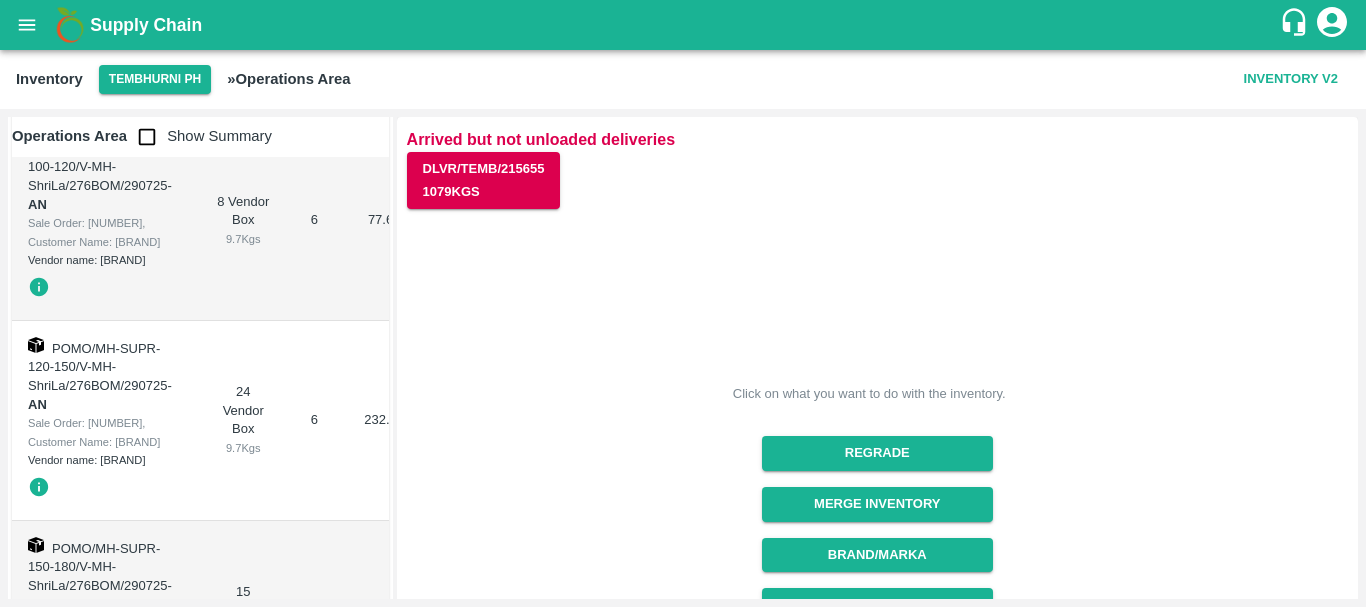 scroll, scrollTop: 0, scrollLeft: 0, axis: both 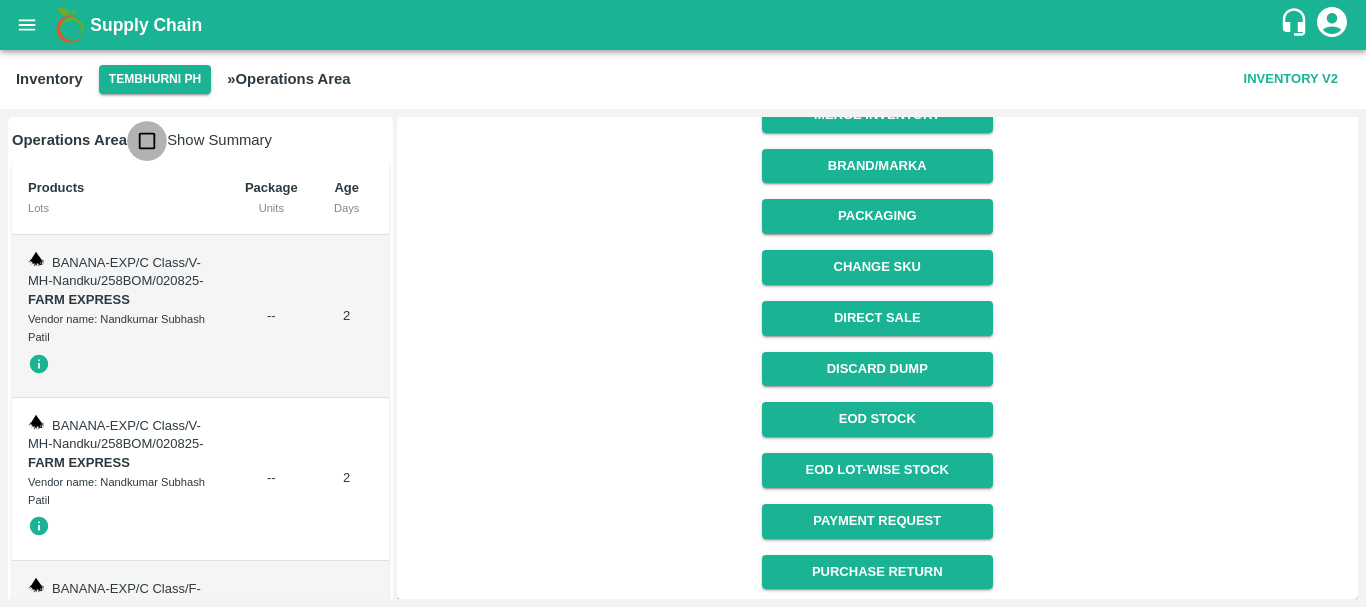 click at bounding box center [147, 141] 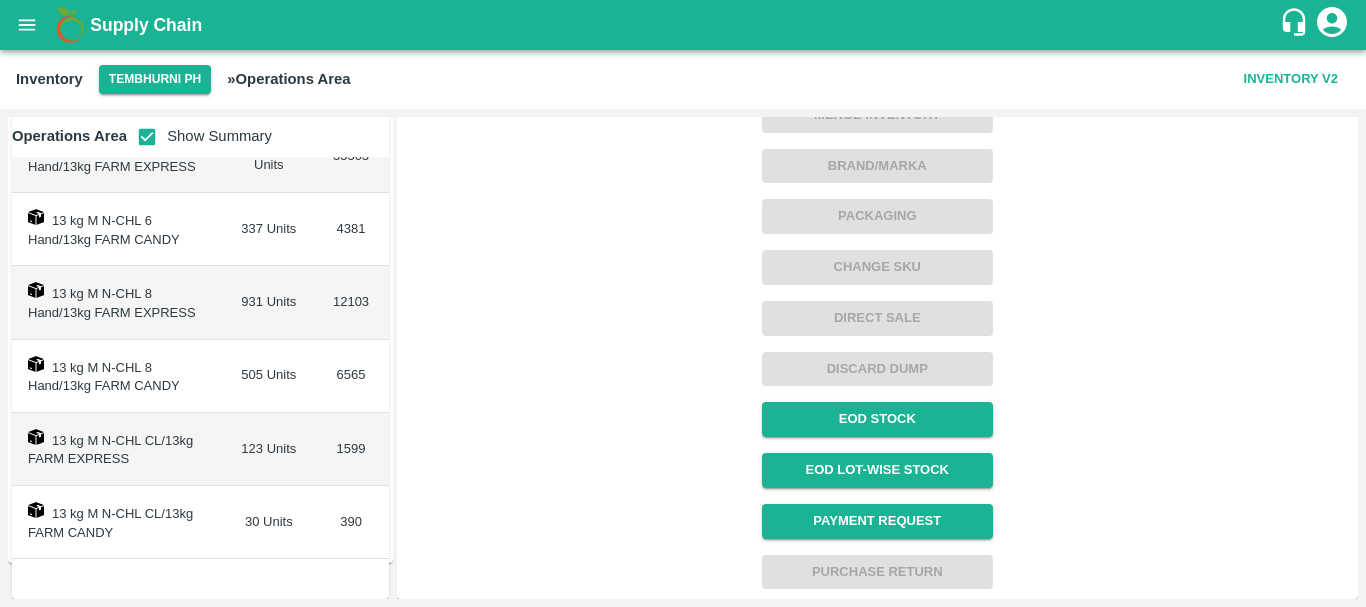 scroll, scrollTop: 0, scrollLeft: 0, axis: both 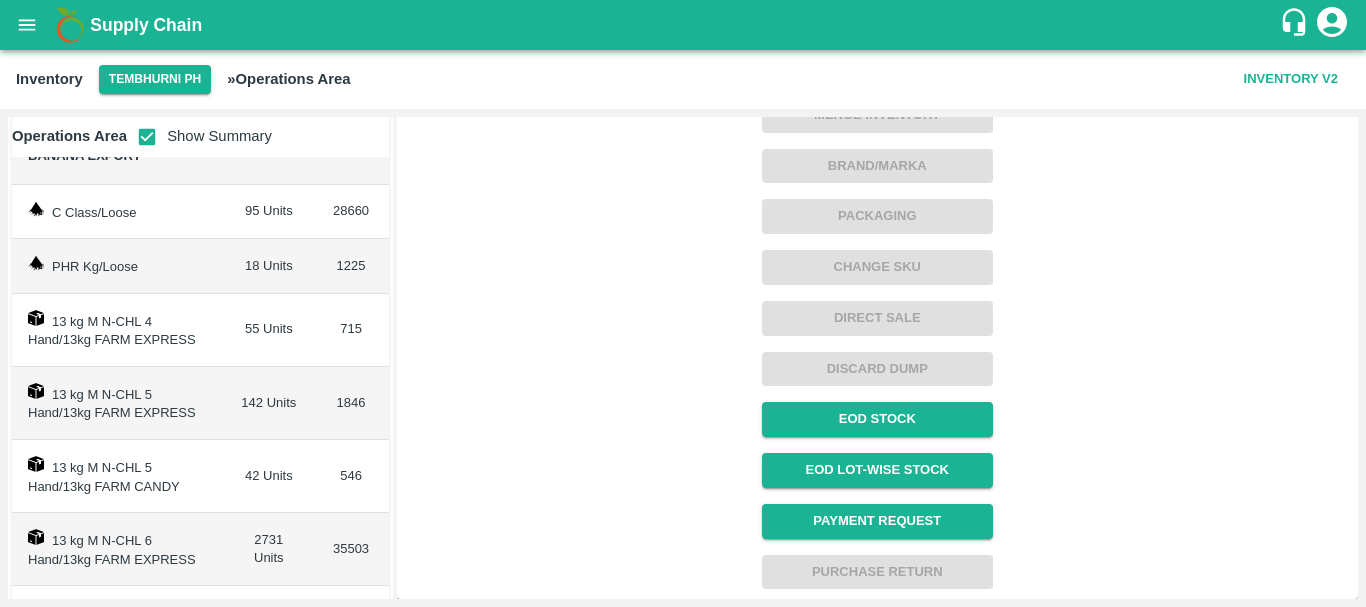 click on "13 kg M N-CHL 5 Hand/13kg FARM EXPRESS" at bounding box center [118, 403] 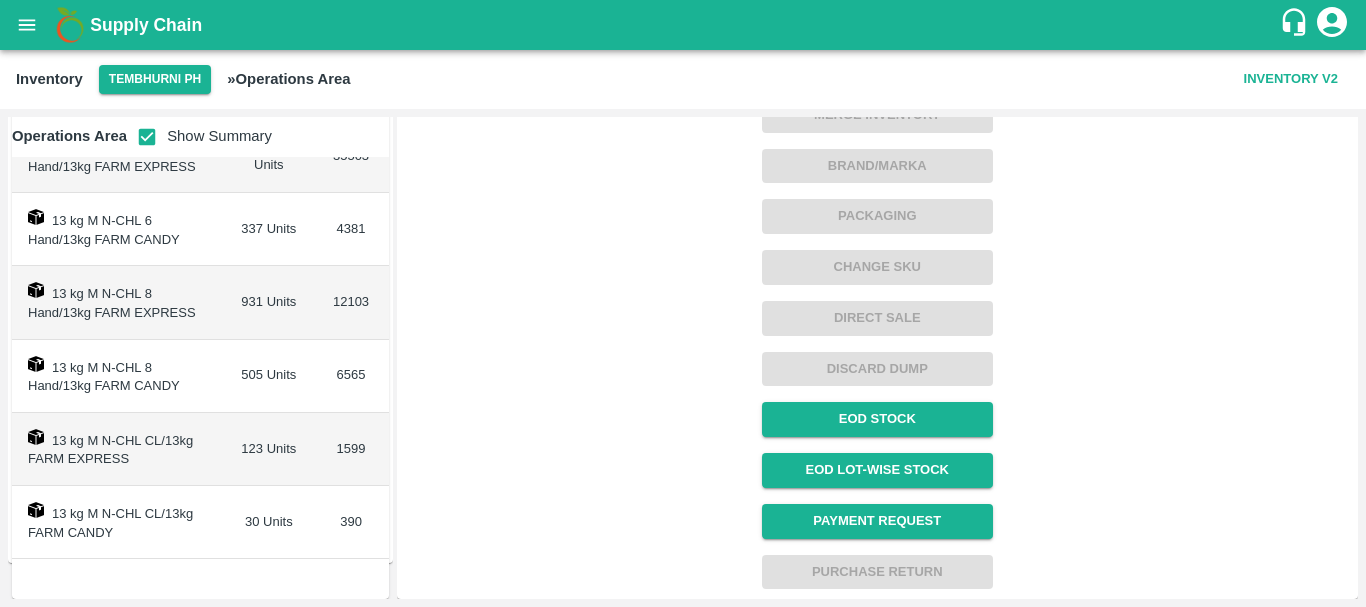 scroll, scrollTop: 499, scrollLeft: 0, axis: vertical 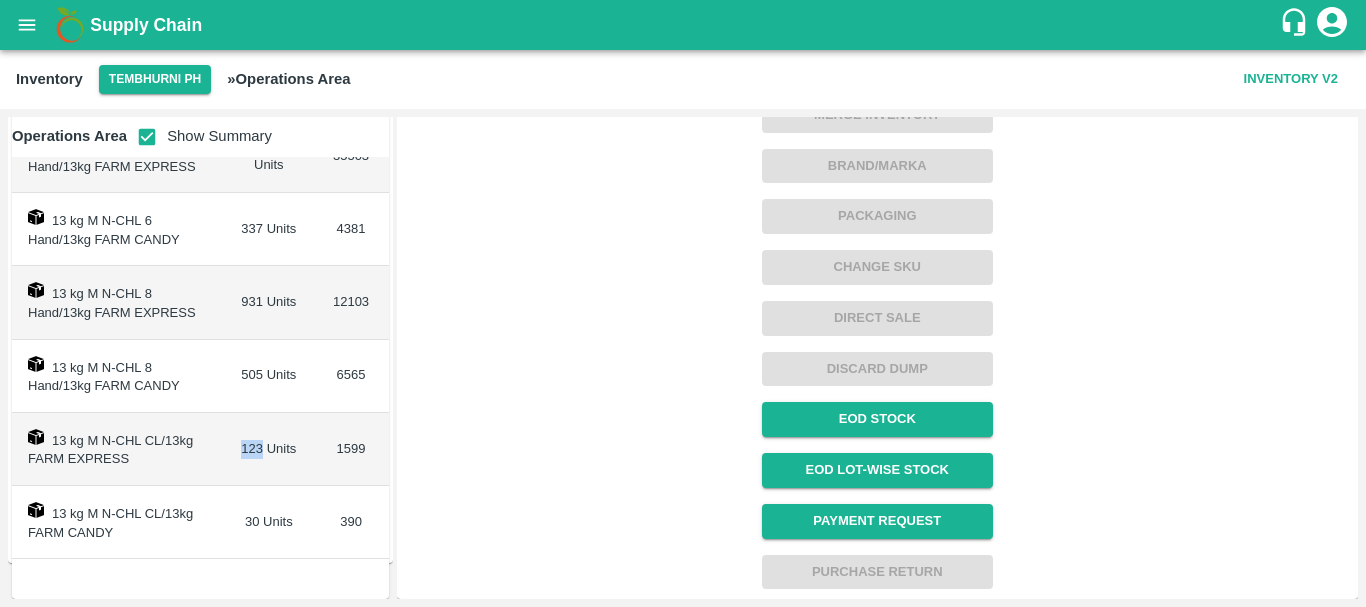 click on "123 Units" at bounding box center [268, 449] 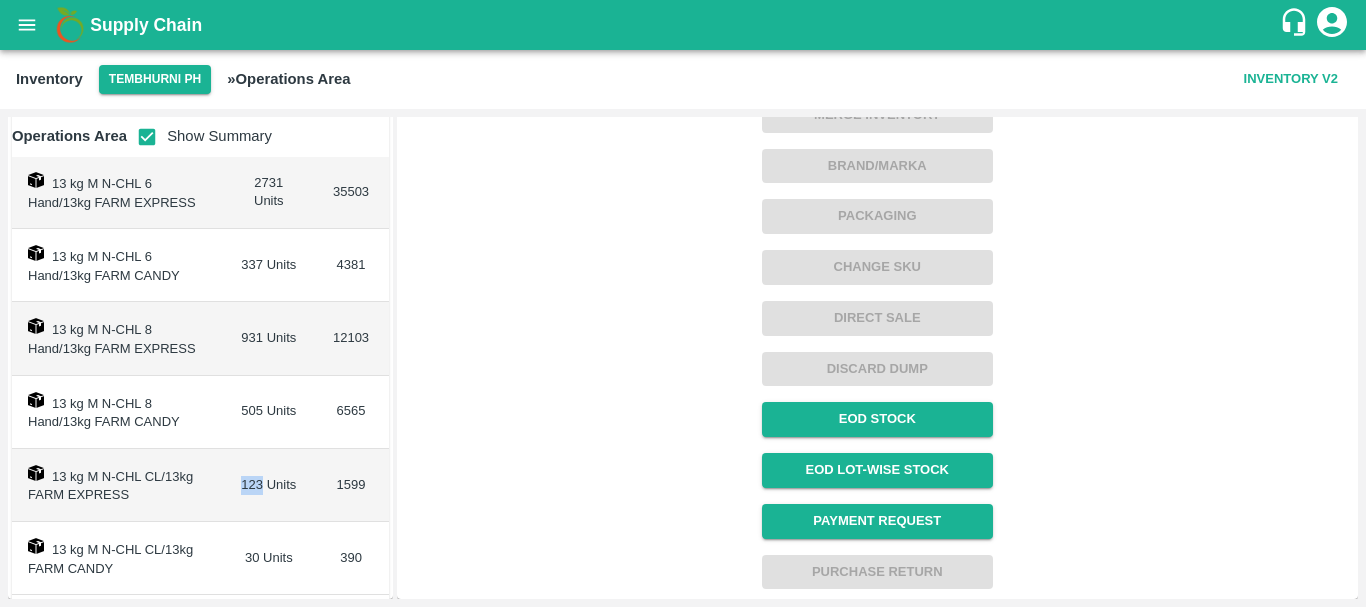 scroll, scrollTop: 499, scrollLeft: 0, axis: vertical 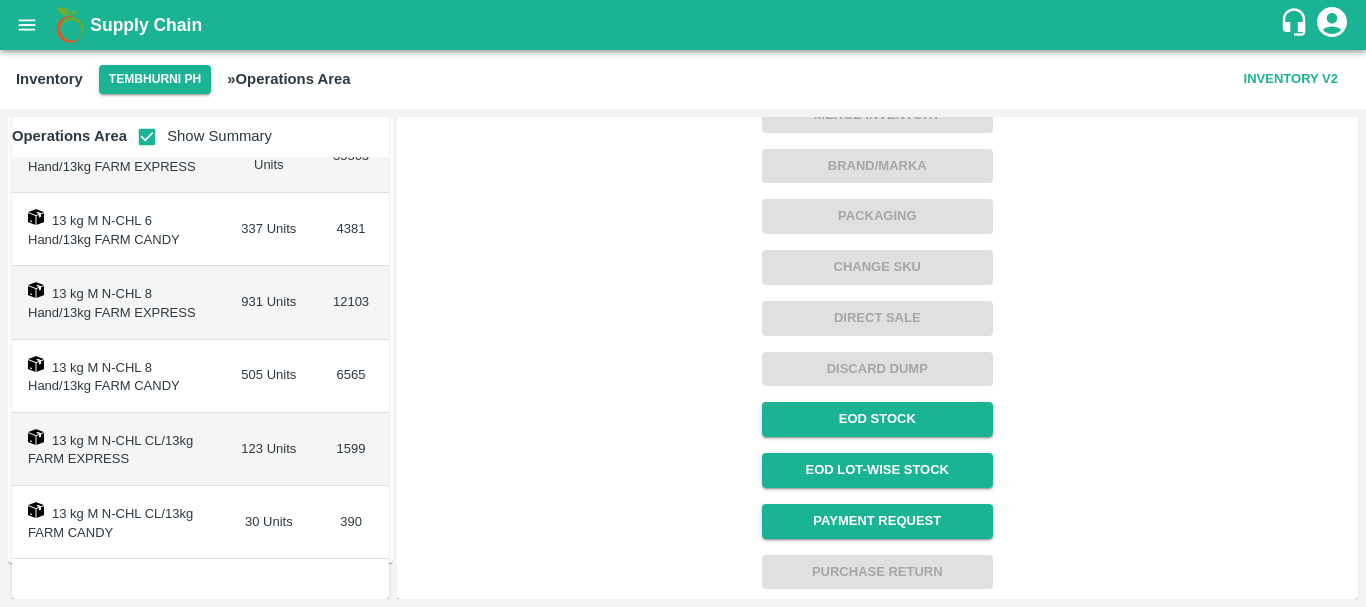 click on "505 Units" at bounding box center (268, 376) 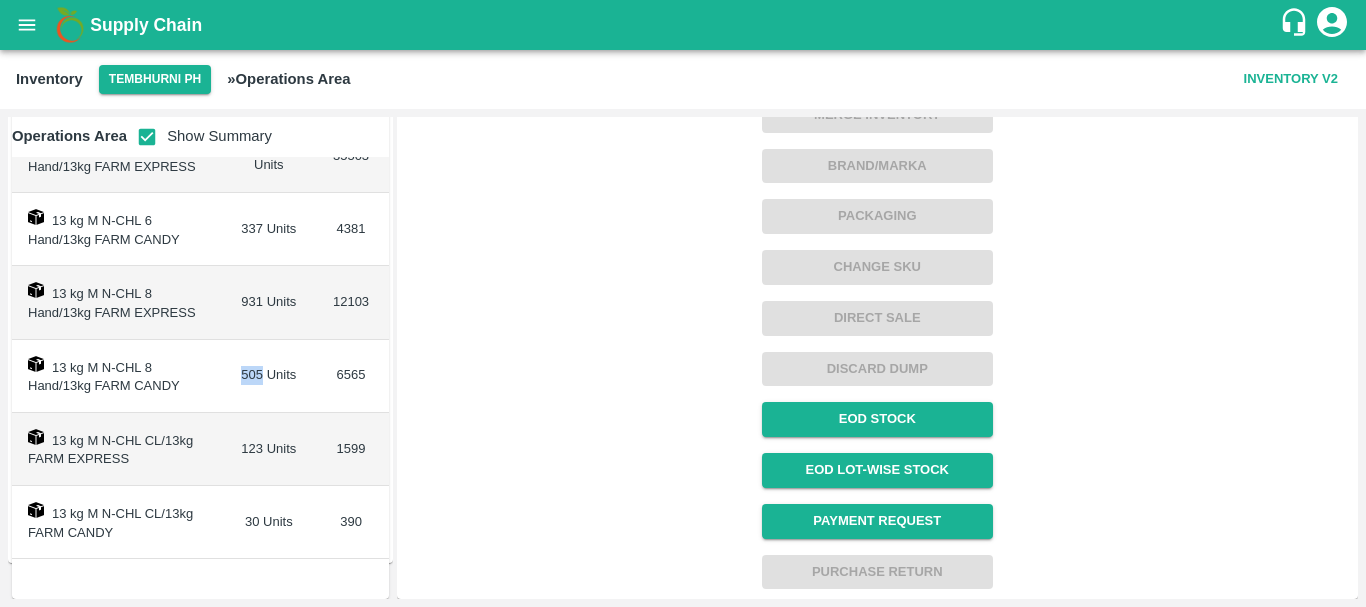 click on "505 Units" at bounding box center [268, 376] 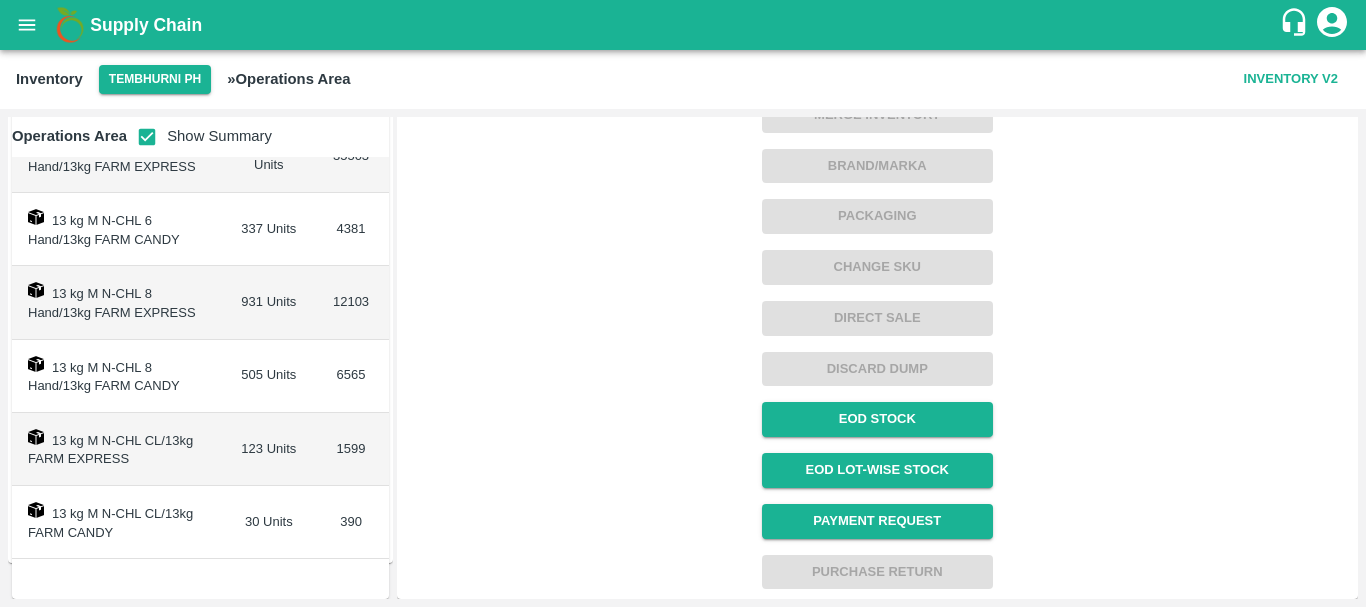 click on "123 Units" at bounding box center (268, 449) 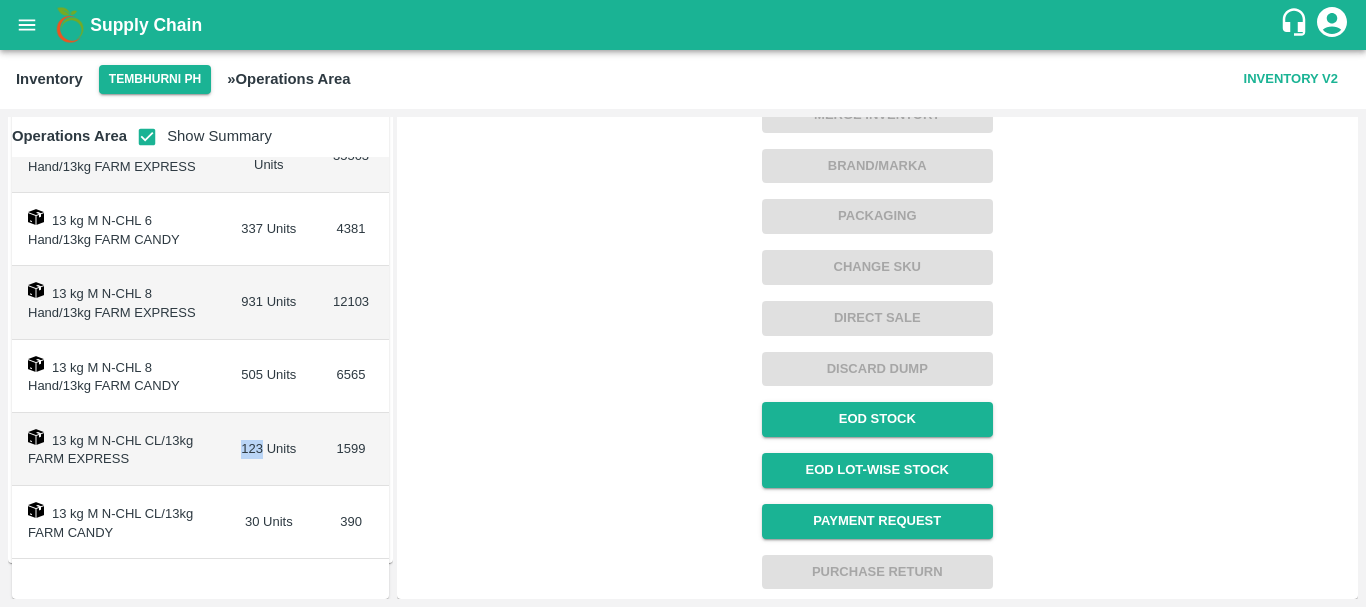 click on "123 Units" at bounding box center (268, 449) 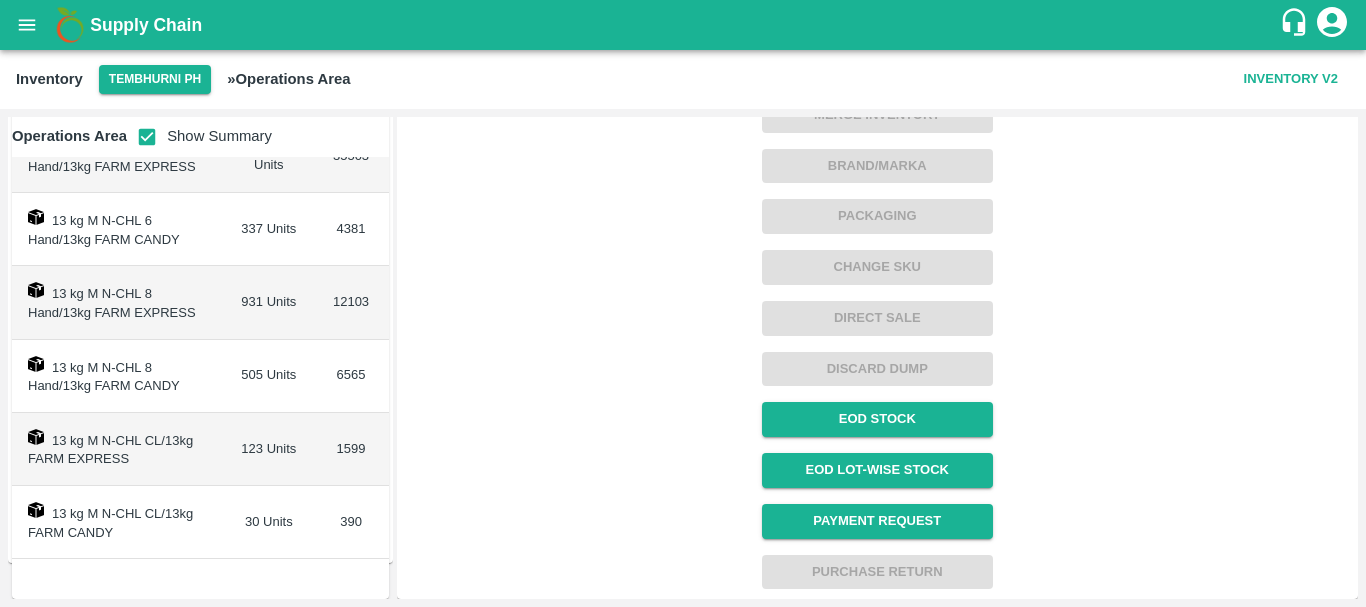click on "1599" at bounding box center (350, 449) 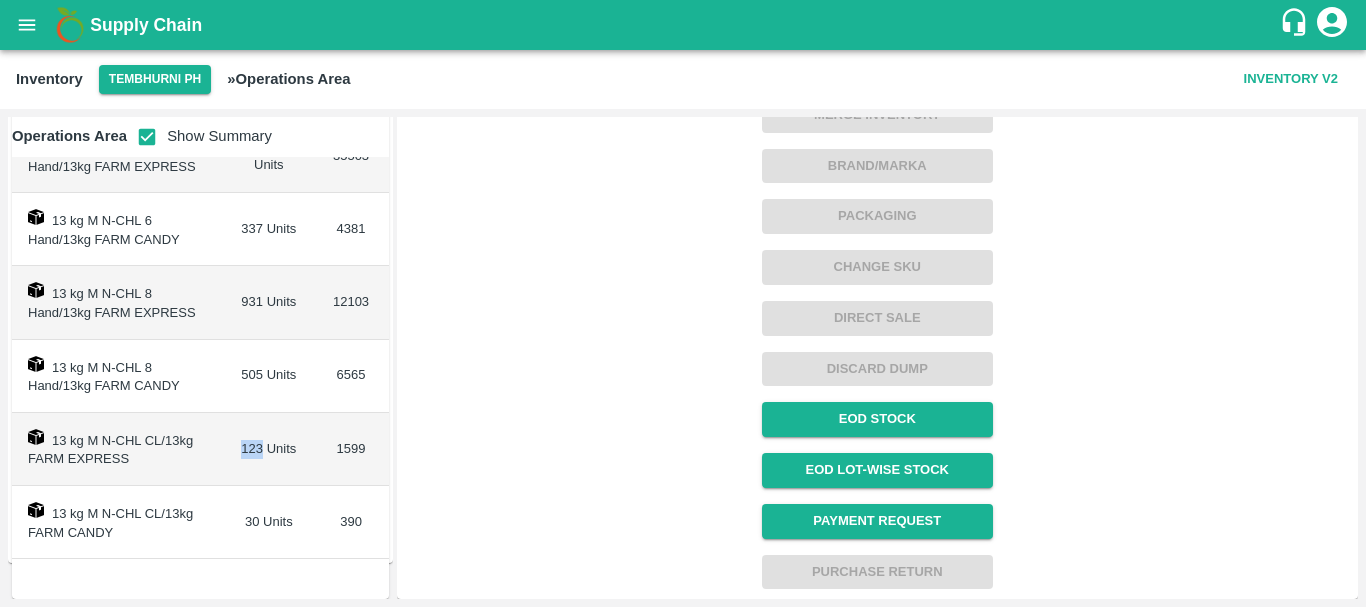 click on "123 Units" at bounding box center (268, 449) 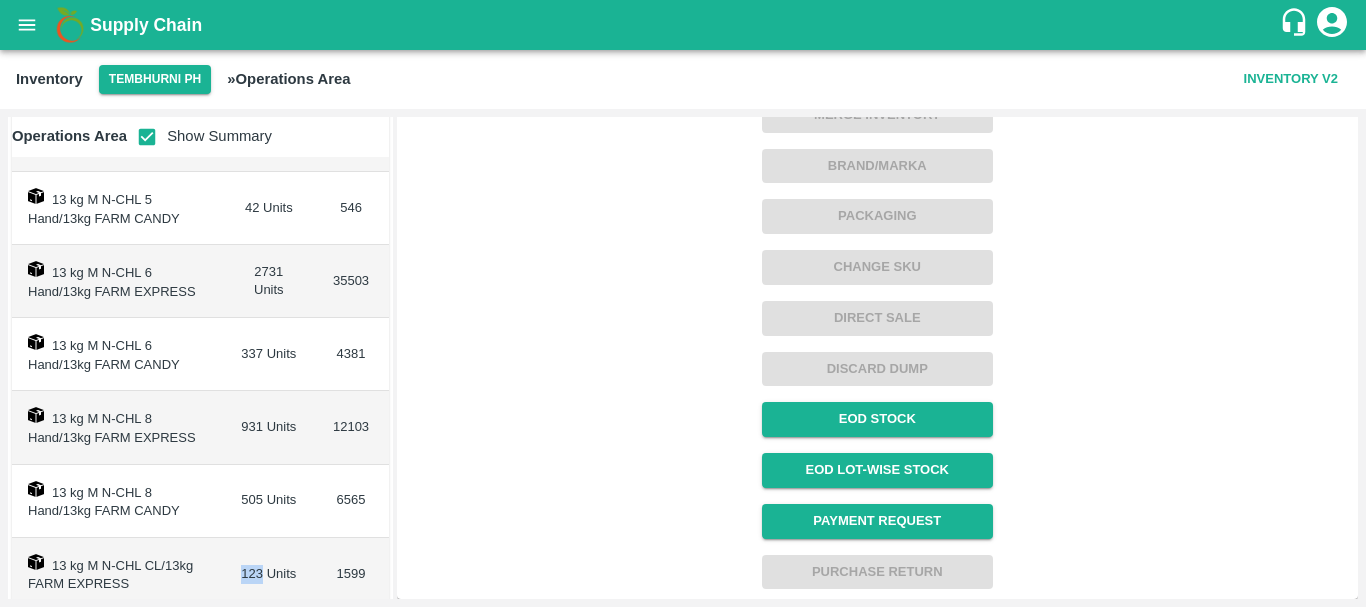 scroll, scrollTop: 373, scrollLeft: 0, axis: vertical 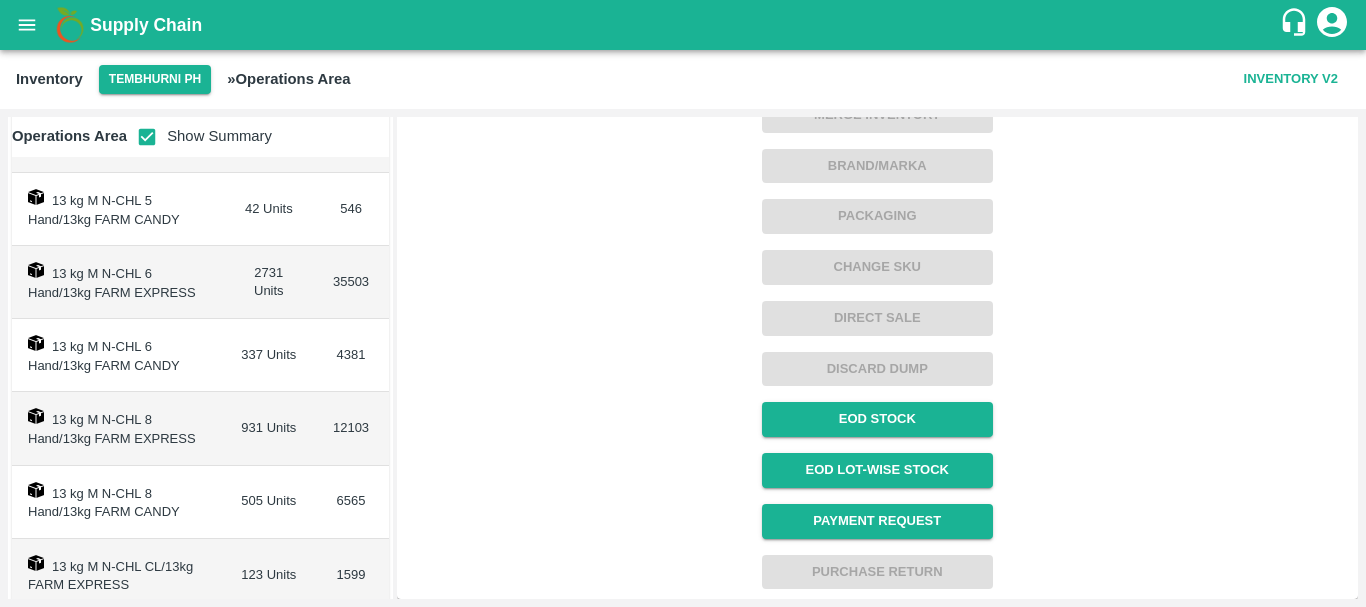 click on "505 Units" at bounding box center [268, 502] 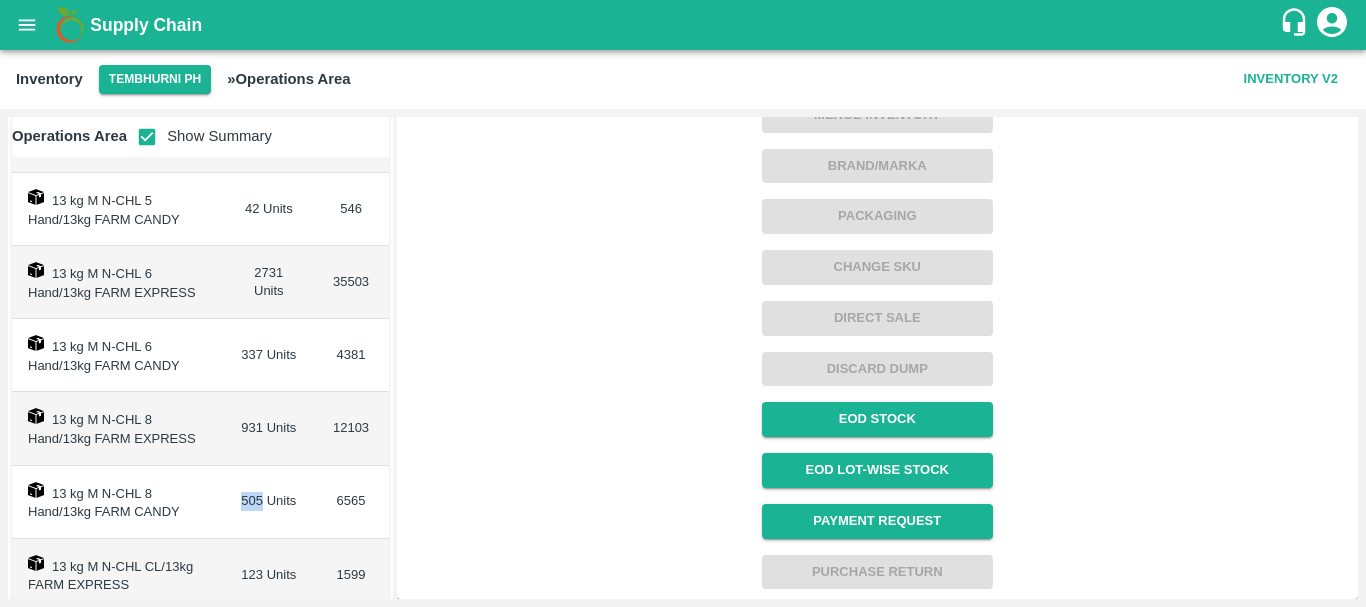 click on "505 Units" at bounding box center [268, 502] 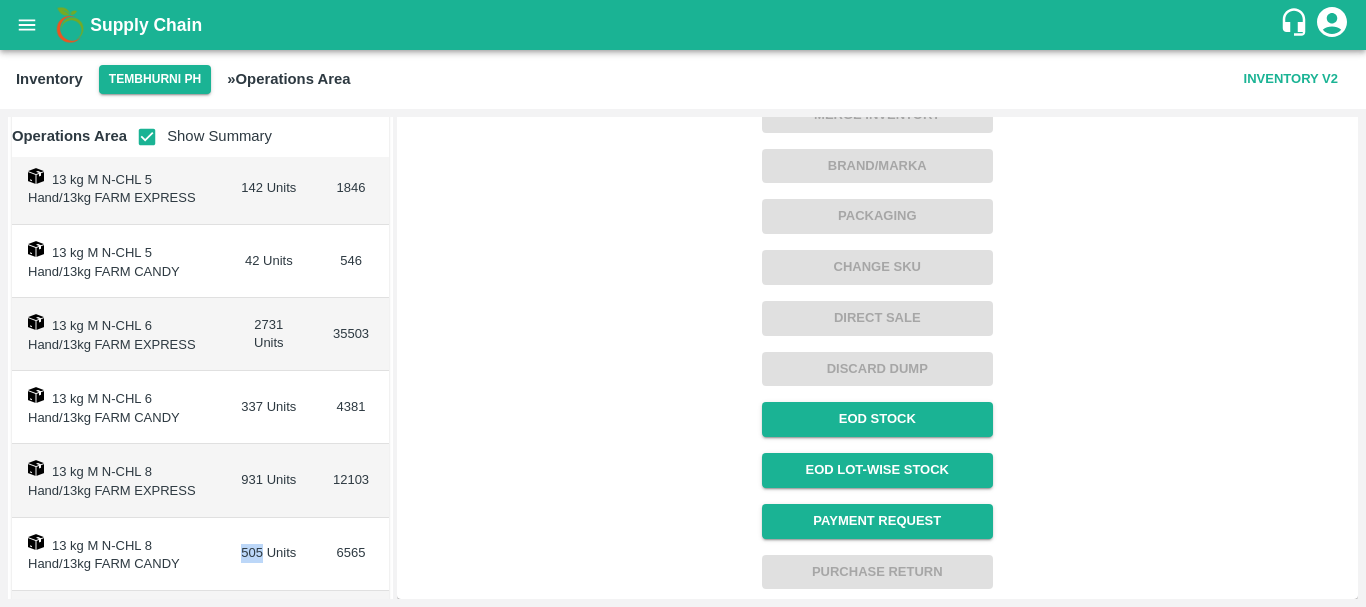 scroll, scrollTop: 320, scrollLeft: 0, axis: vertical 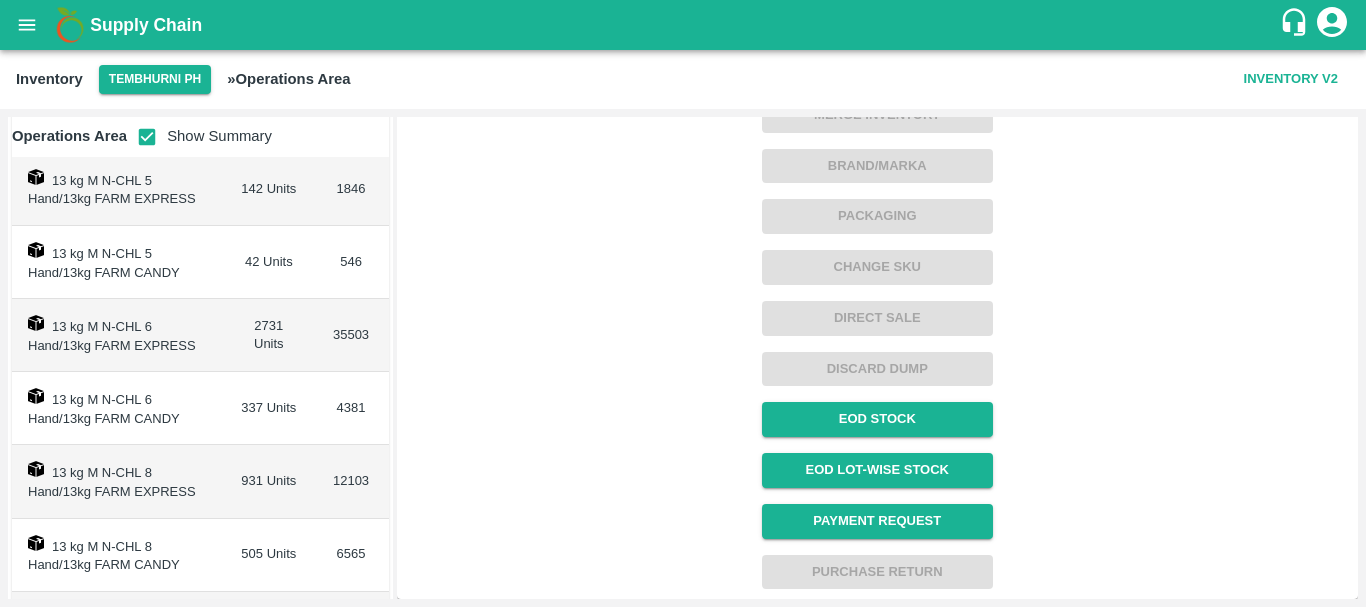 click on "337 Units" at bounding box center (268, 408) 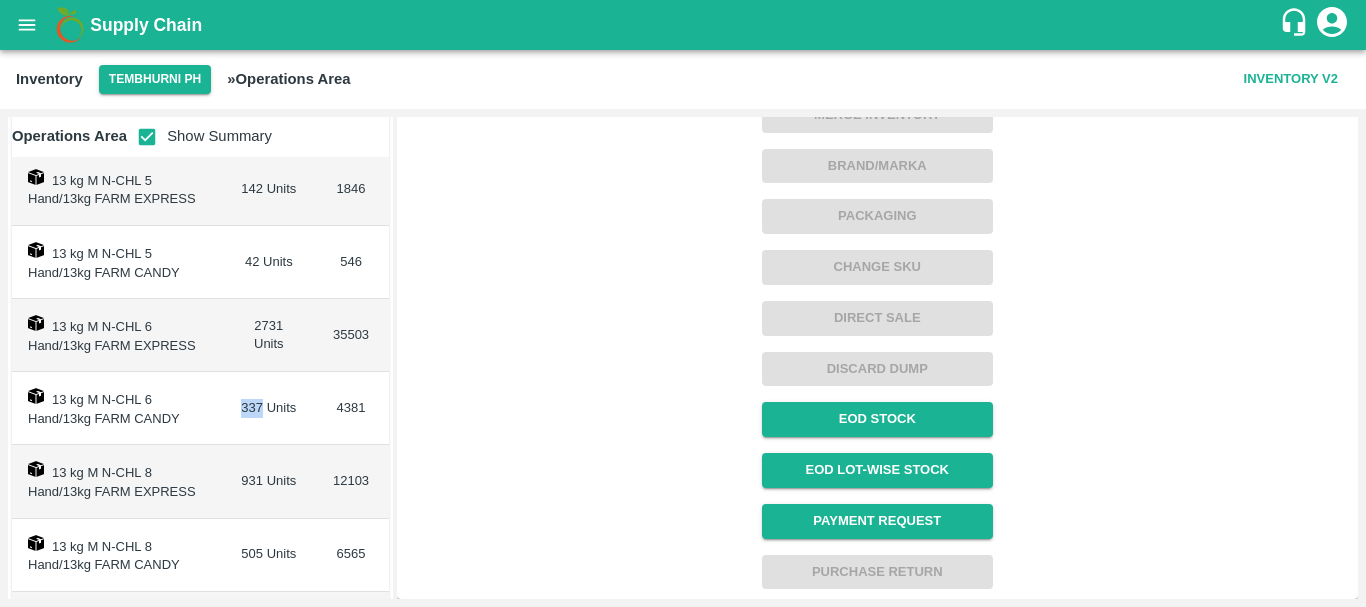 click on "337 Units" at bounding box center (268, 408) 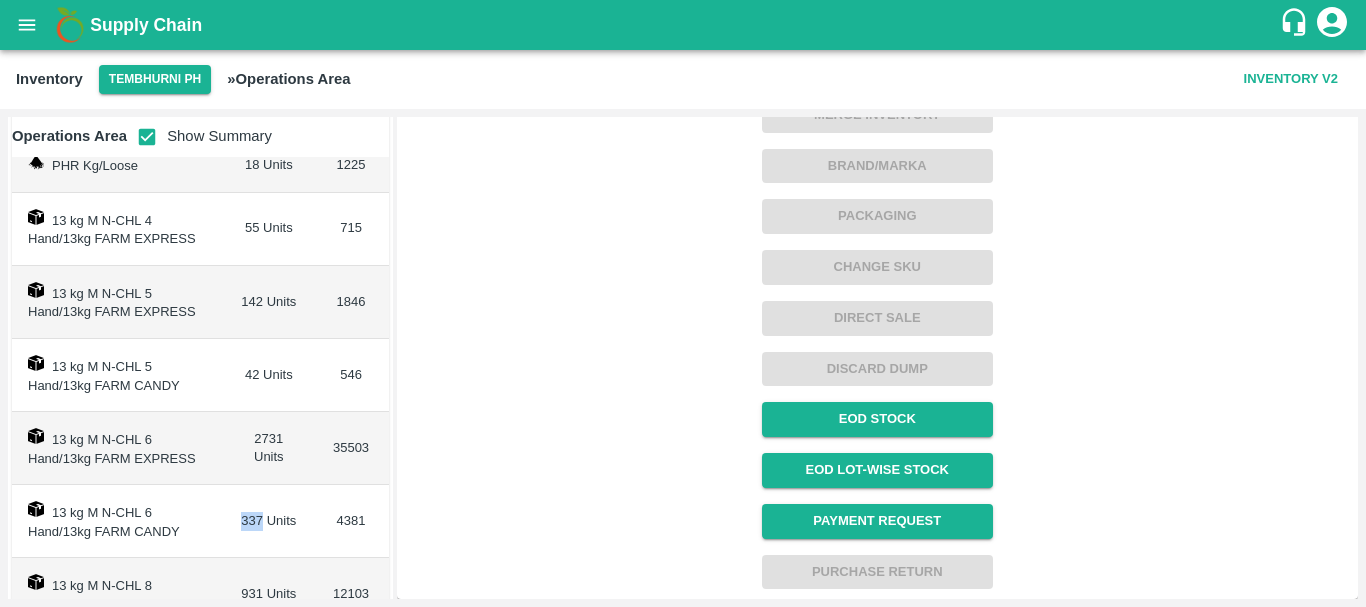 scroll, scrollTop: 205, scrollLeft: 0, axis: vertical 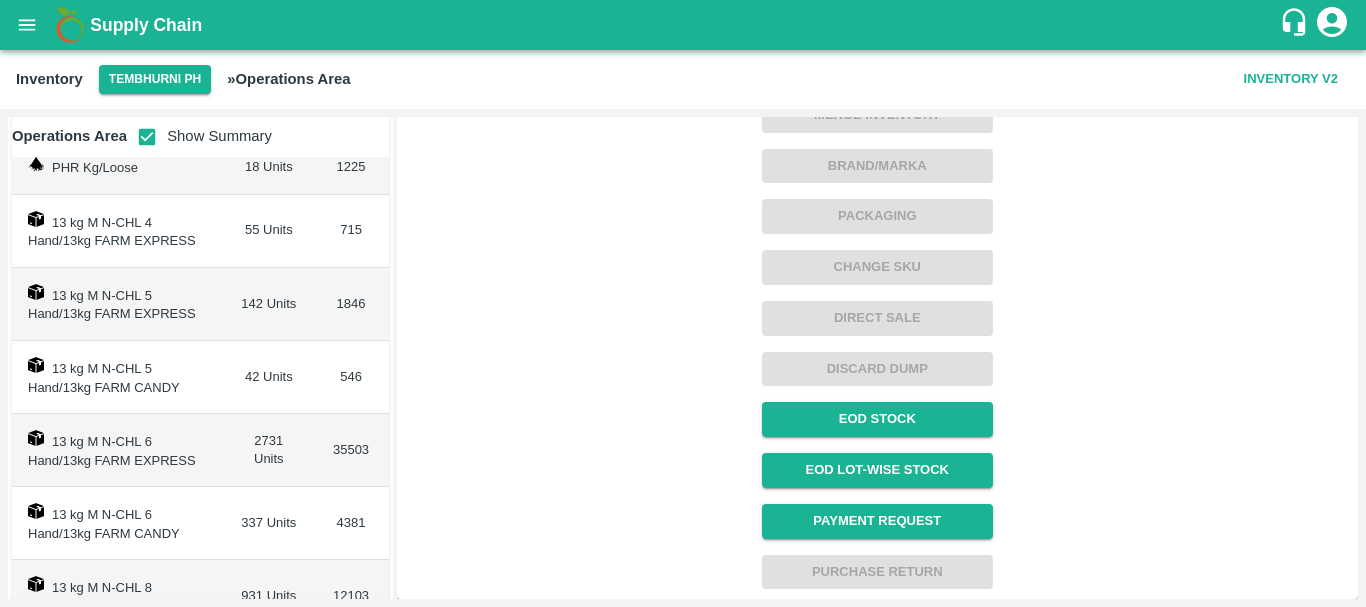 click on "2731 Units" at bounding box center (268, 450) 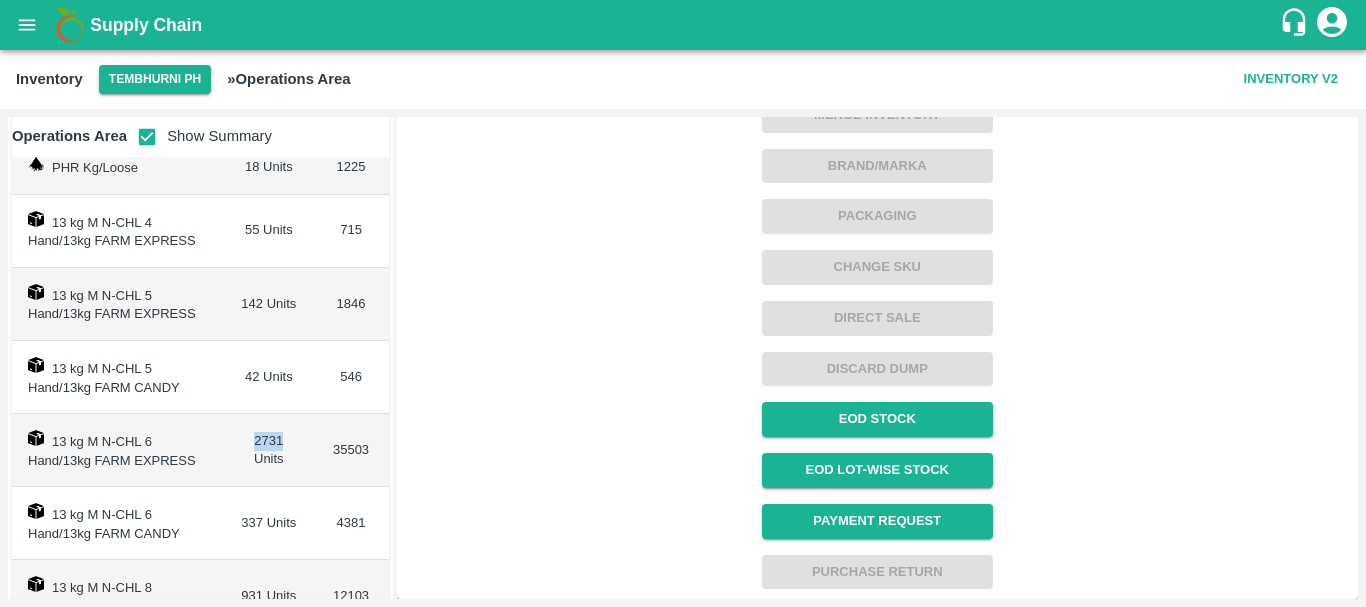 click on "2731 Units" at bounding box center (268, 450) 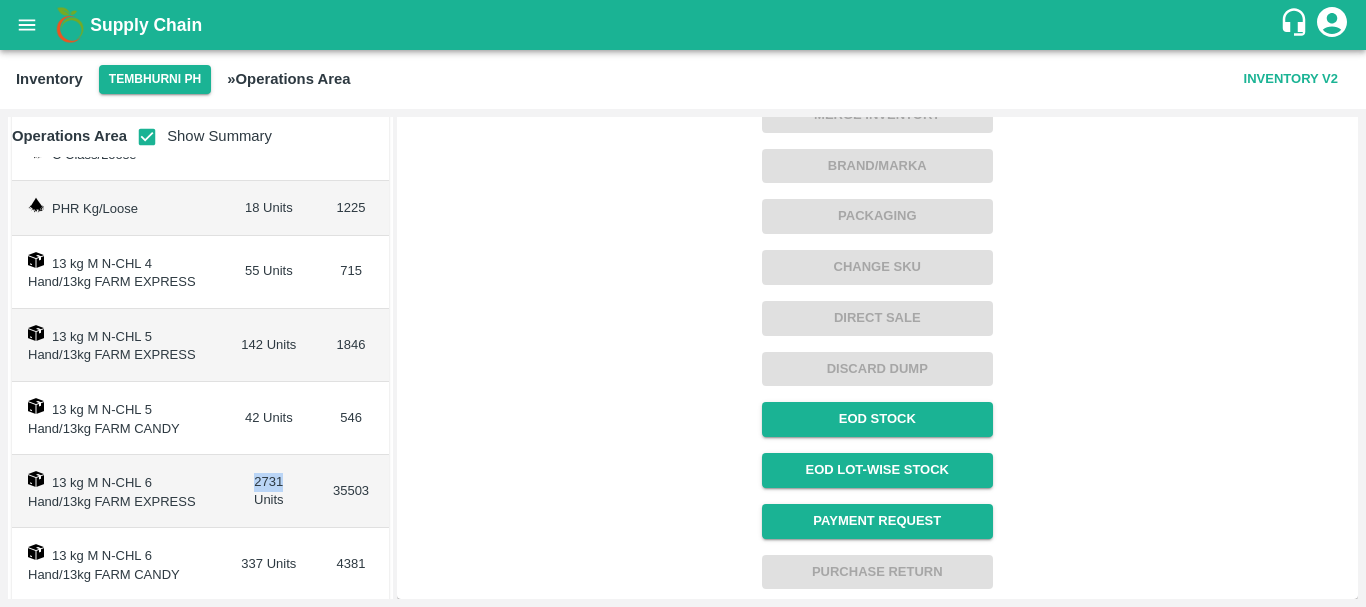 scroll, scrollTop: 159, scrollLeft: 0, axis: vertical 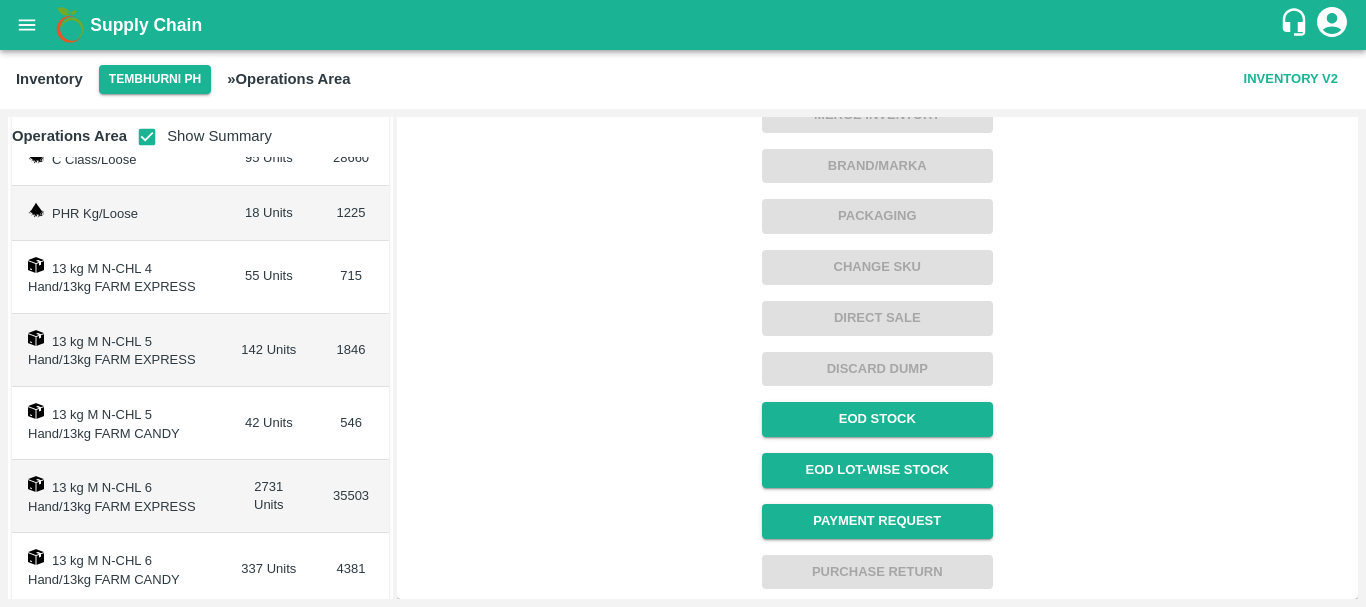 click on "42 Units" at bounding box center (268, 423) 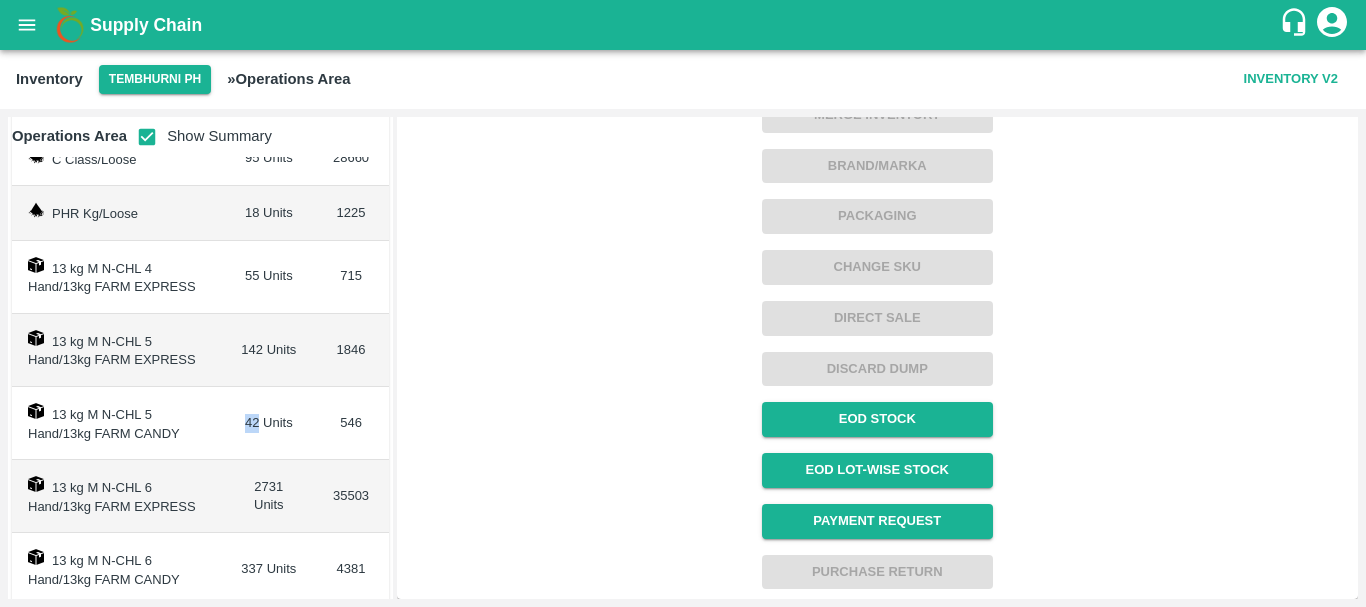 click on "42 Units" at bounding box center [268, 423] 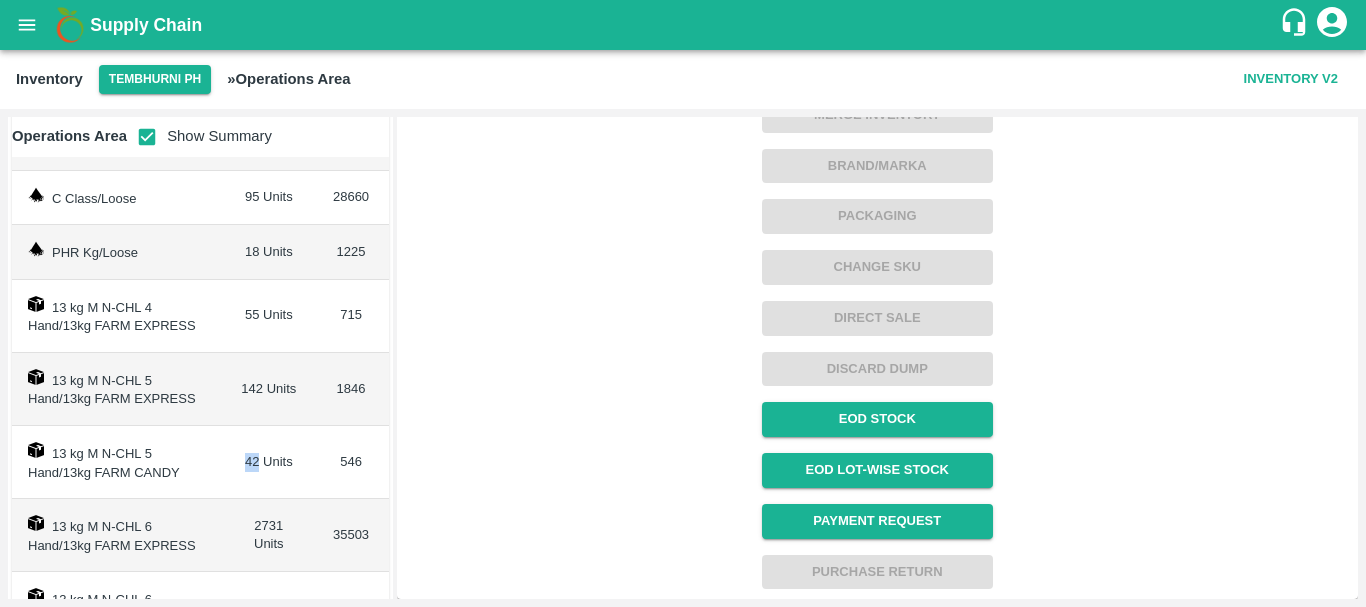 scroll, scrollTop: 115, scrollLeft: 0, axis: vertical 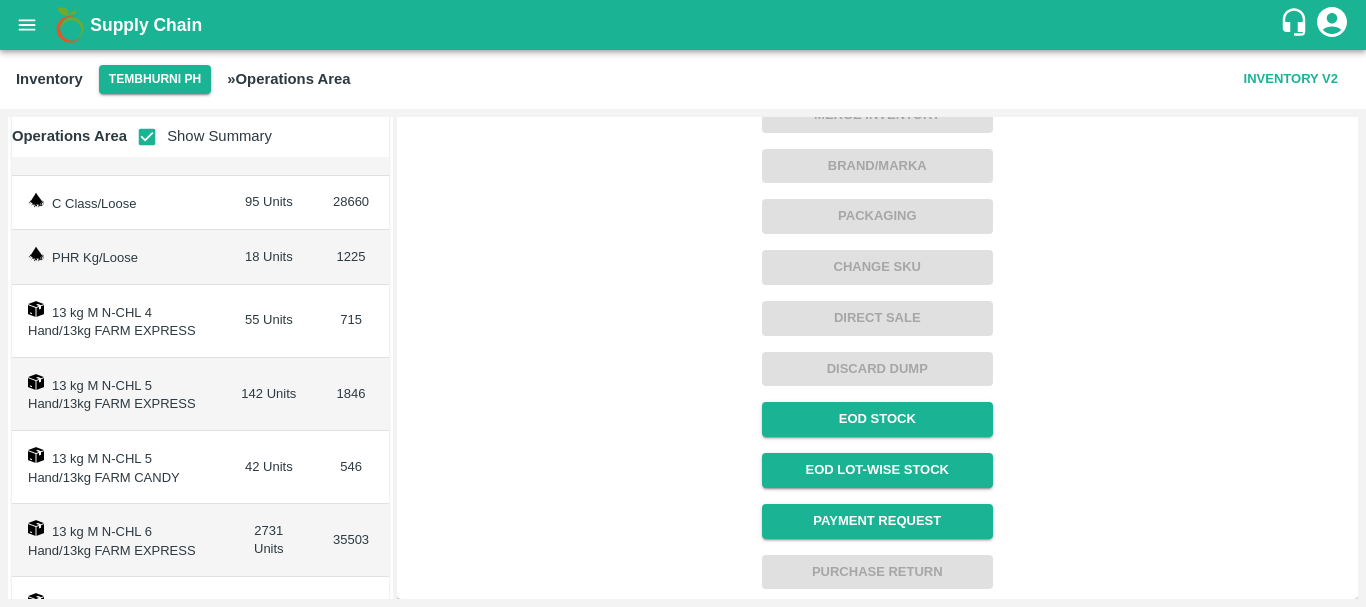 click on "142 Units" at bounding box center [268, 394] 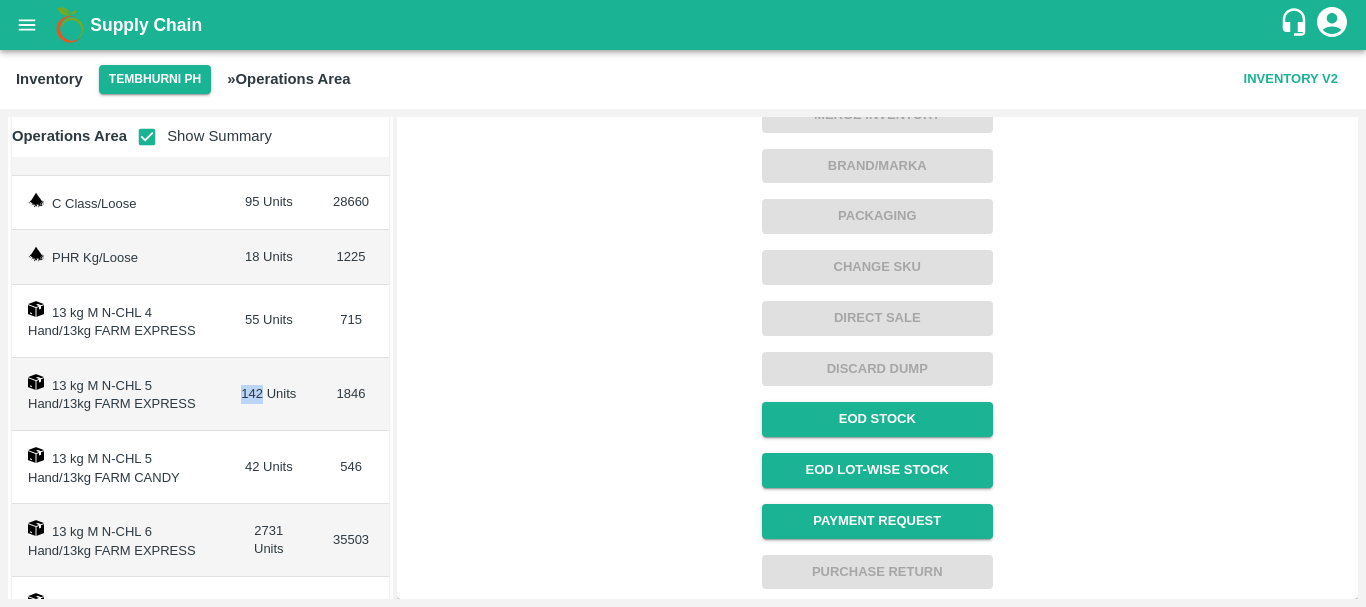 click on "142 Units" at bounding box center (268, 394) 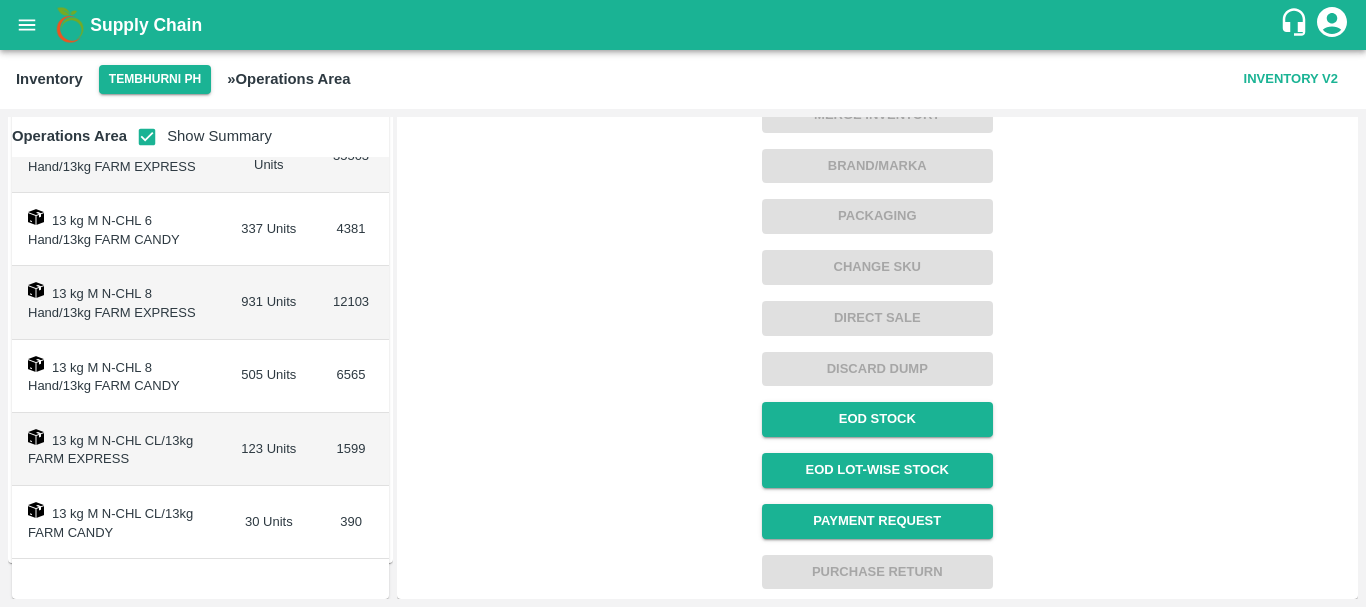 scroll, scrollTop: 0, scrollLeft: 0, axis: both 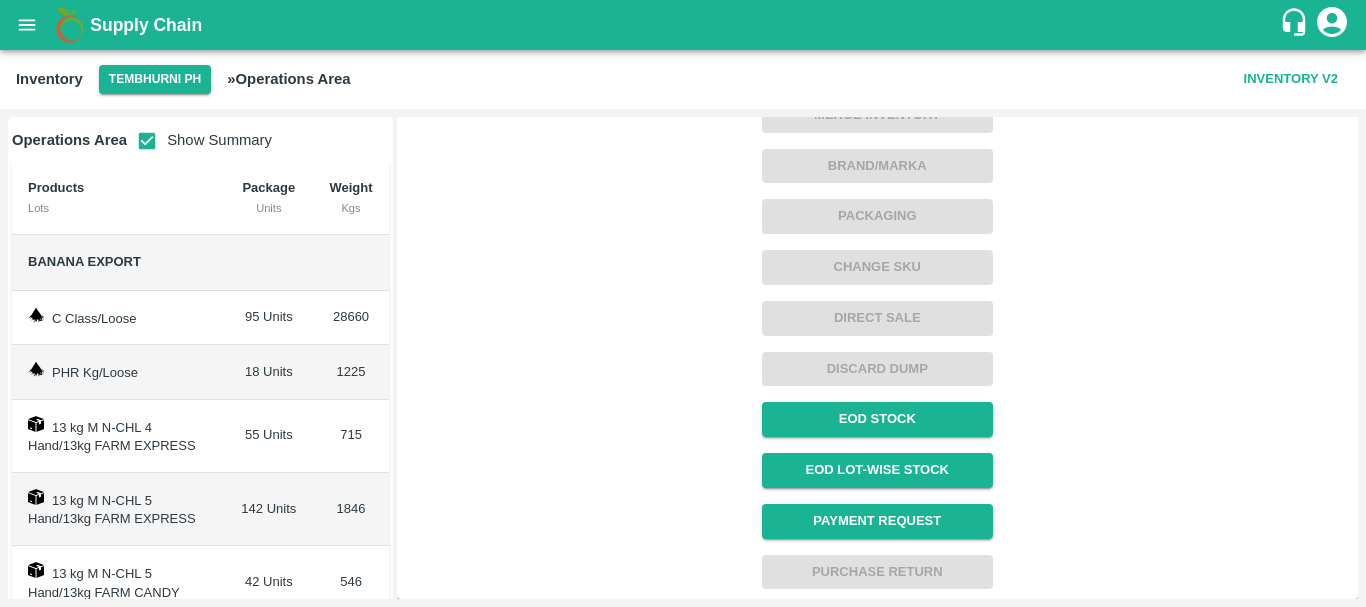 click on "Click on what you want to do with the inventory. Regrade Merge Inventory Brand/Marka Packaging Change SKU Direct Sale Discard Dump EOD Stock EOD Lot-wise Stock Payment Request Purchase Return" at bounding box center (869, 197) 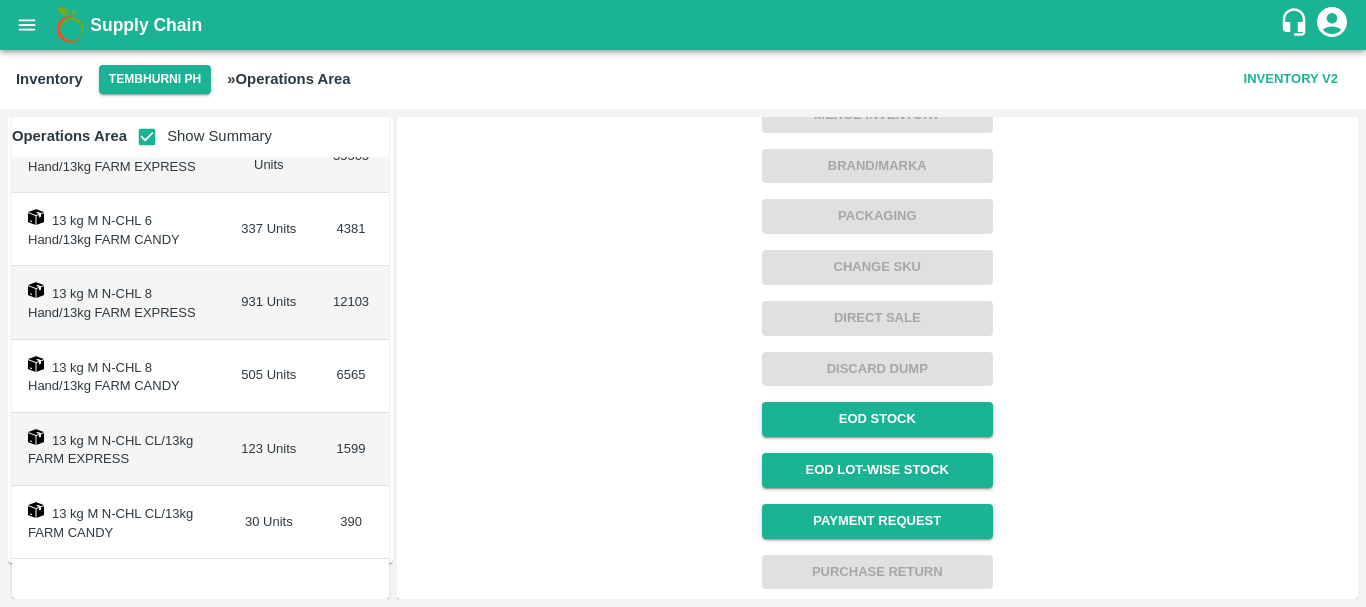 scroll, scrollTop: 0, scrollLeft: 0, axis: both 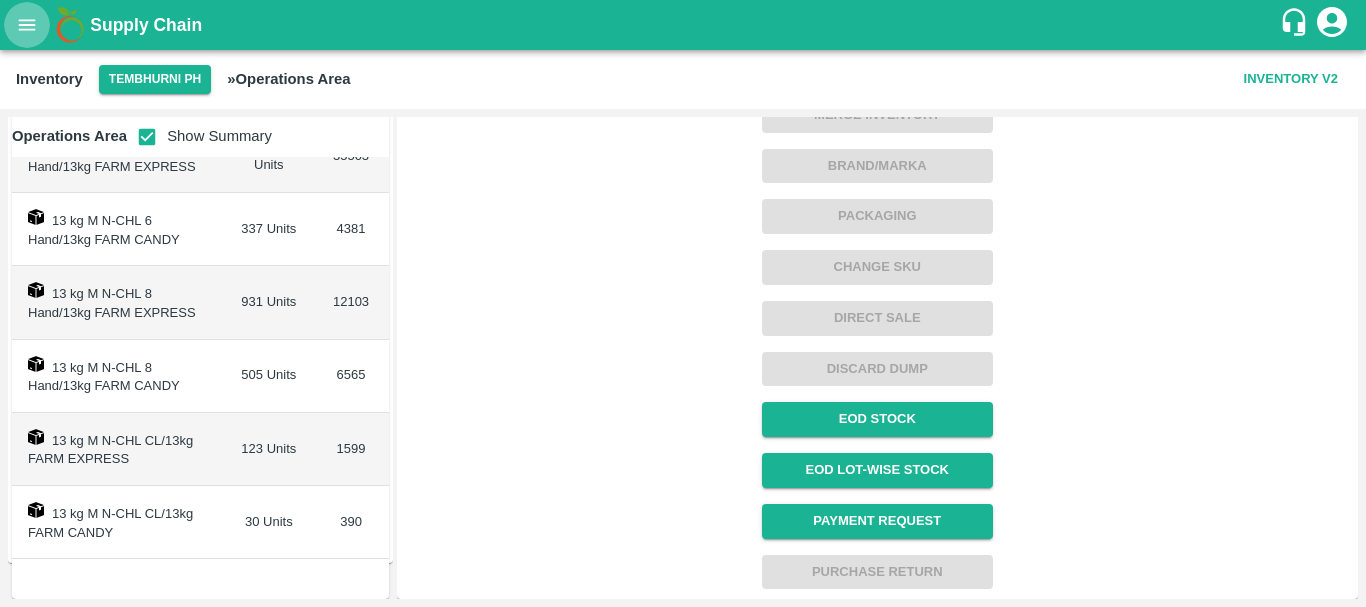 click 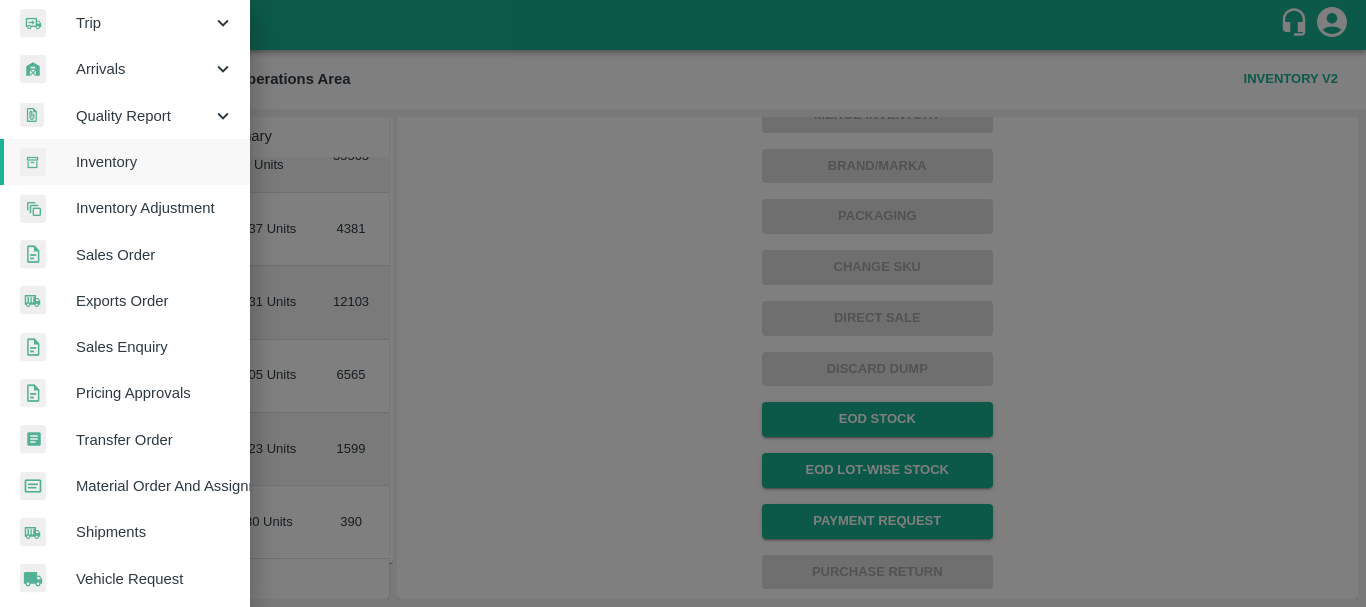 click at bounding box center (683, 303) 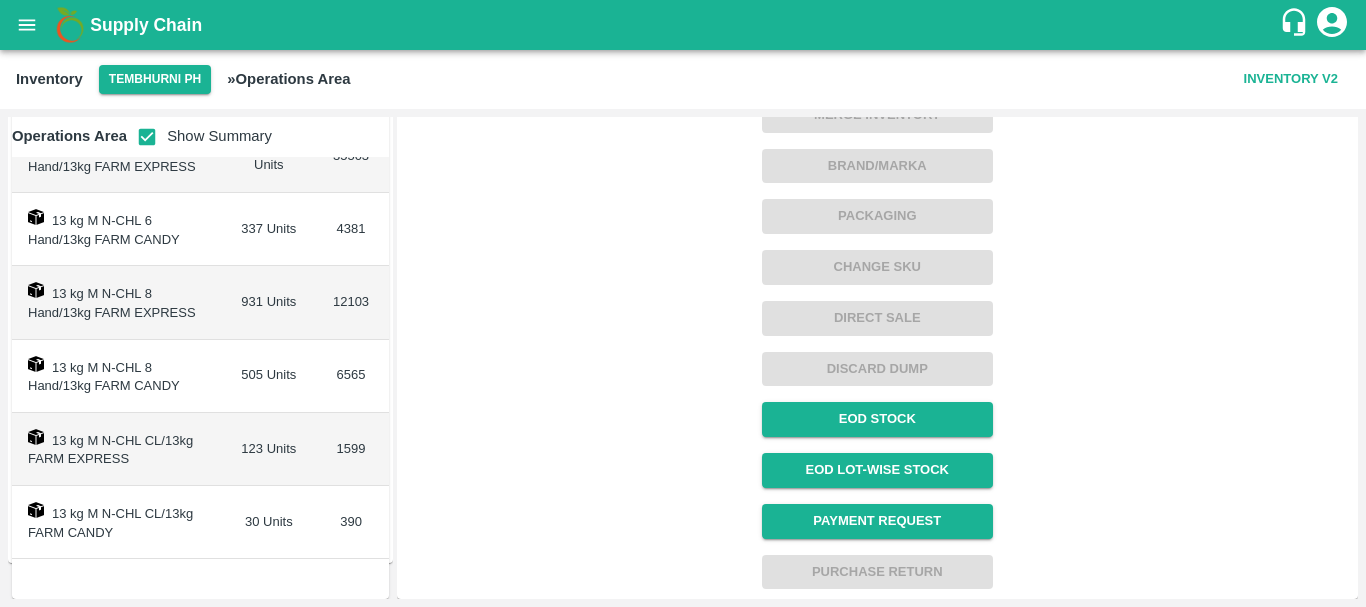 scroll, scrollTop: 0, scrollLeft: 0, axis: both 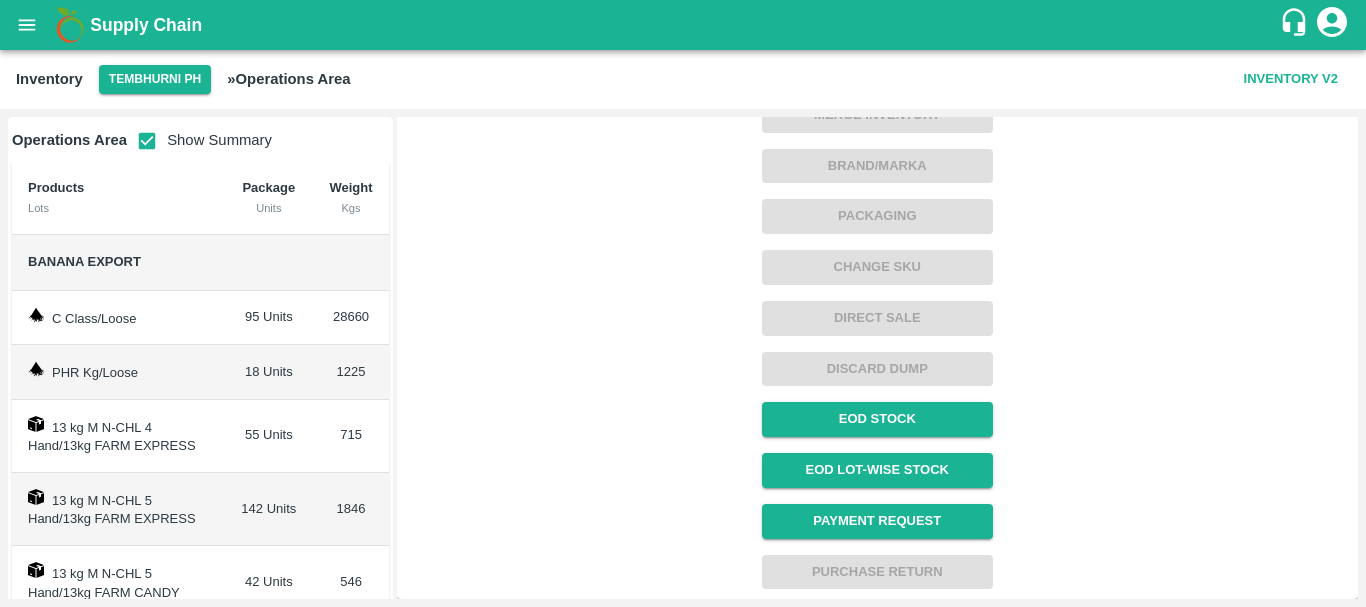 click on "13 kg M N-CHL 4 Hand/13kg FARM EXPRESS" at bounding box center [118, 436] 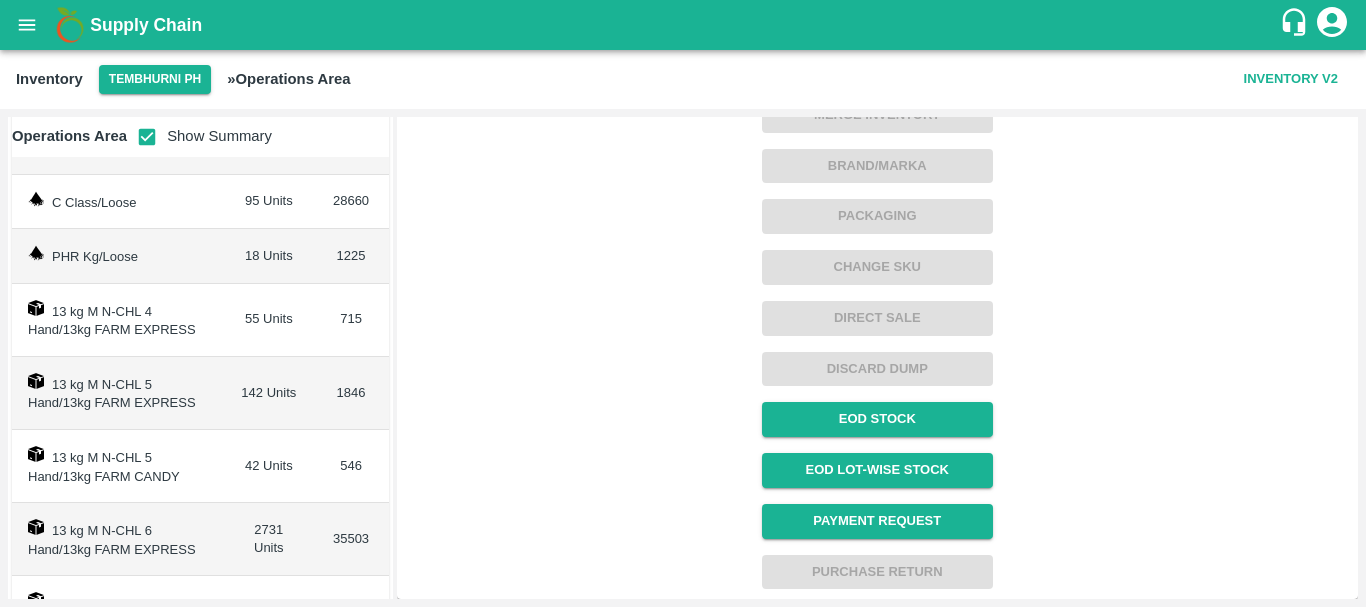 click on "142 Units" at bounding box center (268, 393) 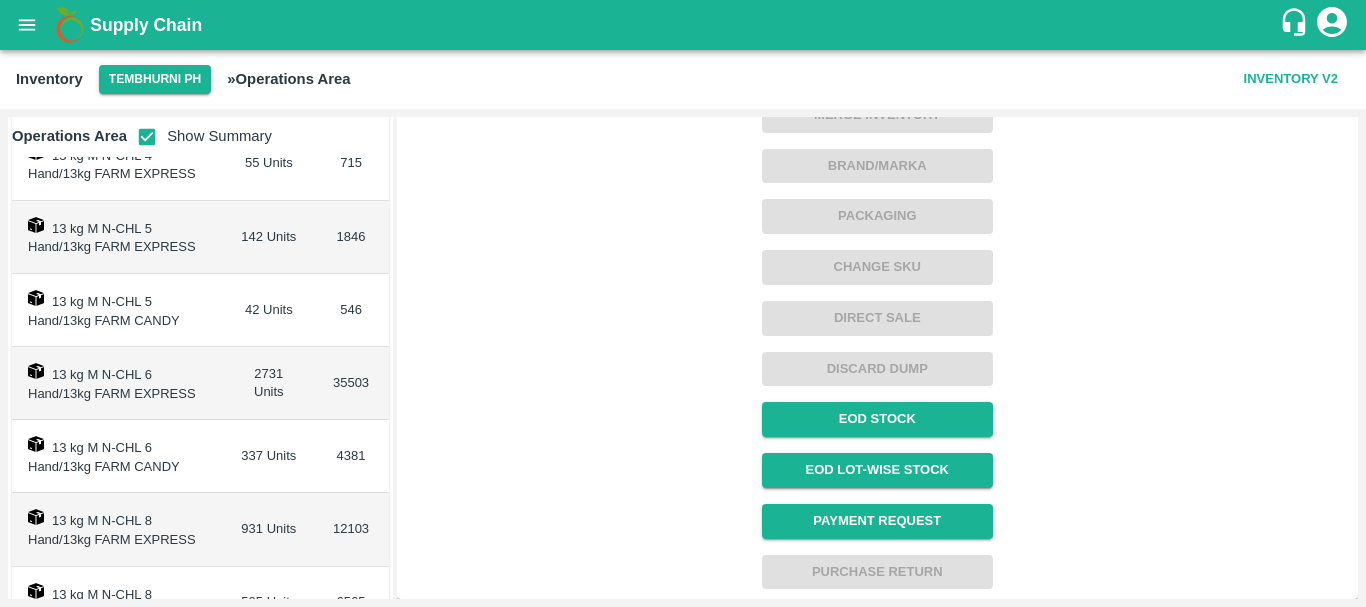 scroll, scrollTop: 295, scrollLeft: 0, axis: vertical 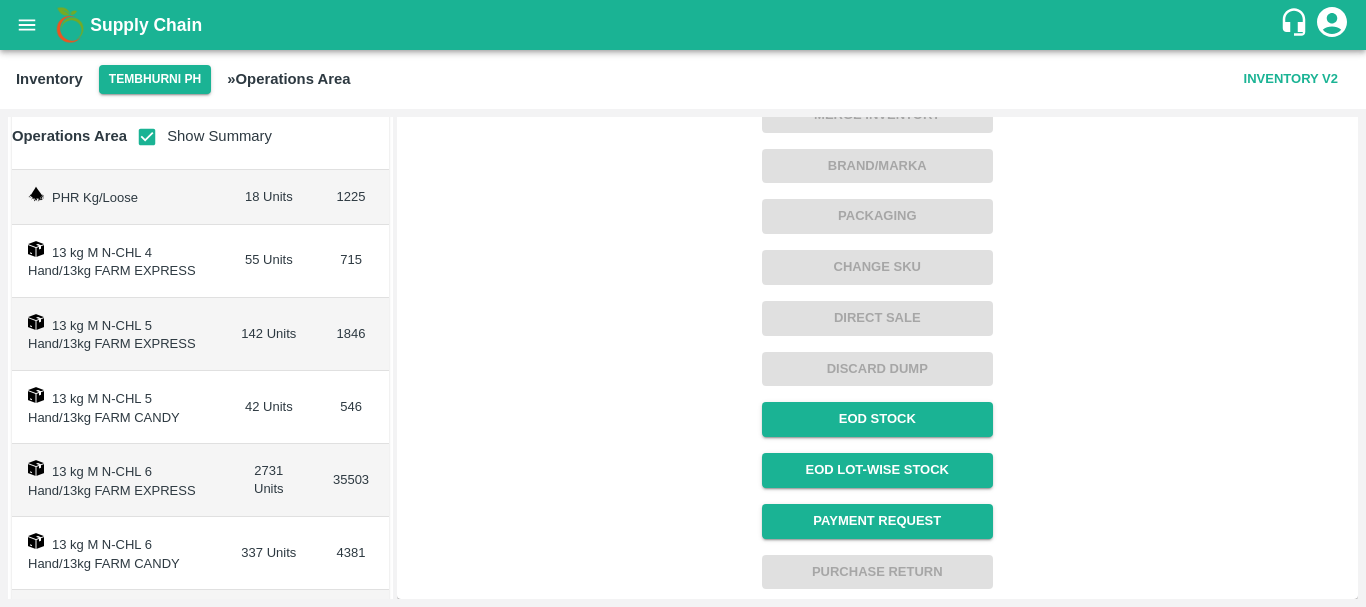 click on "13 kg M N-CHL 5 Hand/13kg FARM CANDY" at bounding box center (118, 407) 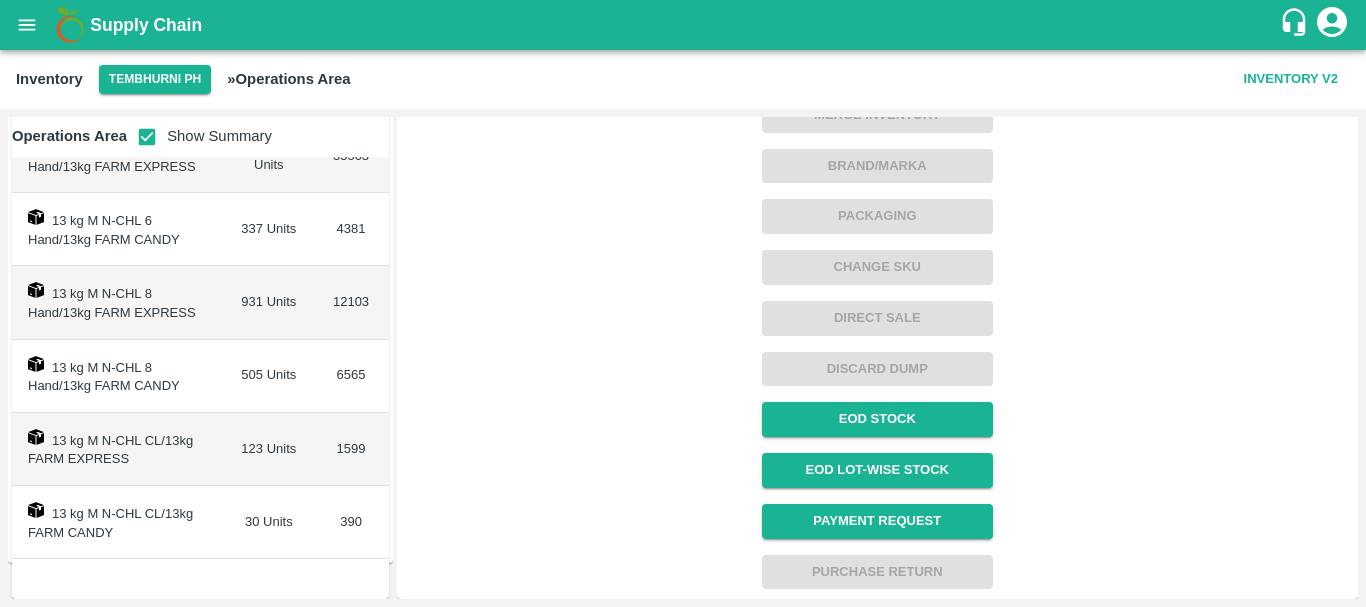scroll, scrollTop: 499, scrollLeft: 0, axis: vertical 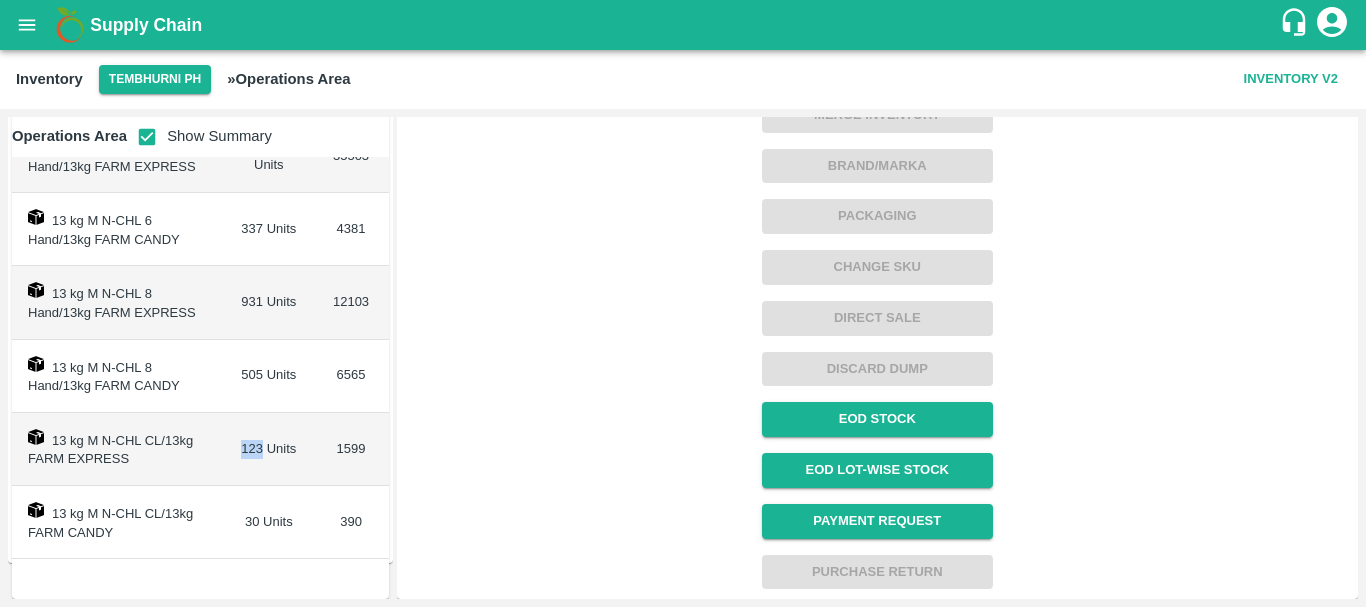 click on "123 Units" at bounding box center [268, 449] 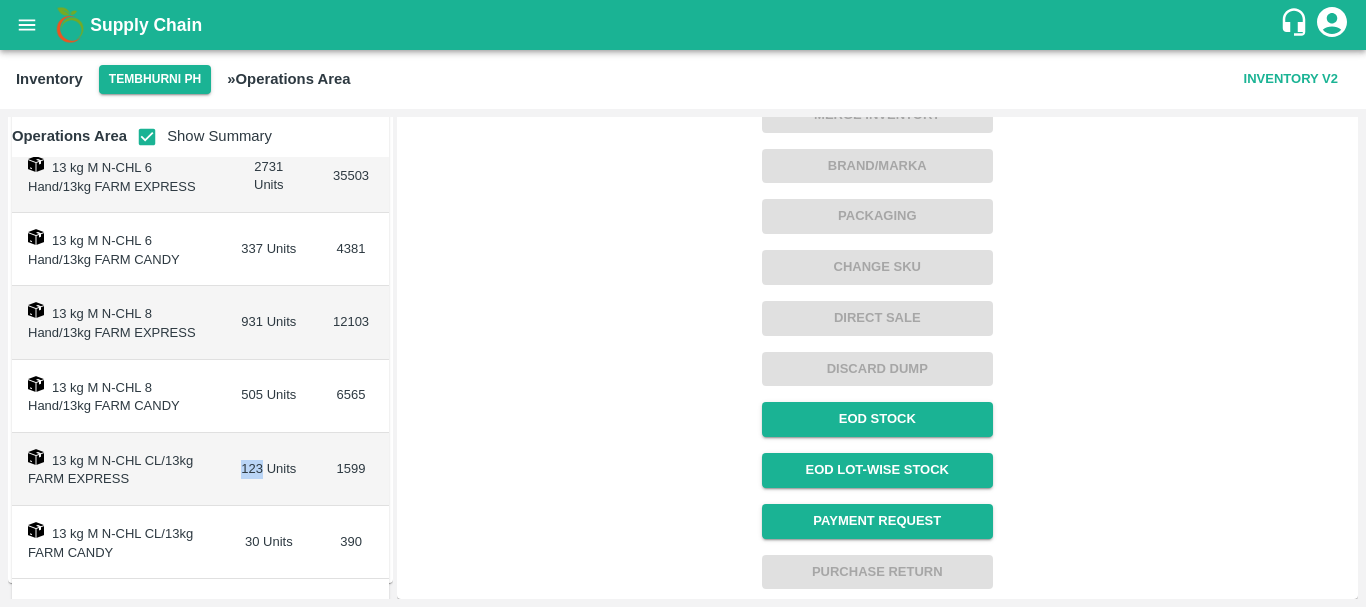 scroll, scrollTop: 0, scrollLeft: 0, axis: both 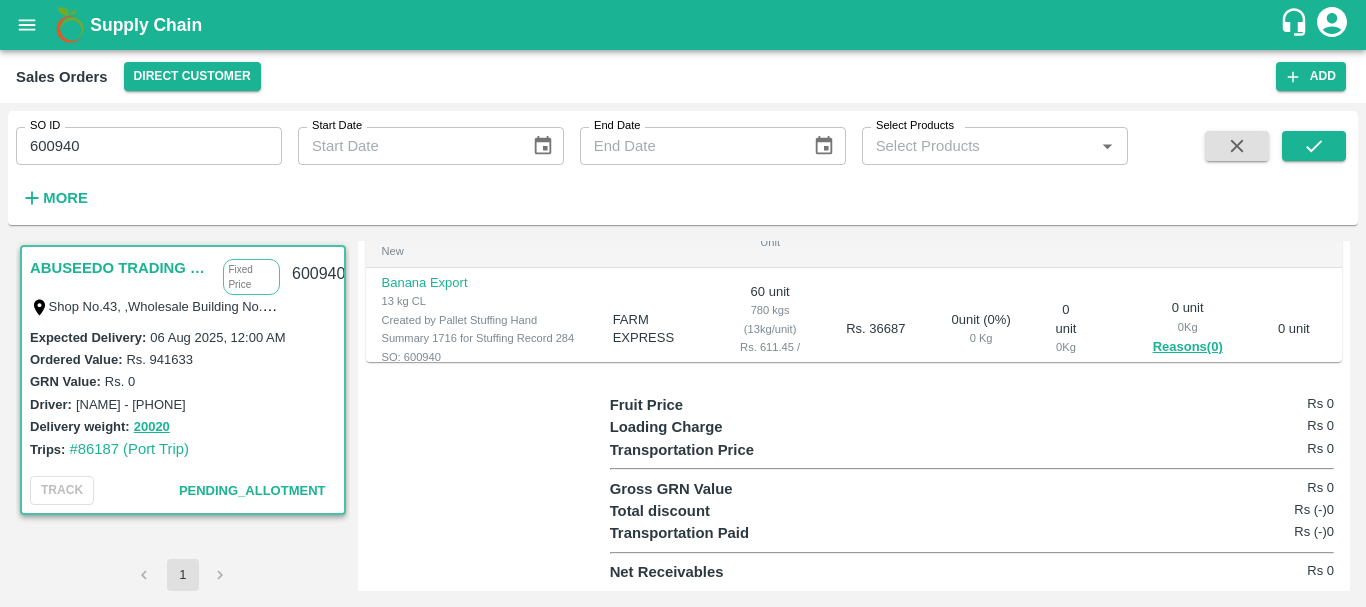 click on "FARM EXPRESS" at bounding box center (657, 330) 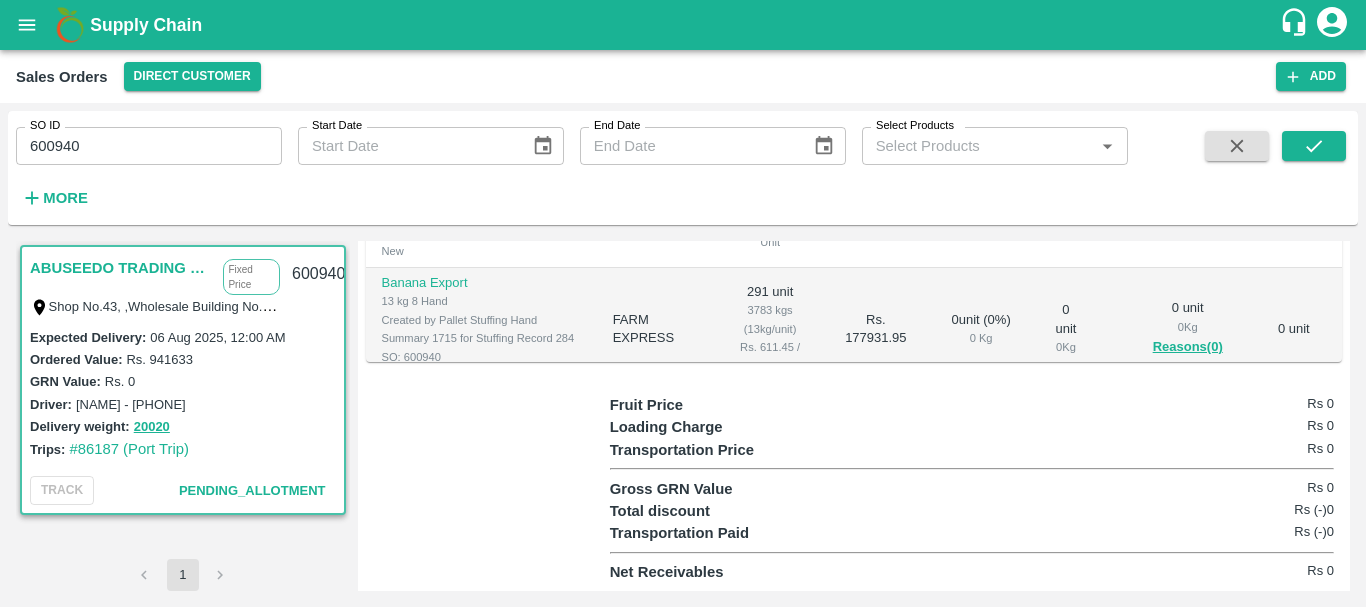 scroll, scrollTop: 211, scrollLeft: 0, axis: vertical 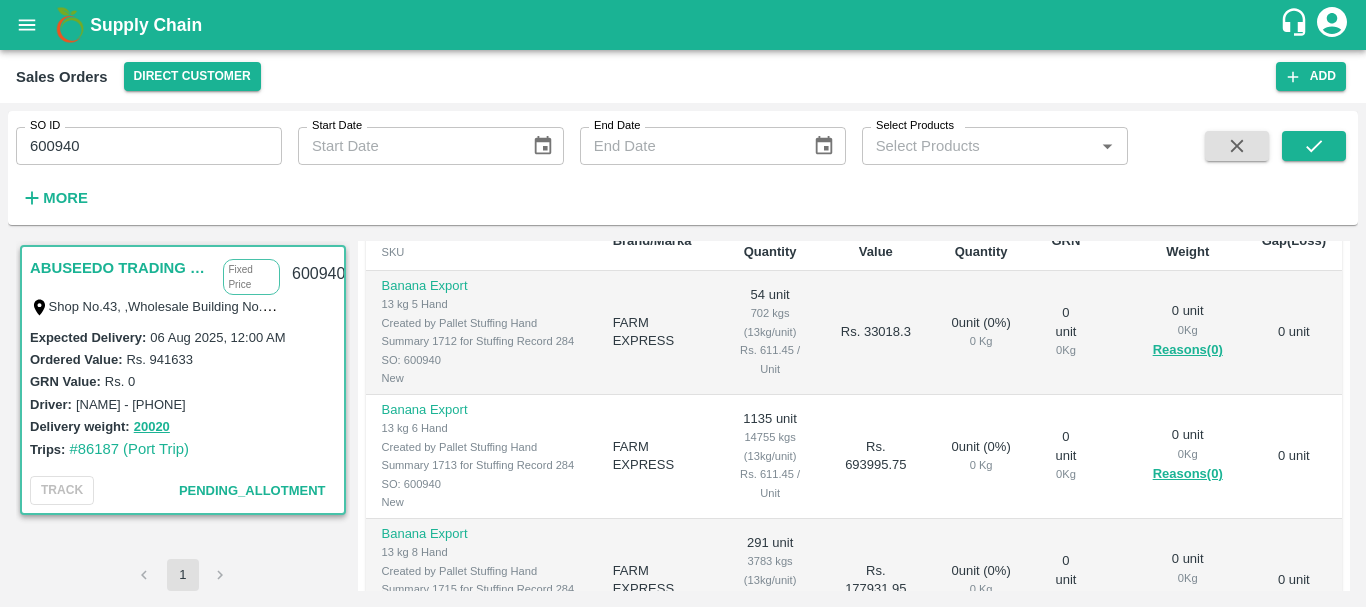 click on "FARM EXPRESS" at bounding box center (657, 333) 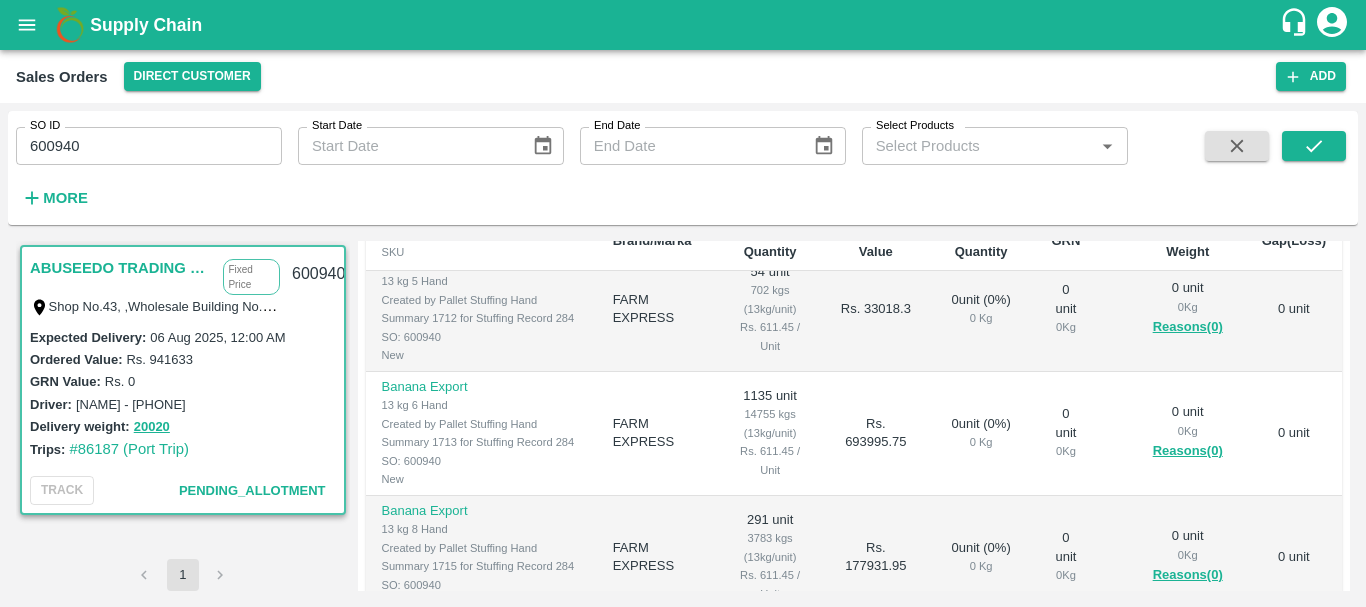 scroll, scrollTop: 0, scrollLeft: 0, axis: both 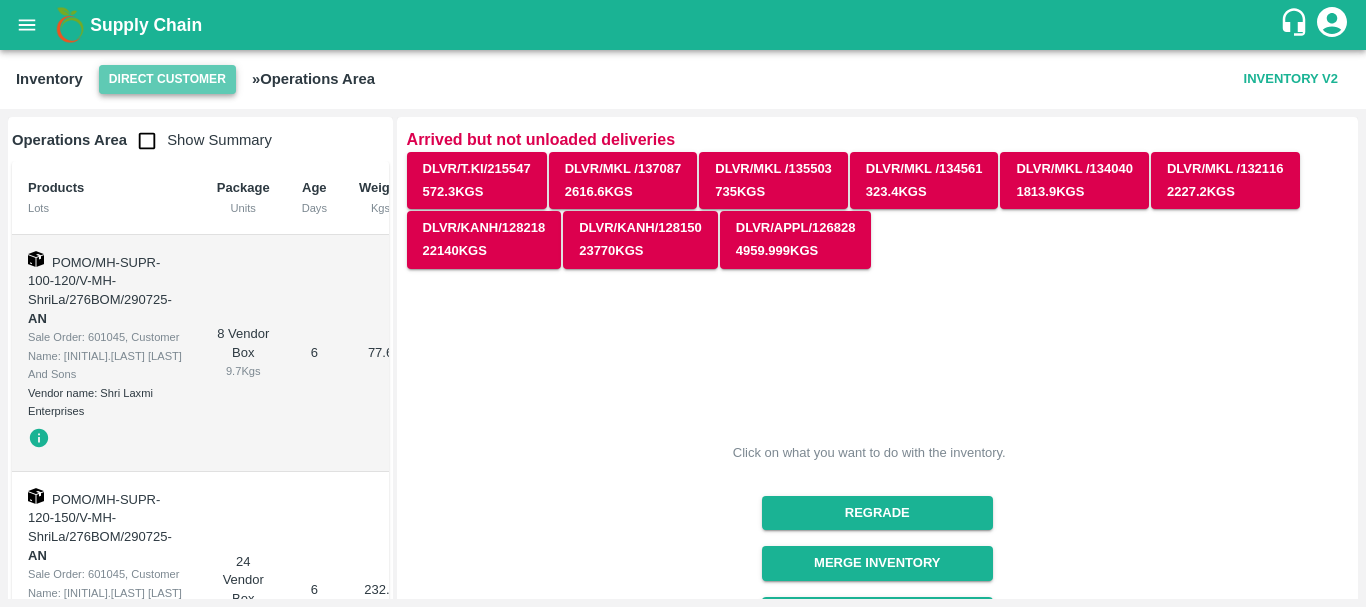 click on "Direct Customer" at bounding box center (167, 79) 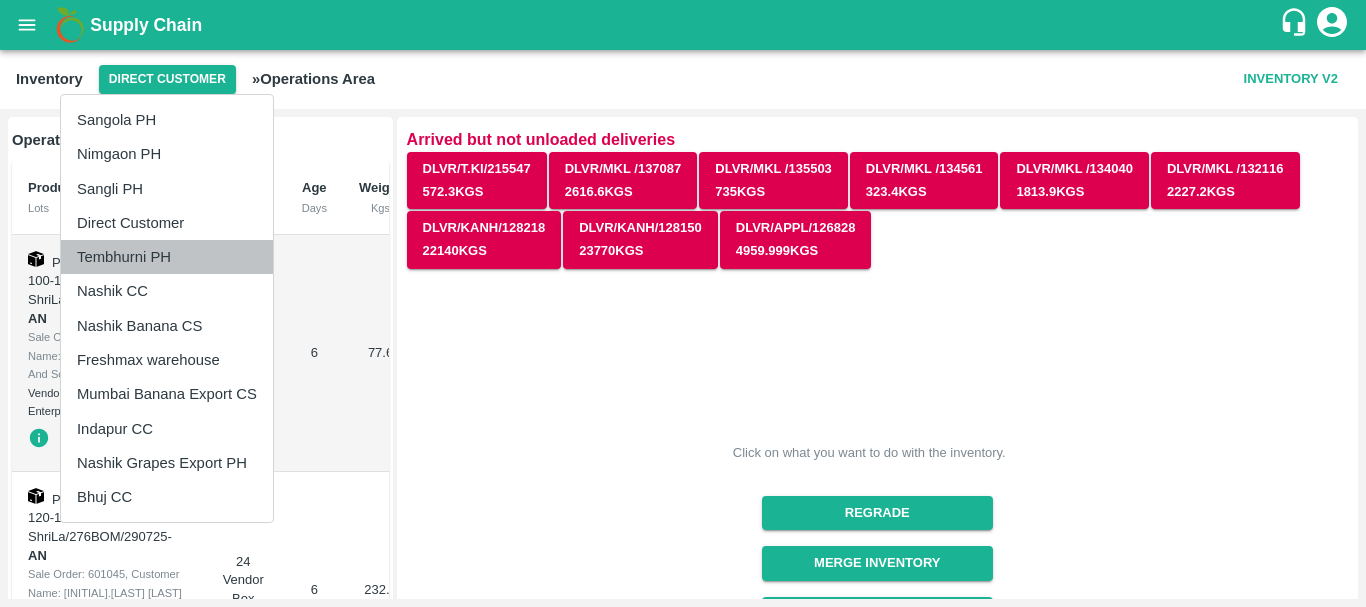 click on "Tembhurni PH" at bounding box center (167, 257) 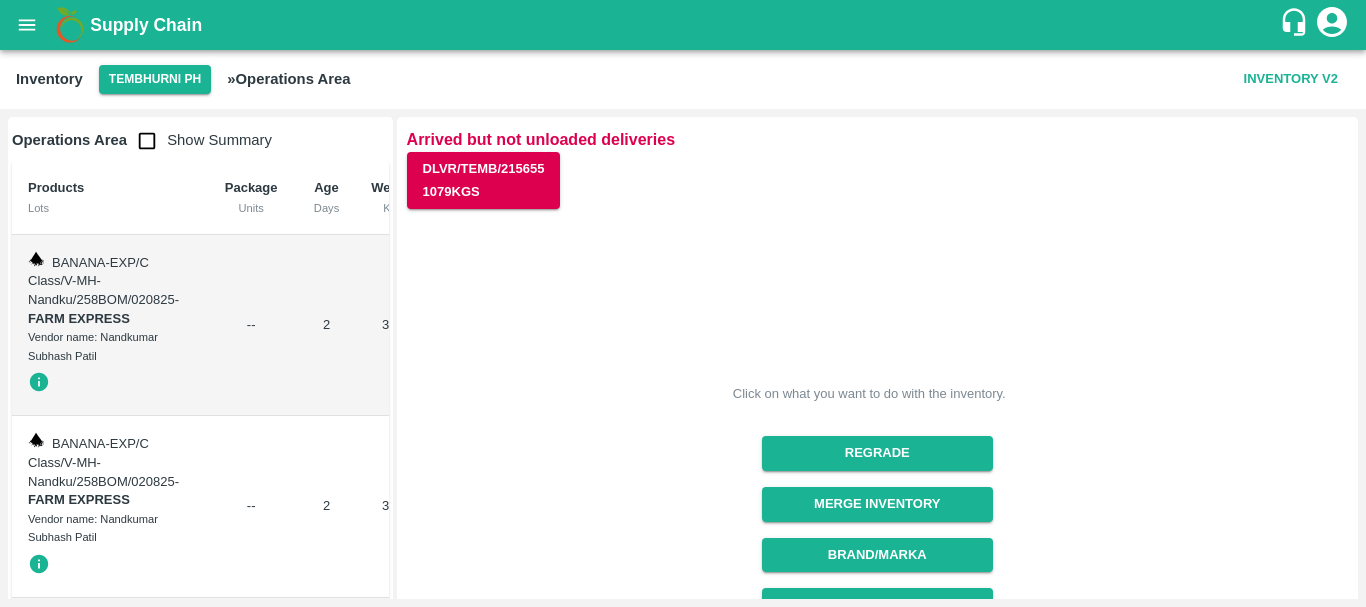 scroll, scrollTop: 0, scrollLeft: 0, axis: both 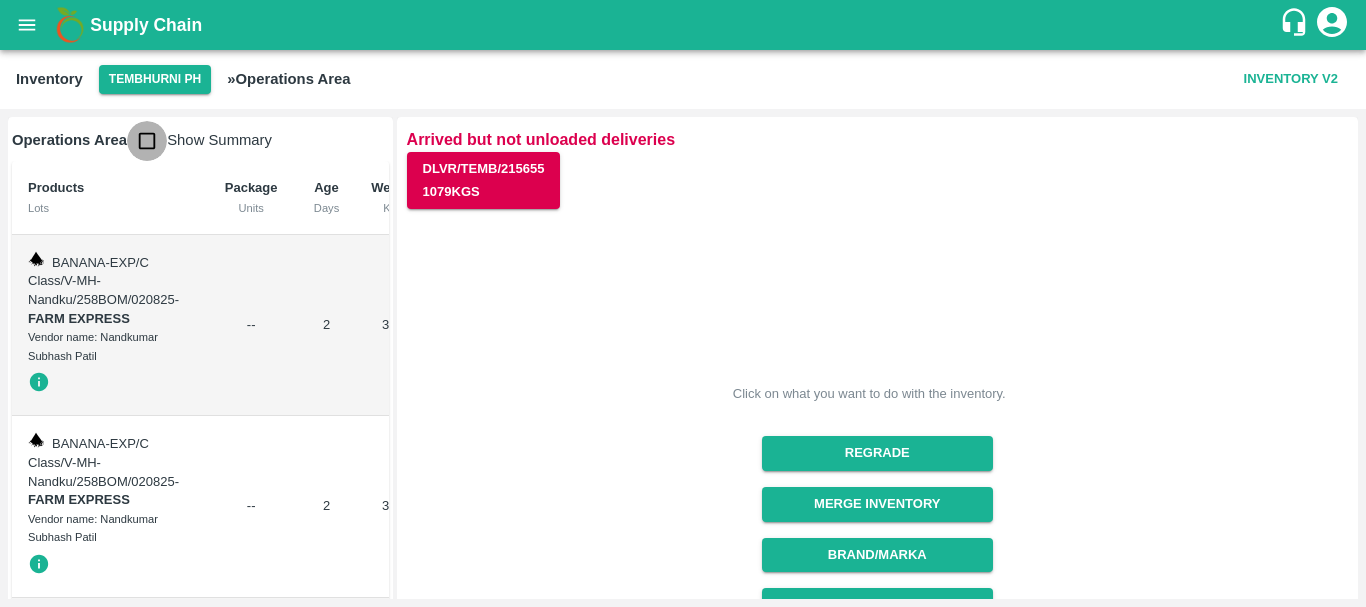click at bounding box center [147, 141] 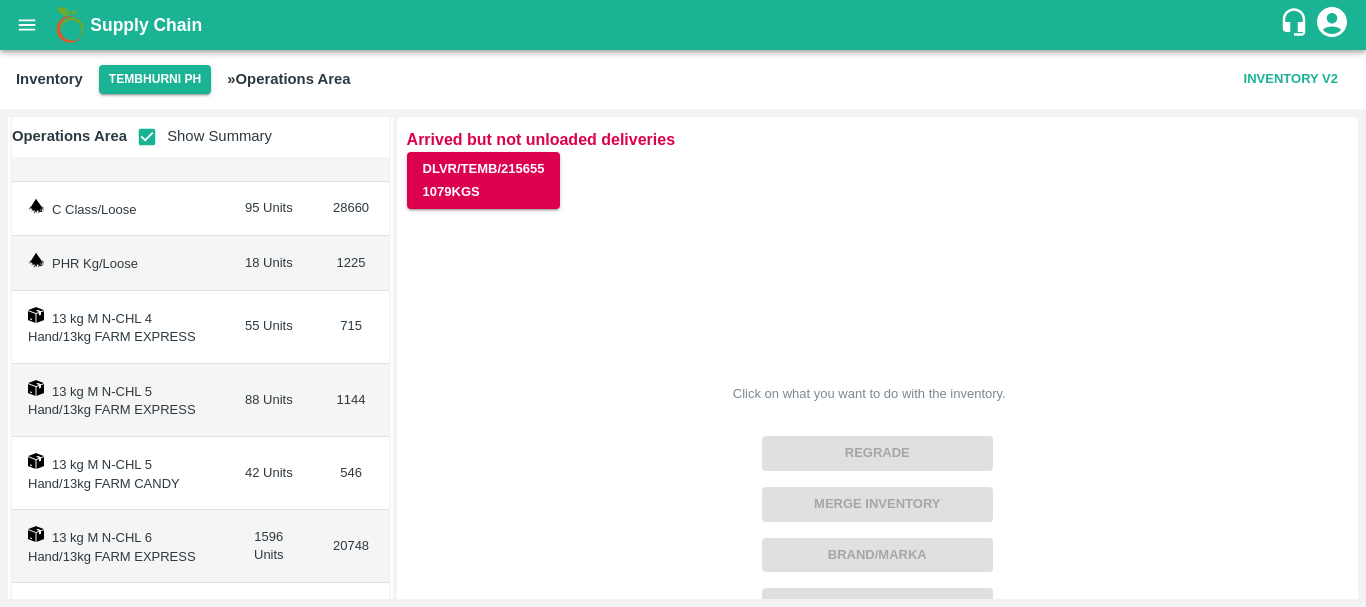 scroll, scrollTop: 499, scrollLeft: 0, axis: vertical 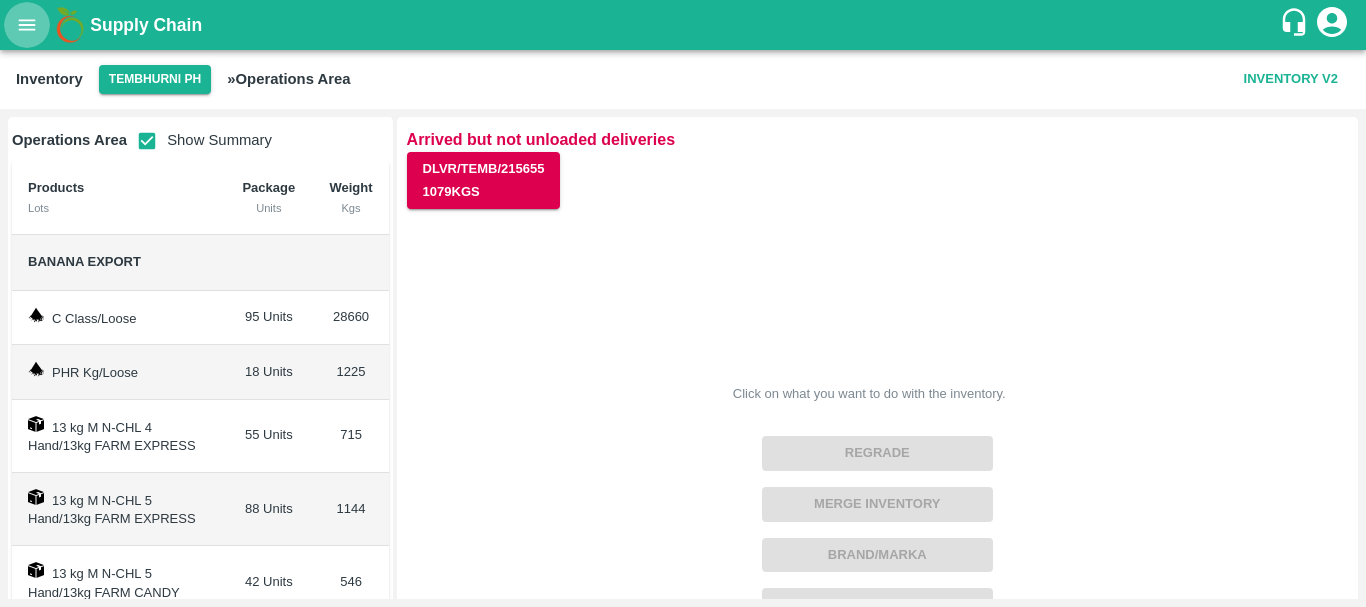 click 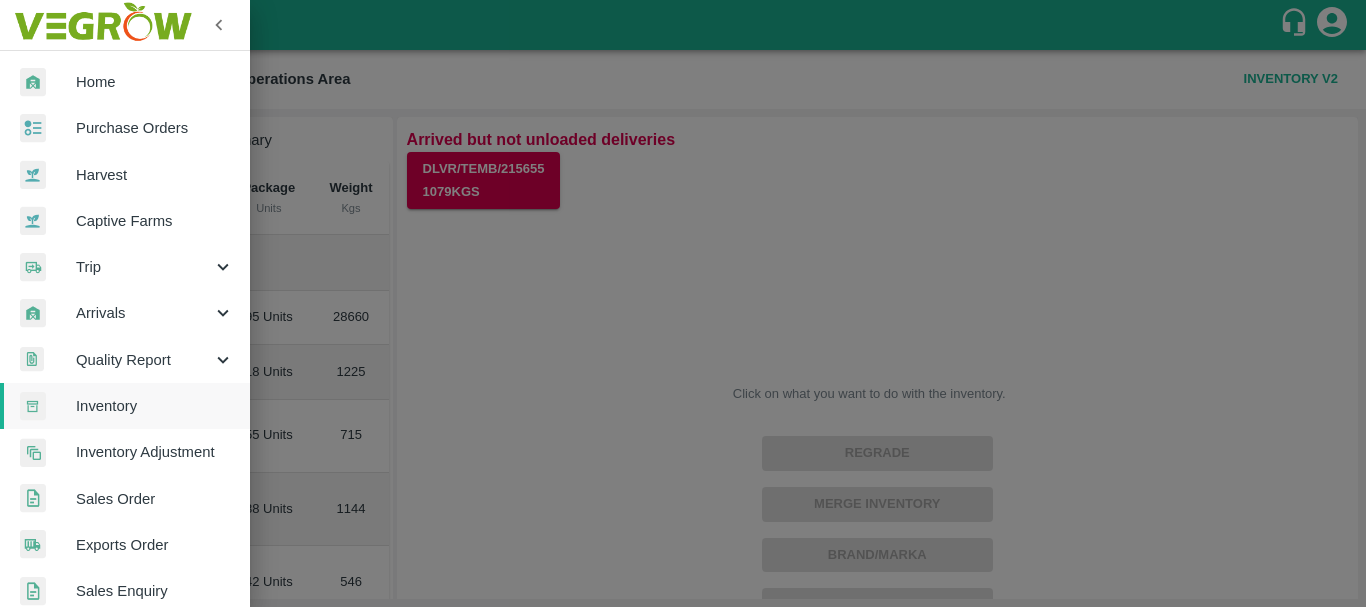 click at bounding box center (683, 303) 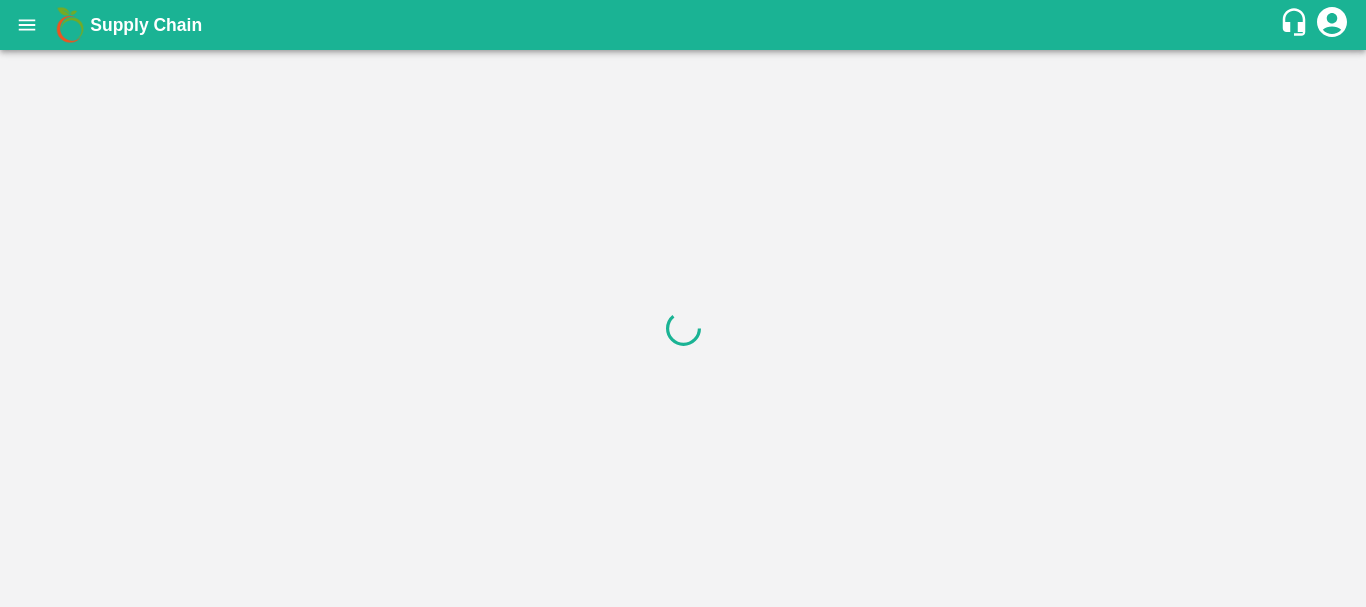 scroll, scrollTop: 0, scrollLeft: 0, axis: both 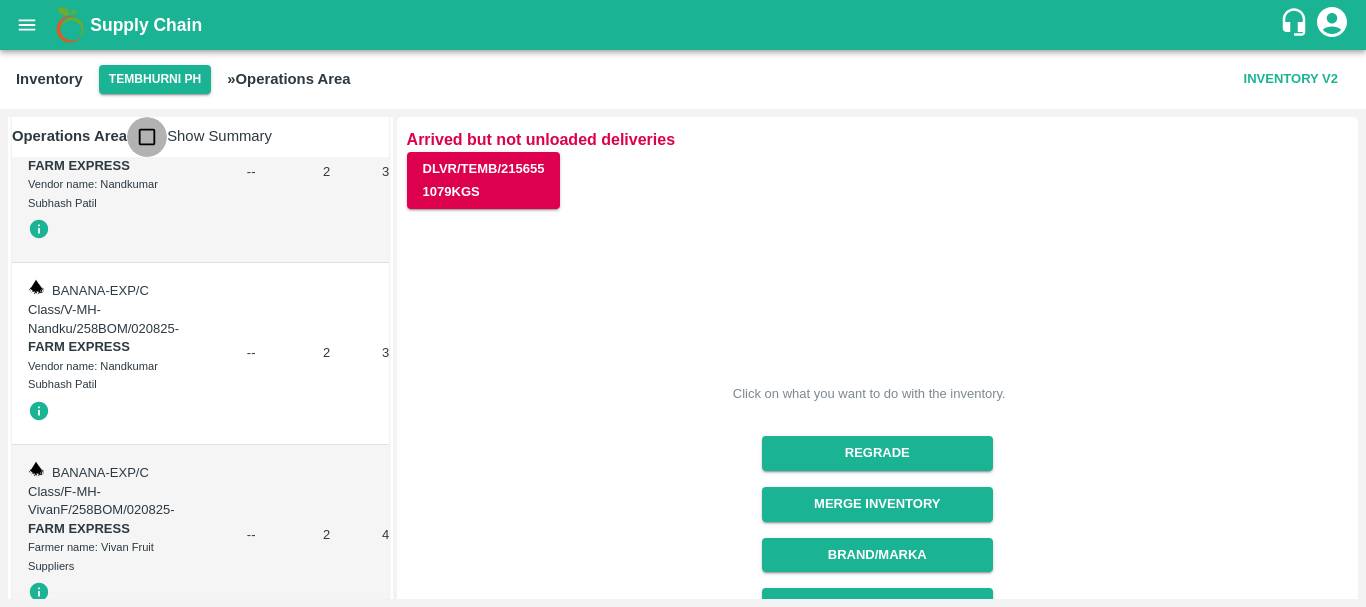 click at bounding box center [147, 137] 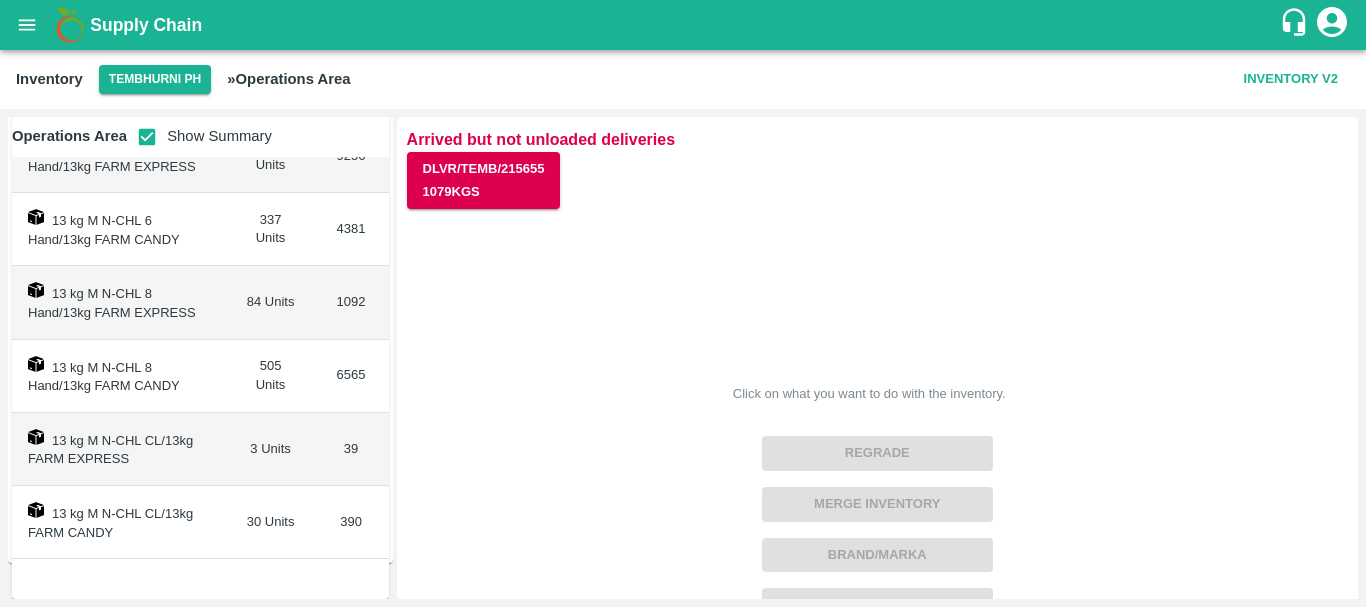 scroll, scrollTop: 0, scrollLeft: 0, axis: both 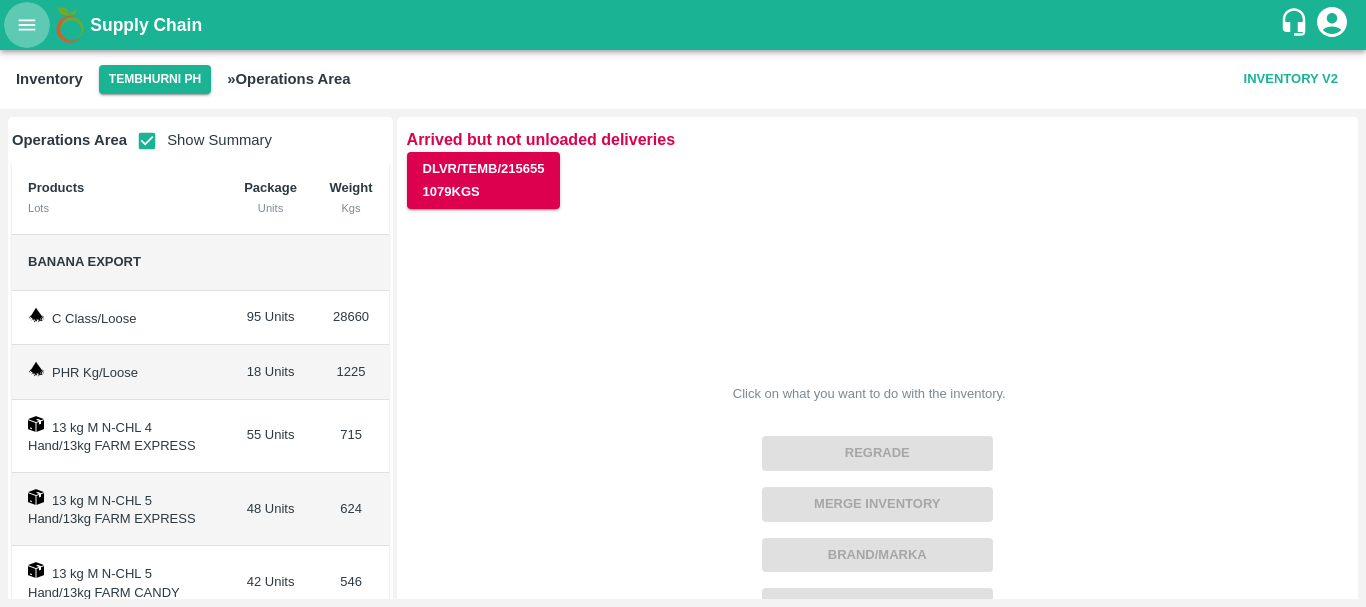 click 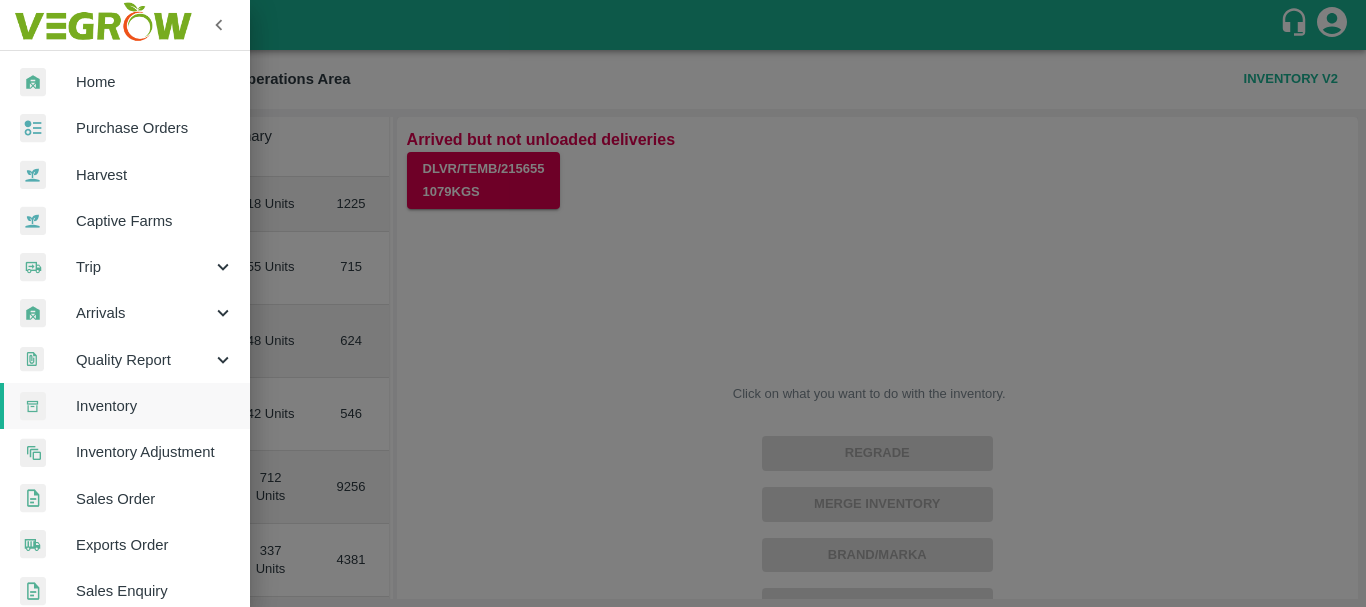 scroll, scrollTop: 180, scrollLeft: 0, axis: vertical 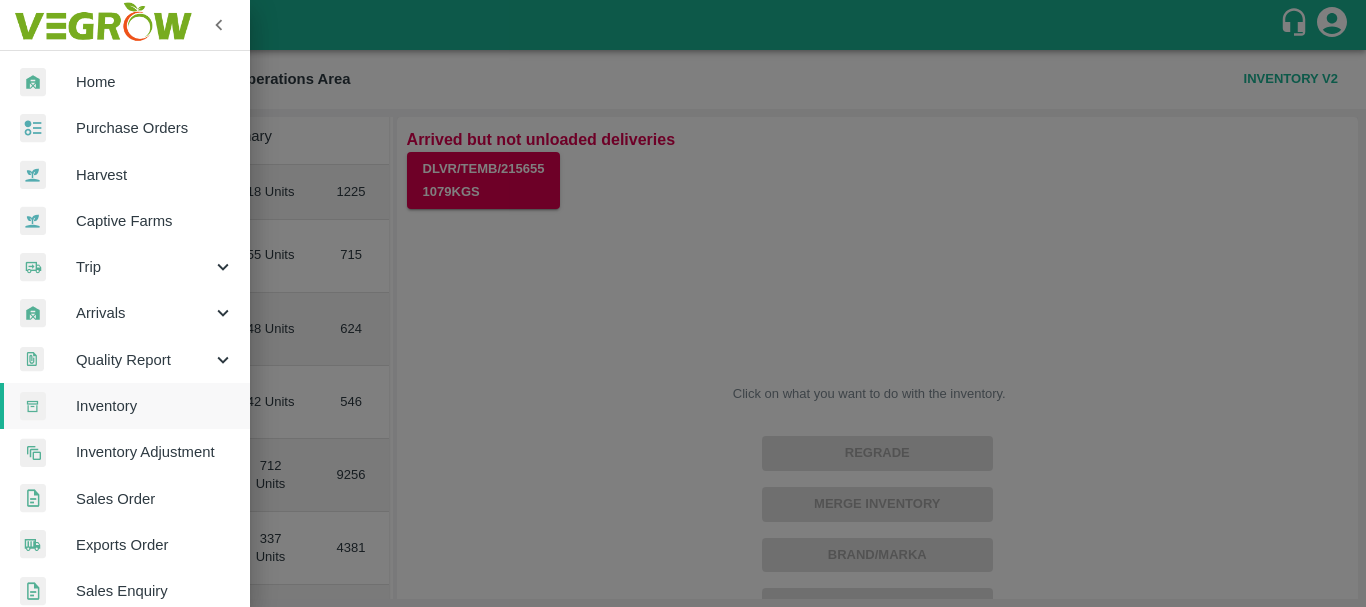 click on "Sales Order" at bounding box center [125, 499] 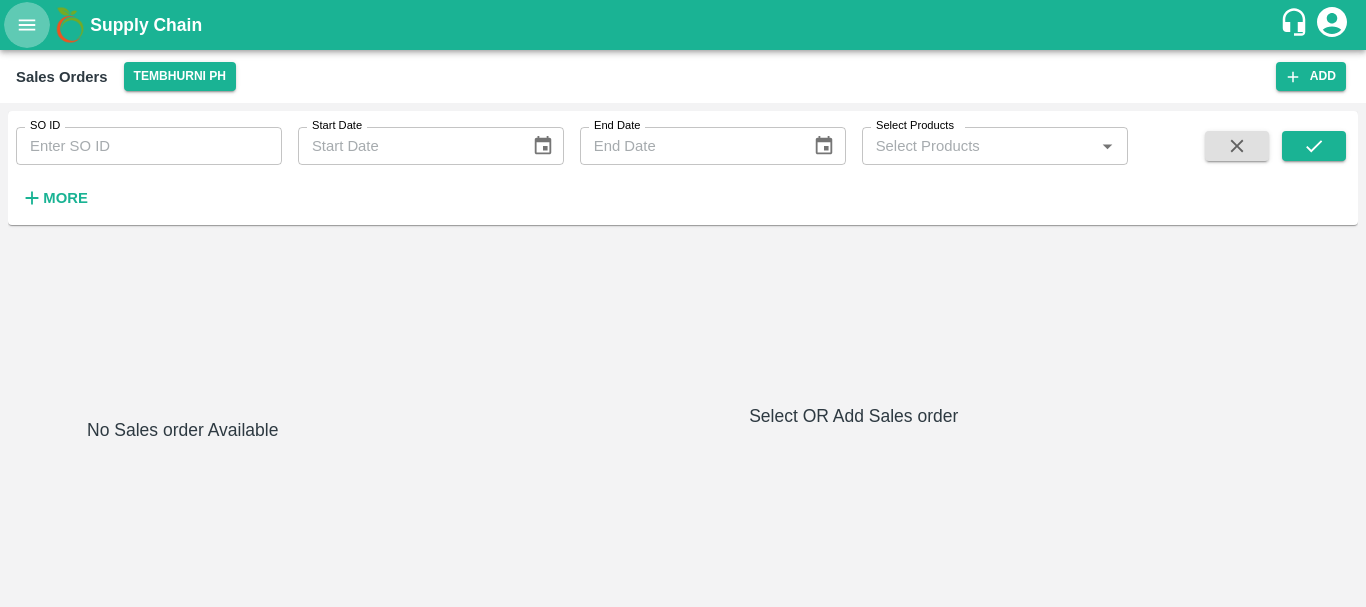 click at bounding box center [27, 25] 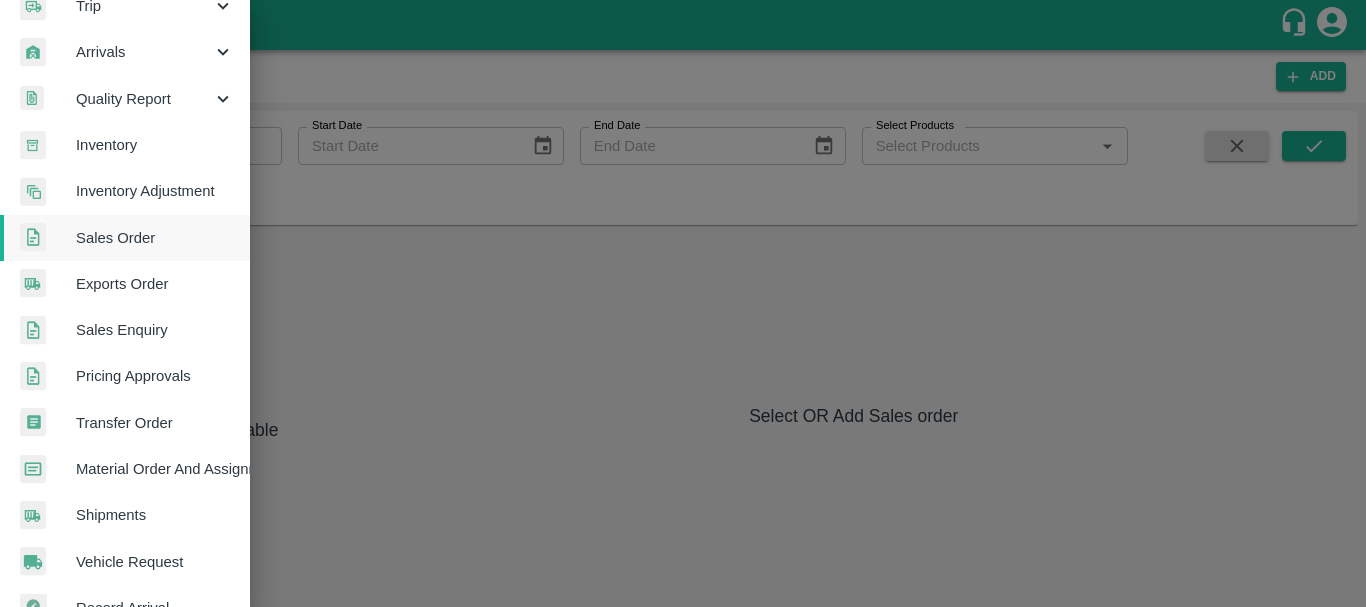 scroll, scrollTop: 276, scrollLeft: 0, axis: vertical 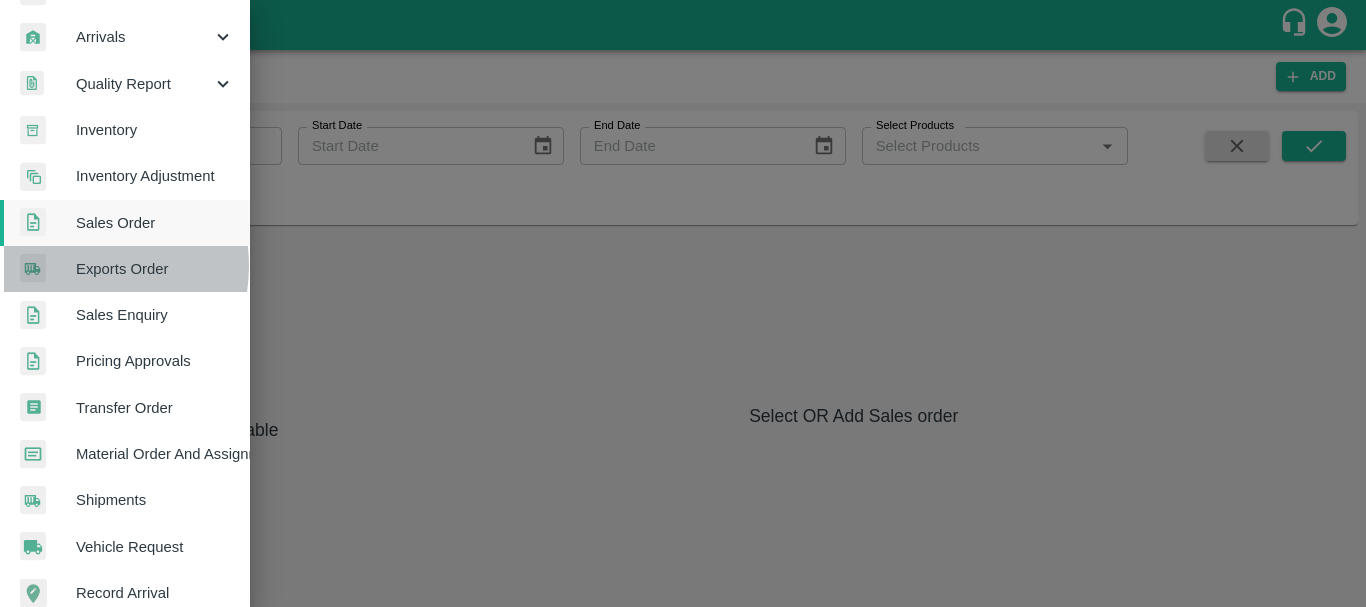 click on "Exports Order" at bounding box center (155, 269) 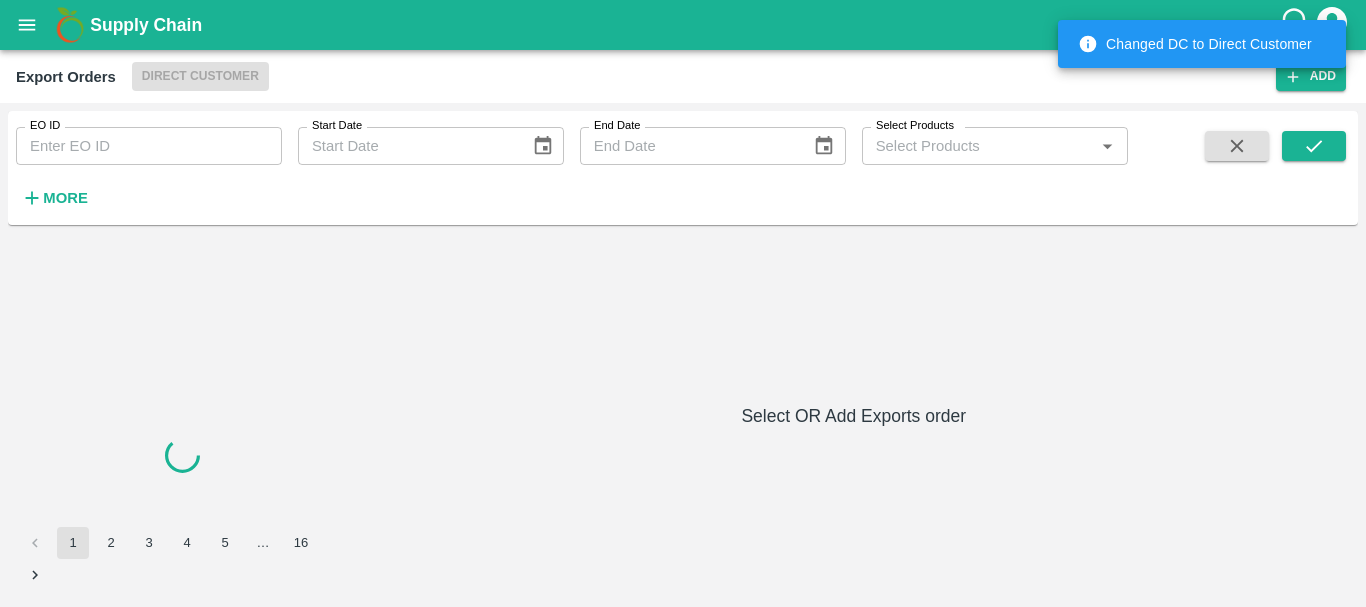 click on "EO ID" at bounding box center [149, 146] 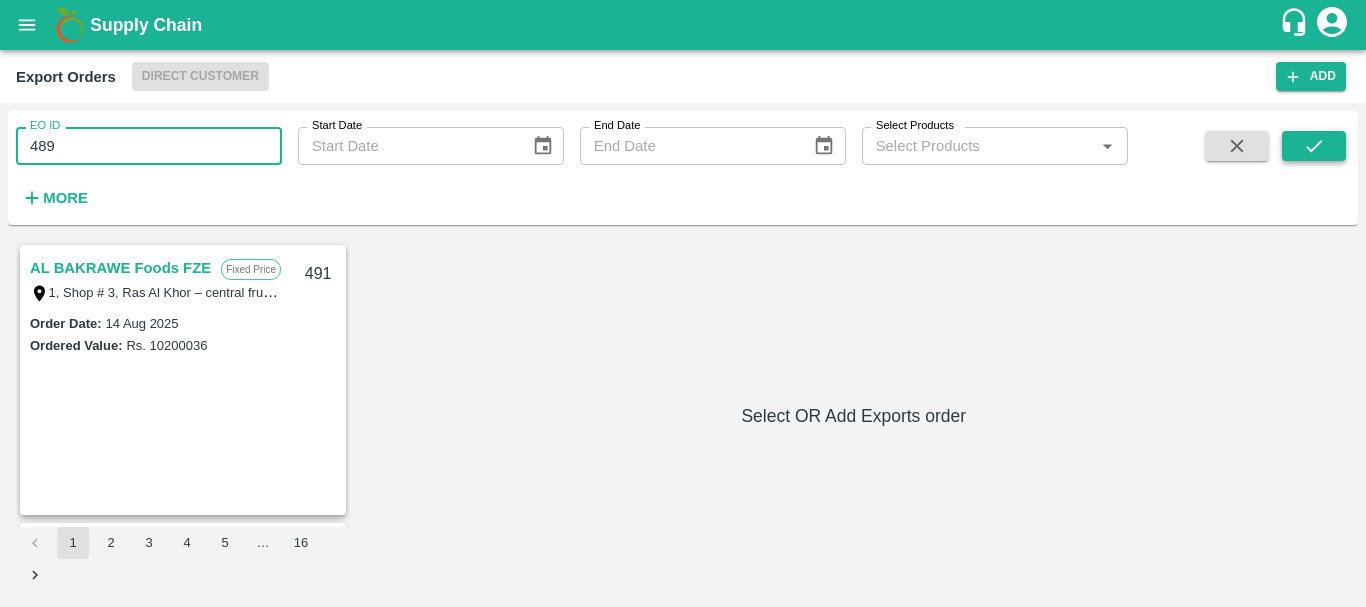 type on "489" 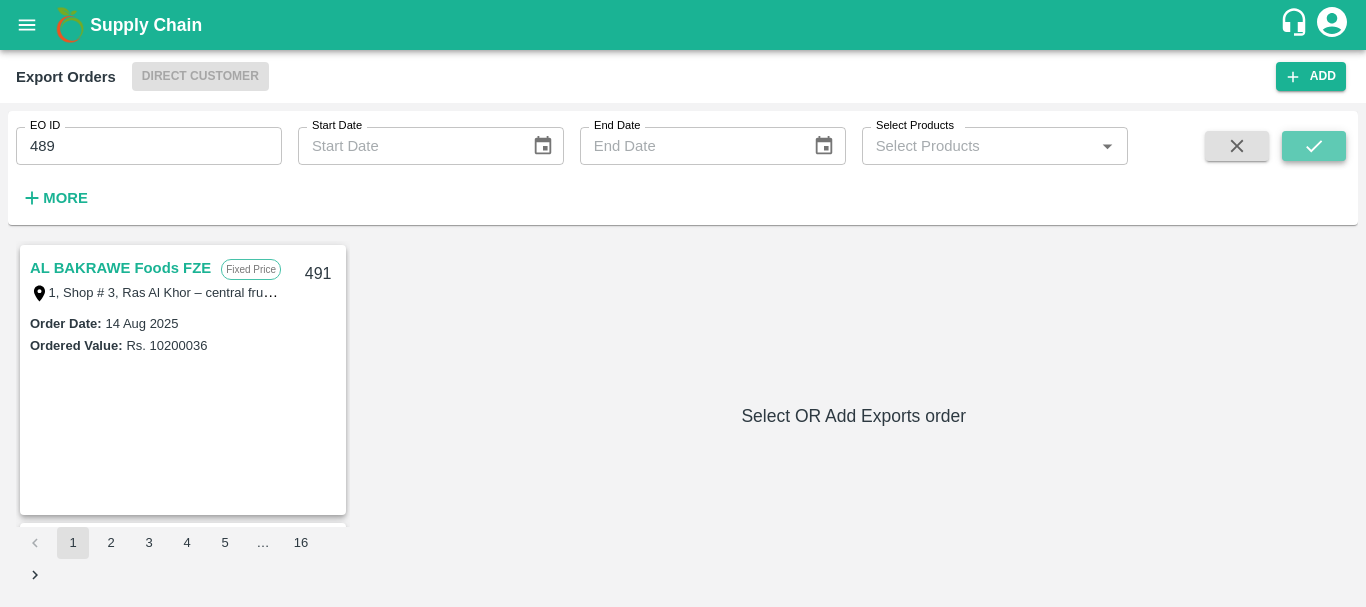 click 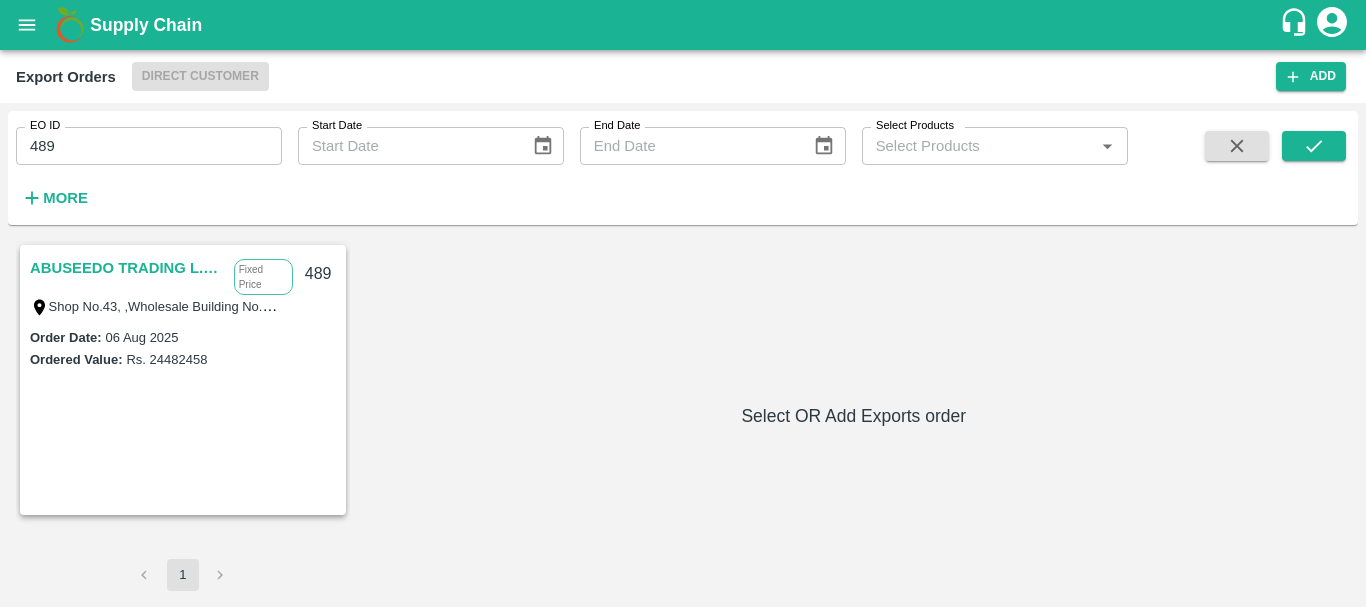 click on "ABUSEEDO TRADING L.L.C" at bounding box center [127, 268] 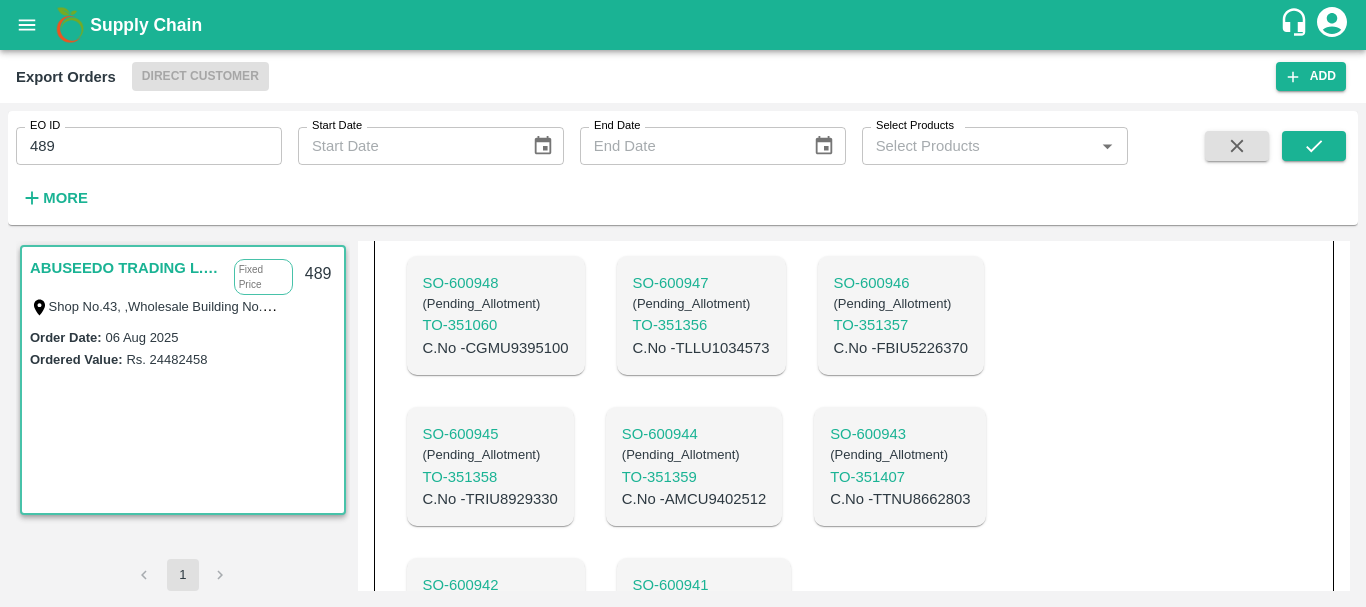 scroll, scrollTop: 2185, scrollLeft: 0, axis: vertical 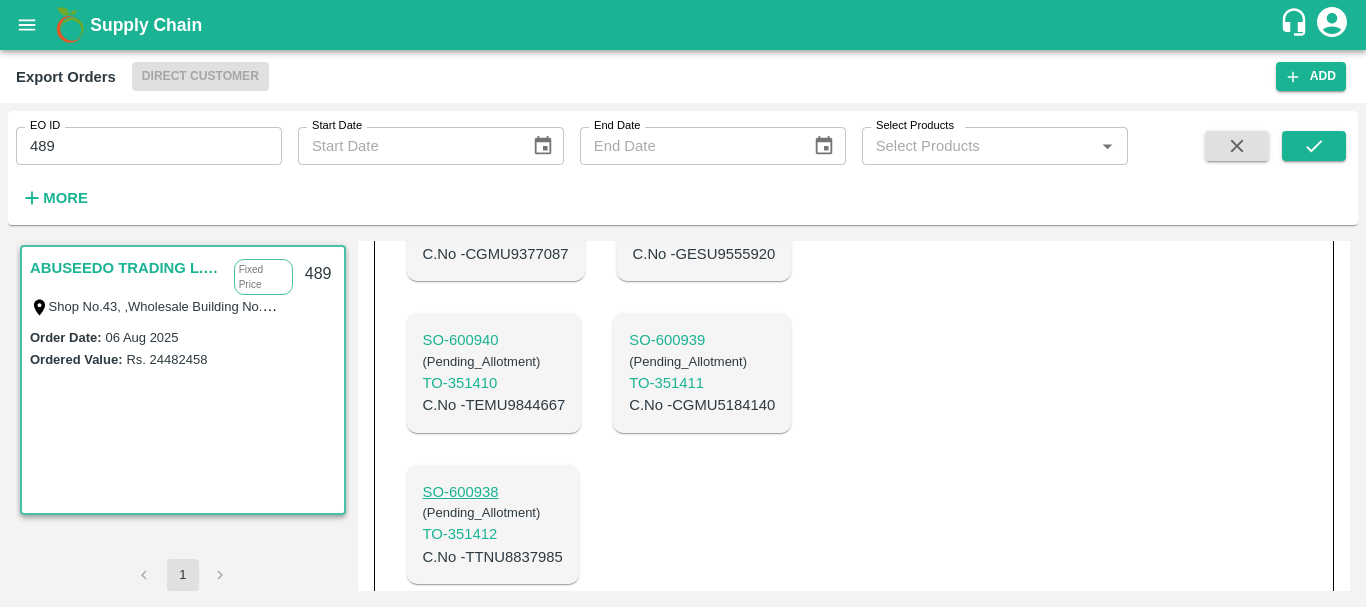 click on "SO- 600938" at bounding box center [493, 492] 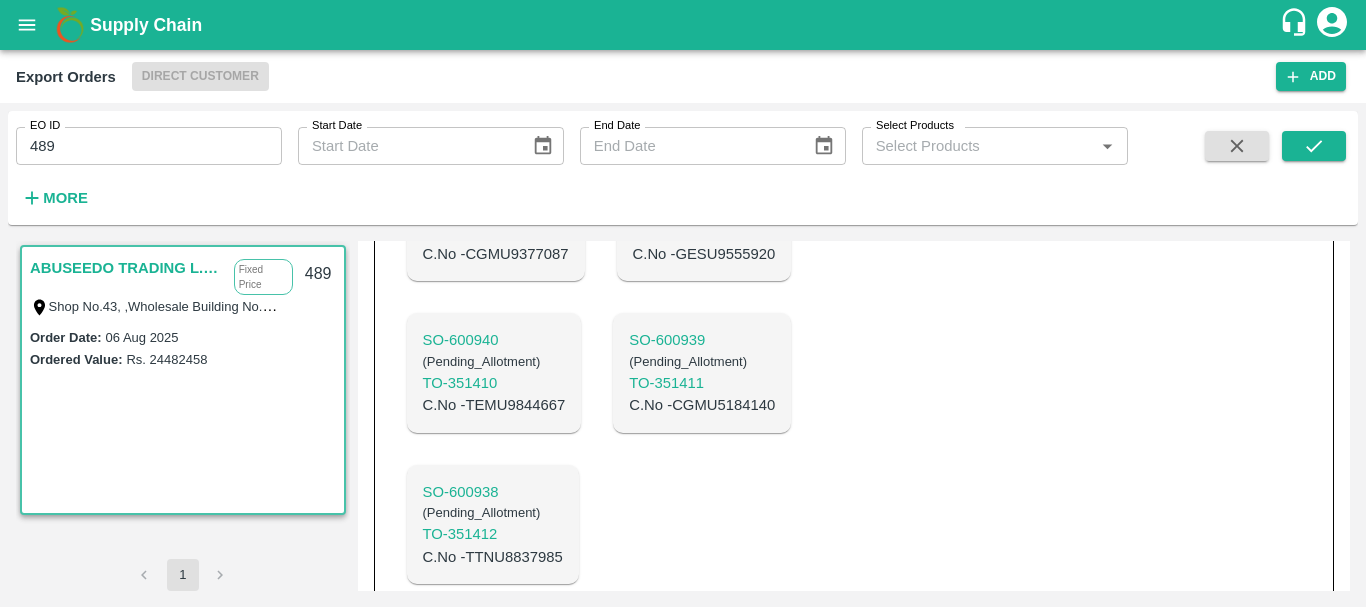 scroll, scrollTop: 2185, scrollLeft: 0, axis: vertical 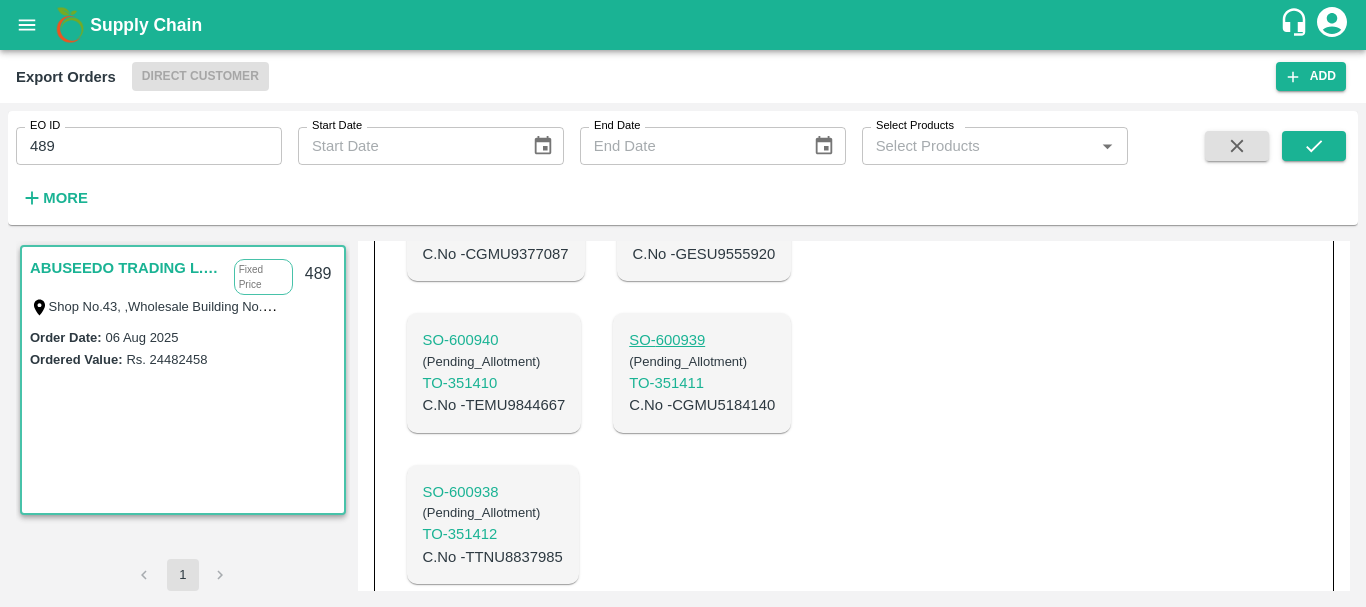 click on "SO- 600939" at bounding box center (702, 340) 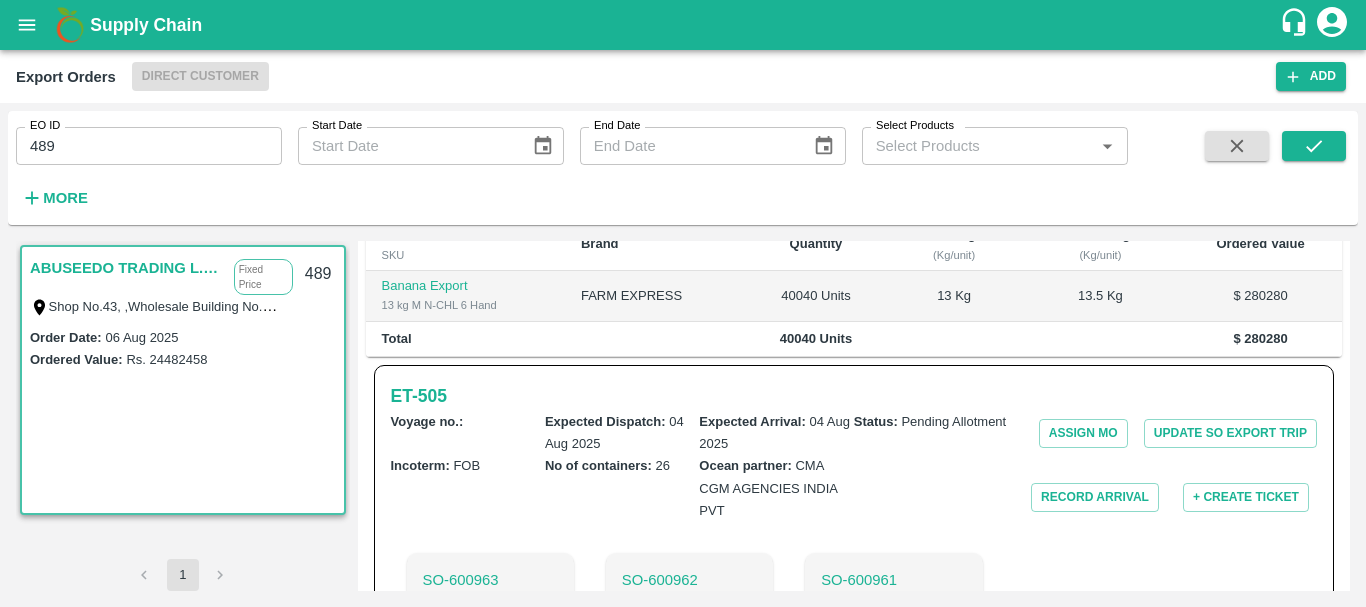 scroll, scrollTop: 592, scrollLeft: 0, axis: vertical 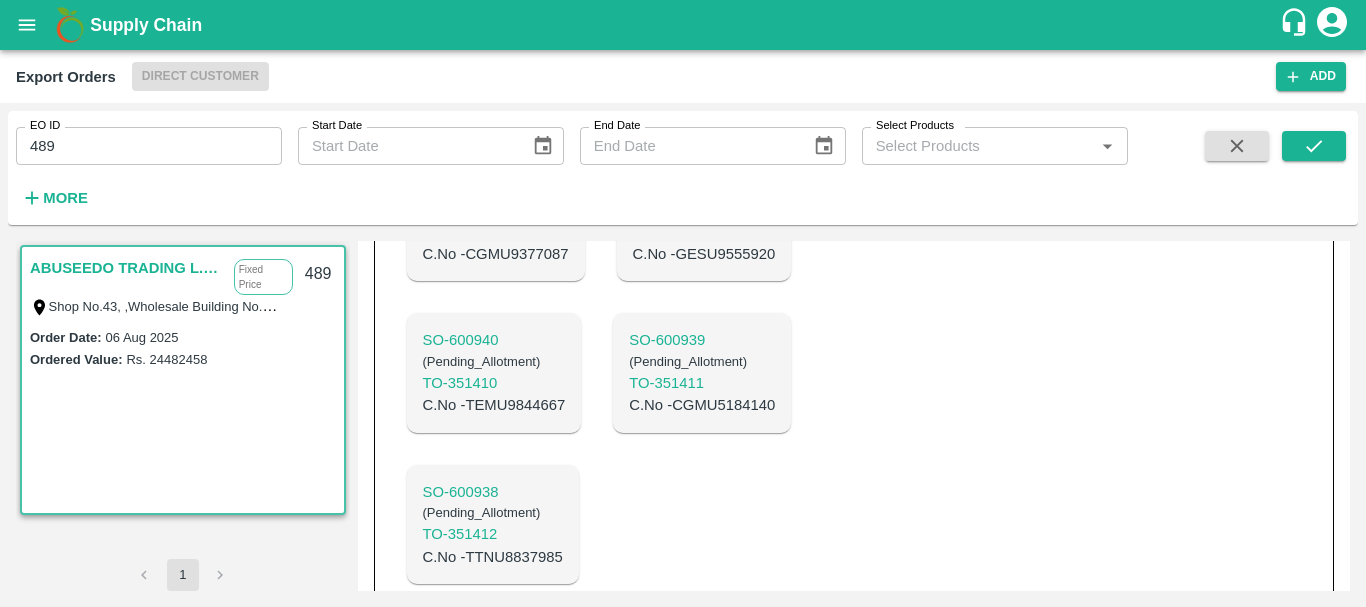 click on "C.No - TTNU8837985" at bounding box center (493, 557) 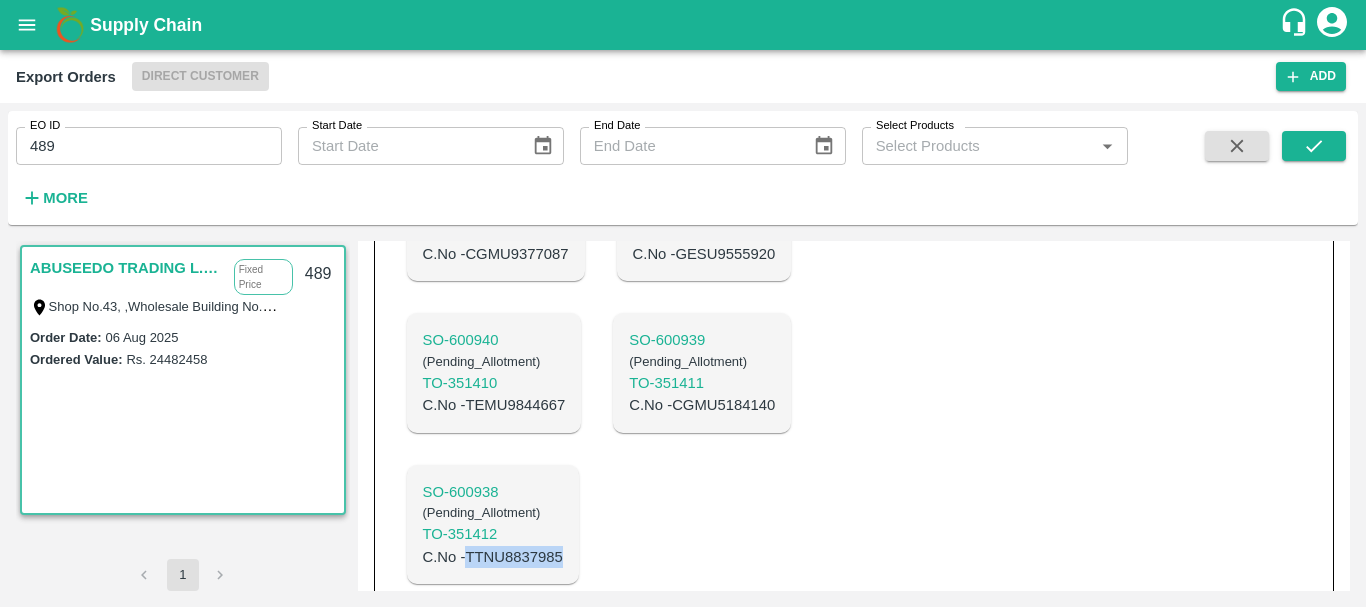 click on "C.No - TTNU8837985" at bounding box center [493, 557] 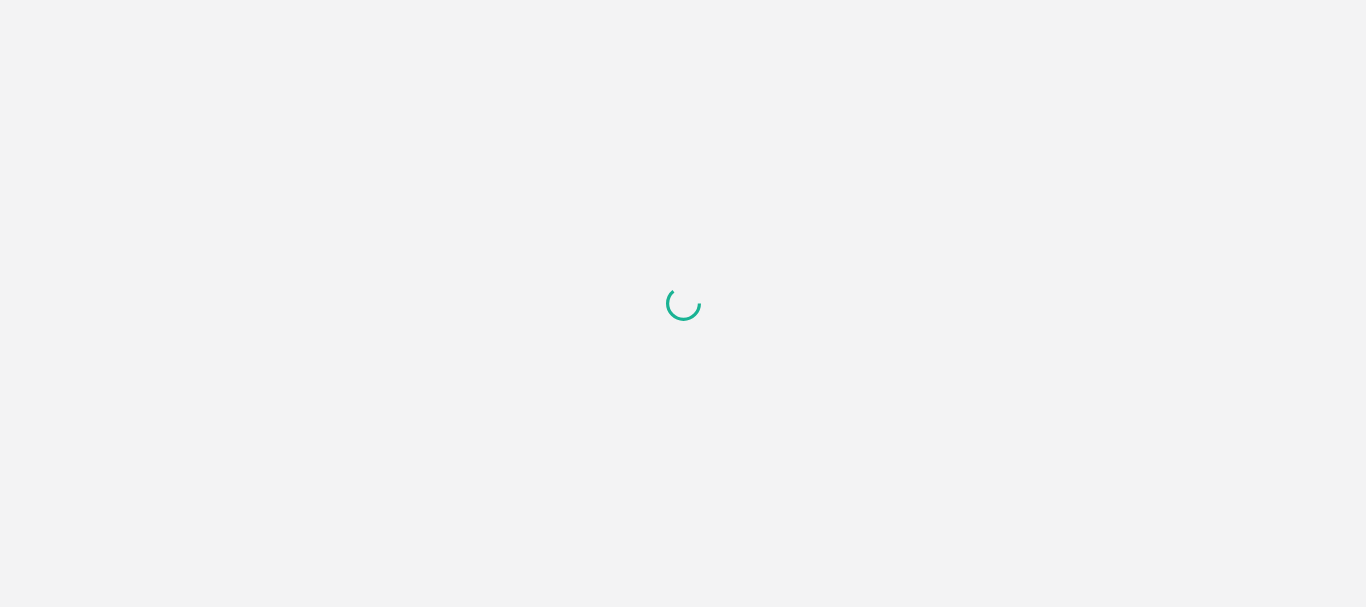 scroll, scrollTop: 0, scrollLeft: 0, axis: both 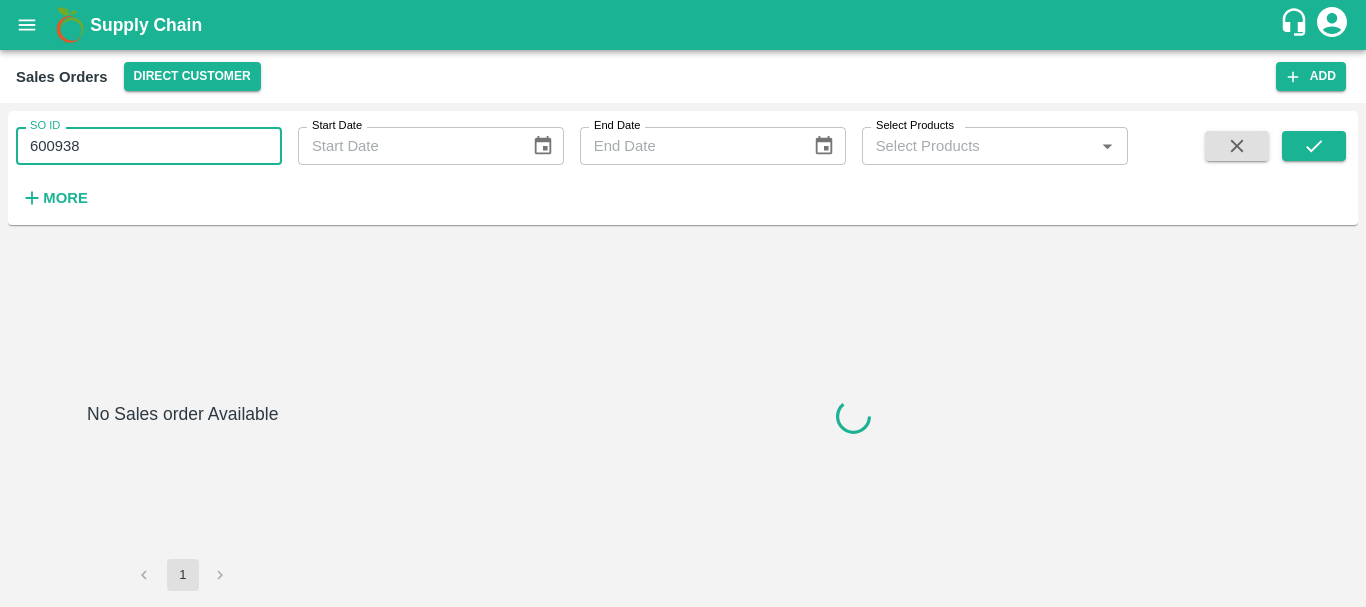 click on "600938" at bounding box center [149, 146] 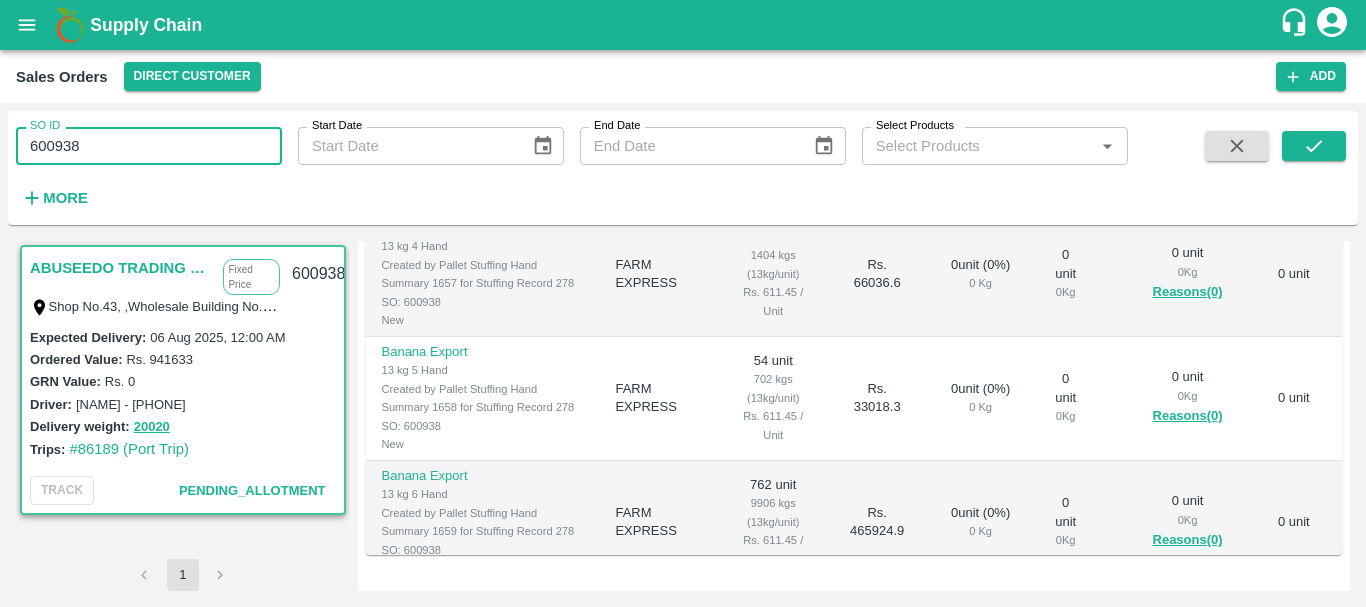 scroll, scrollTop: 738, scrollLeft: 0, axis: vertical 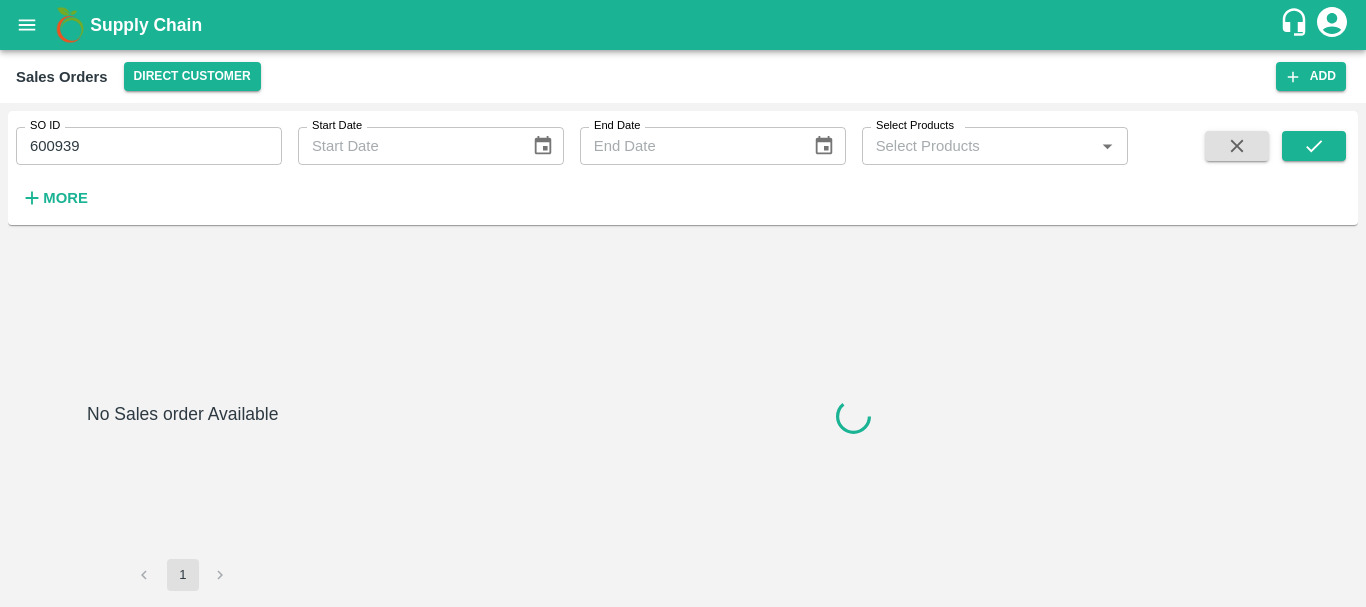 click on "600939" at bounding box center (149, 146) 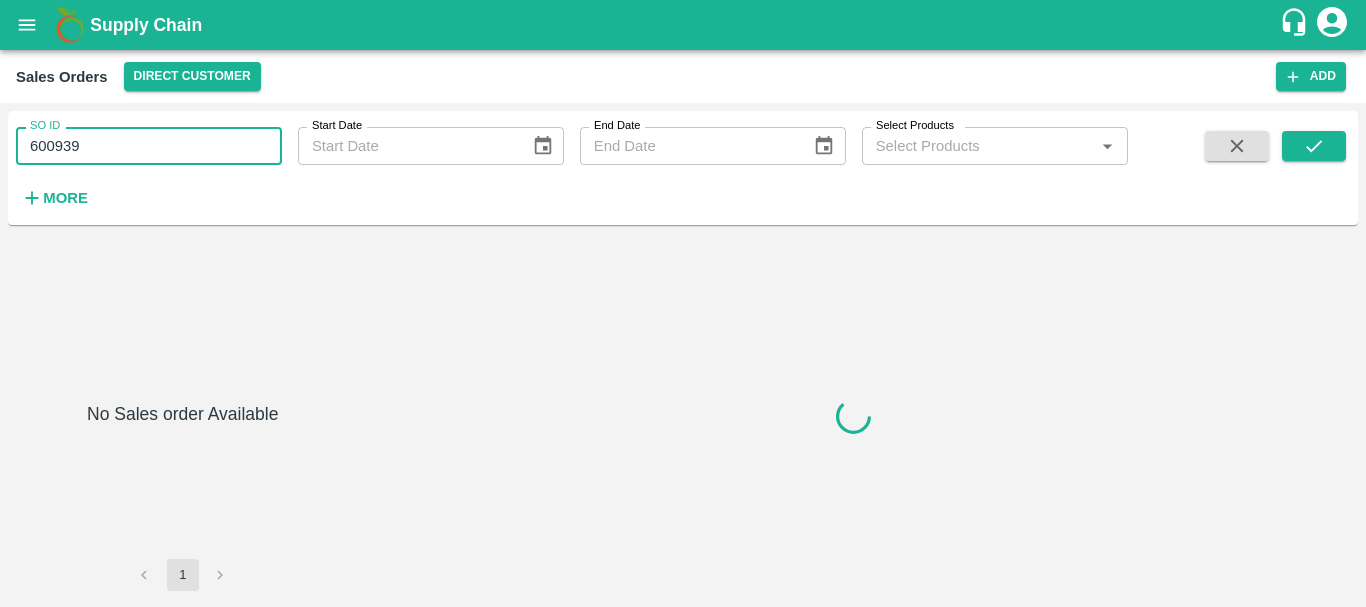 click on "600939" at bounding box center [149, 146] 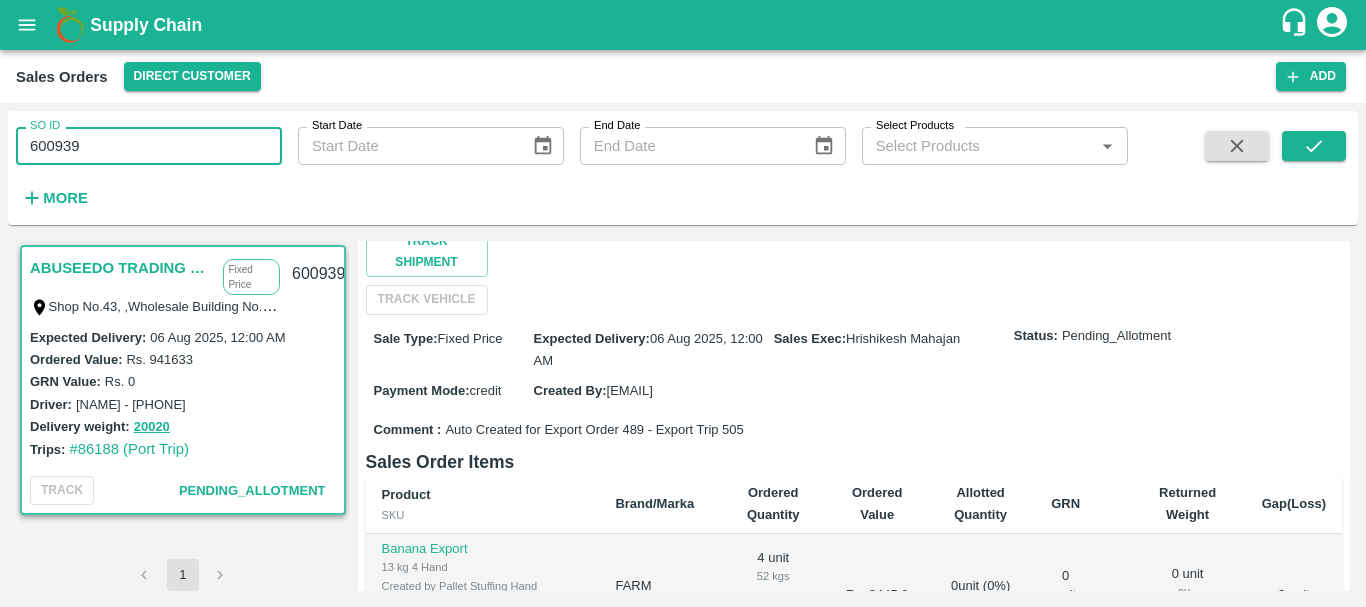 scroll, scrollTop: 0, scrollLeft: 0, axis: both 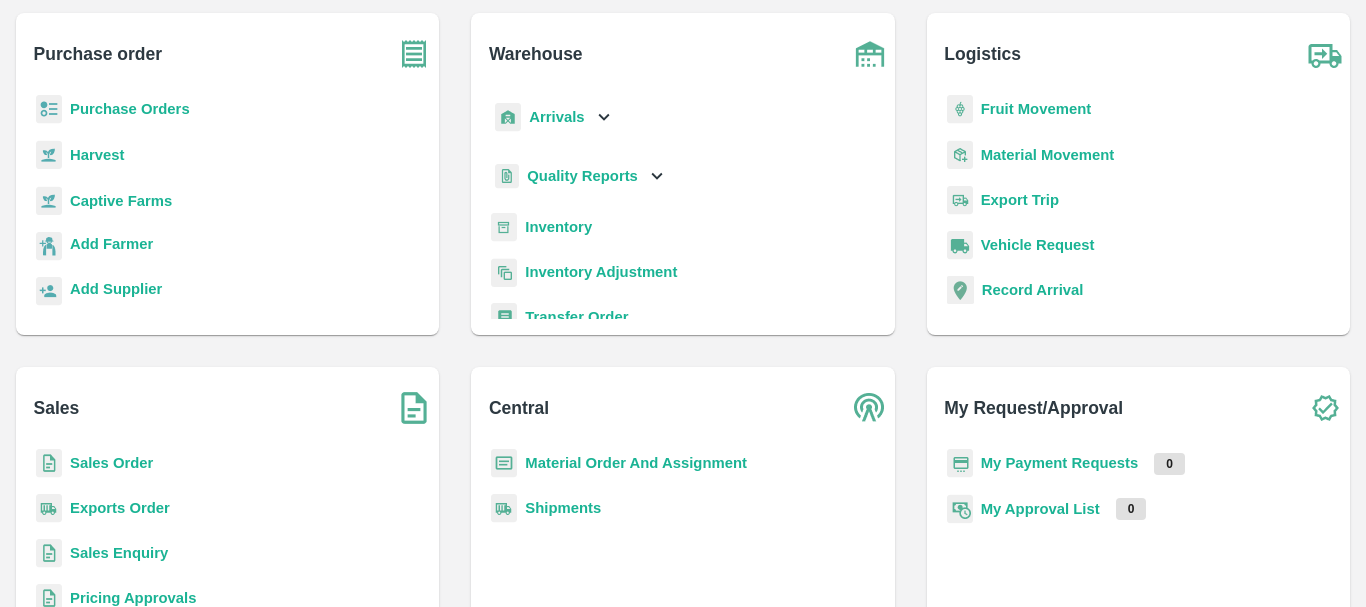 click on "Exports Order" at bounding box center (120, 508) 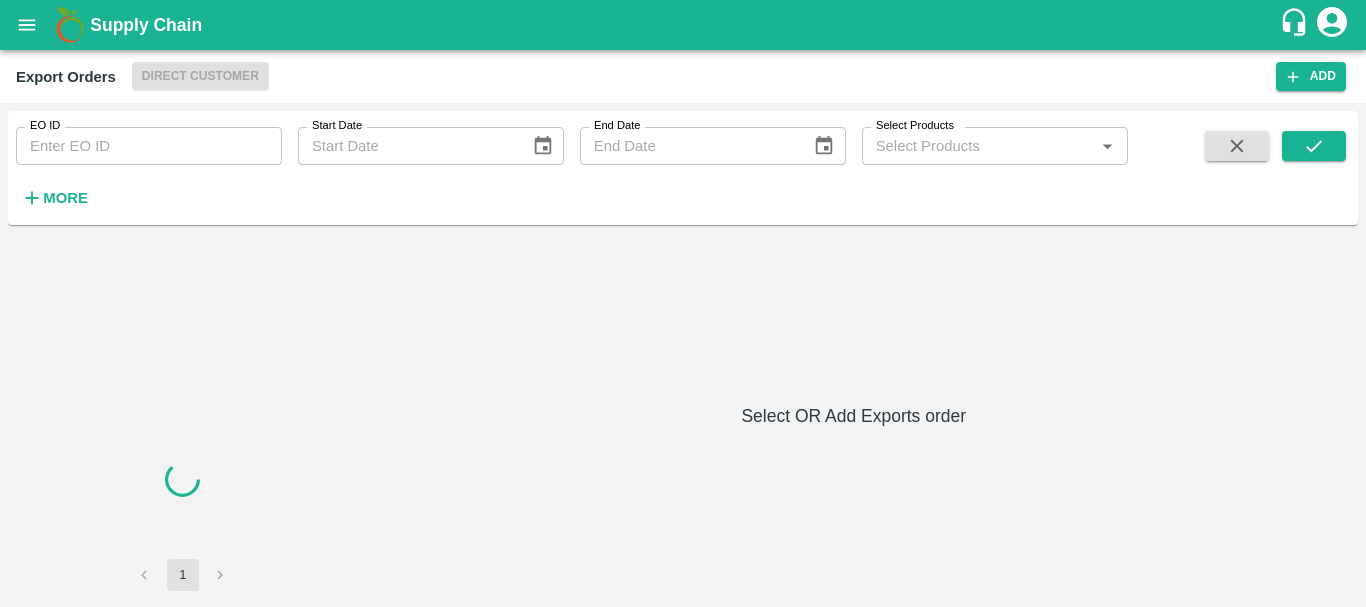 scroll, scrollTop: 0, scrollLeft: 0, axis: both 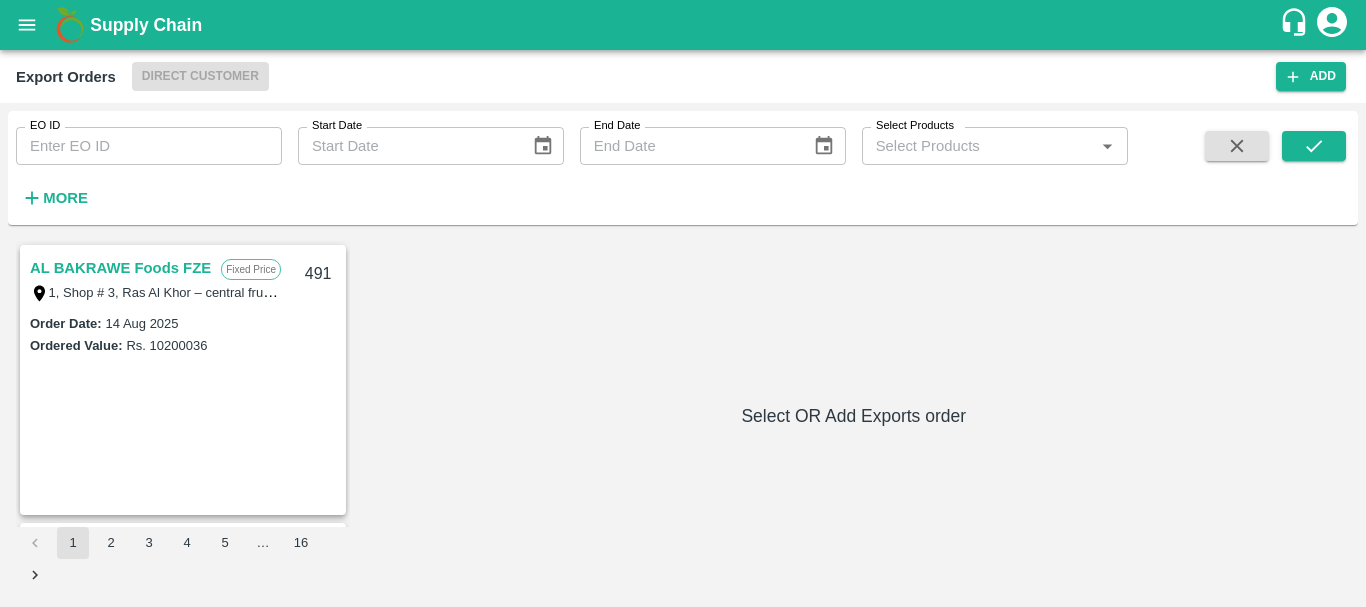 click on "EO ID" at bounding box center (149, 146) 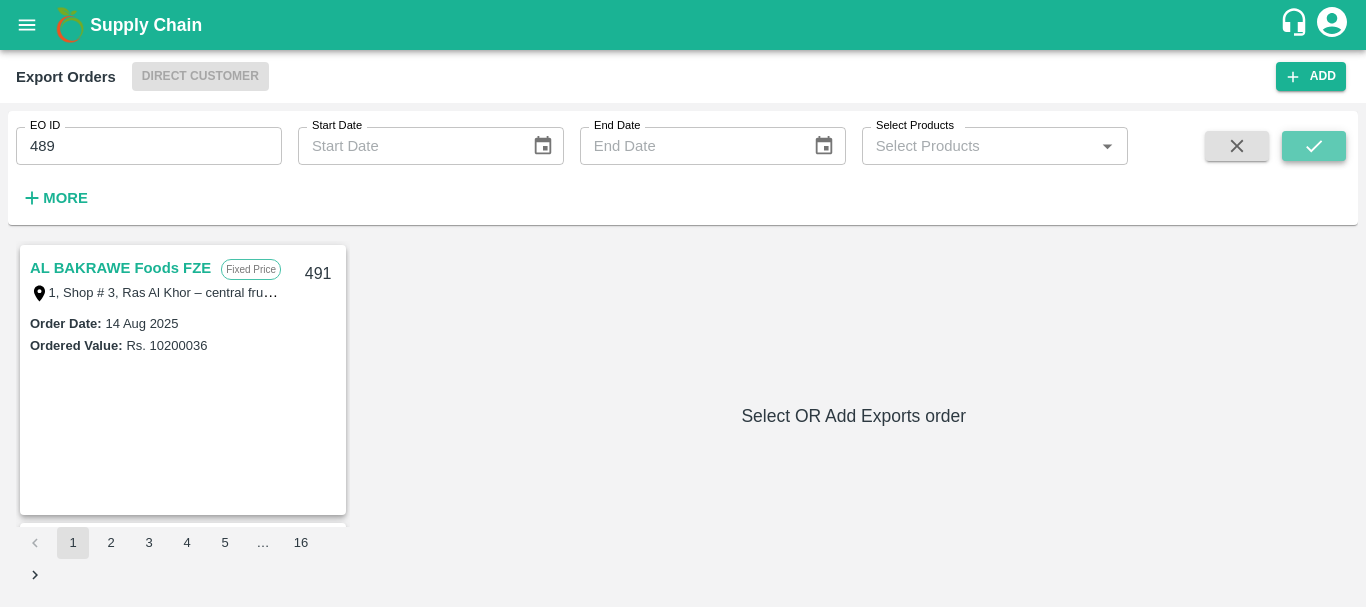 click 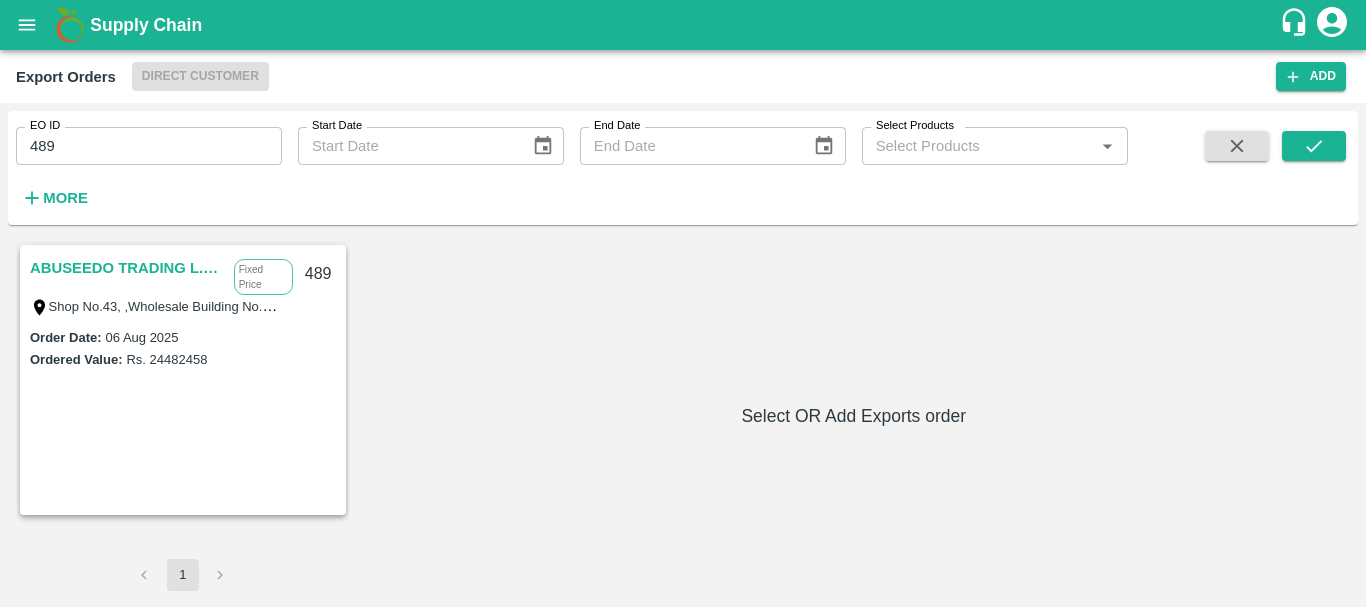 click on "ABUSEEDO TRADING L.L.C" at bounding box center (127, 268) 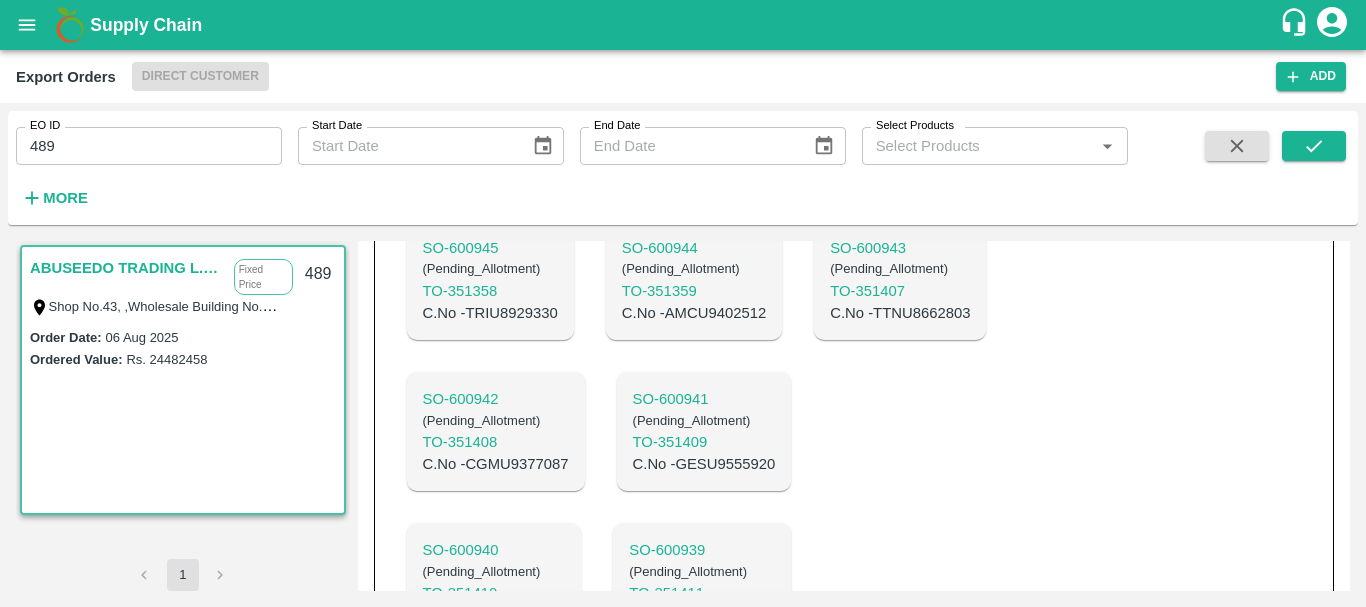 scroll, scrollTop: 2185, scrollLeft: 0, axis: vertical 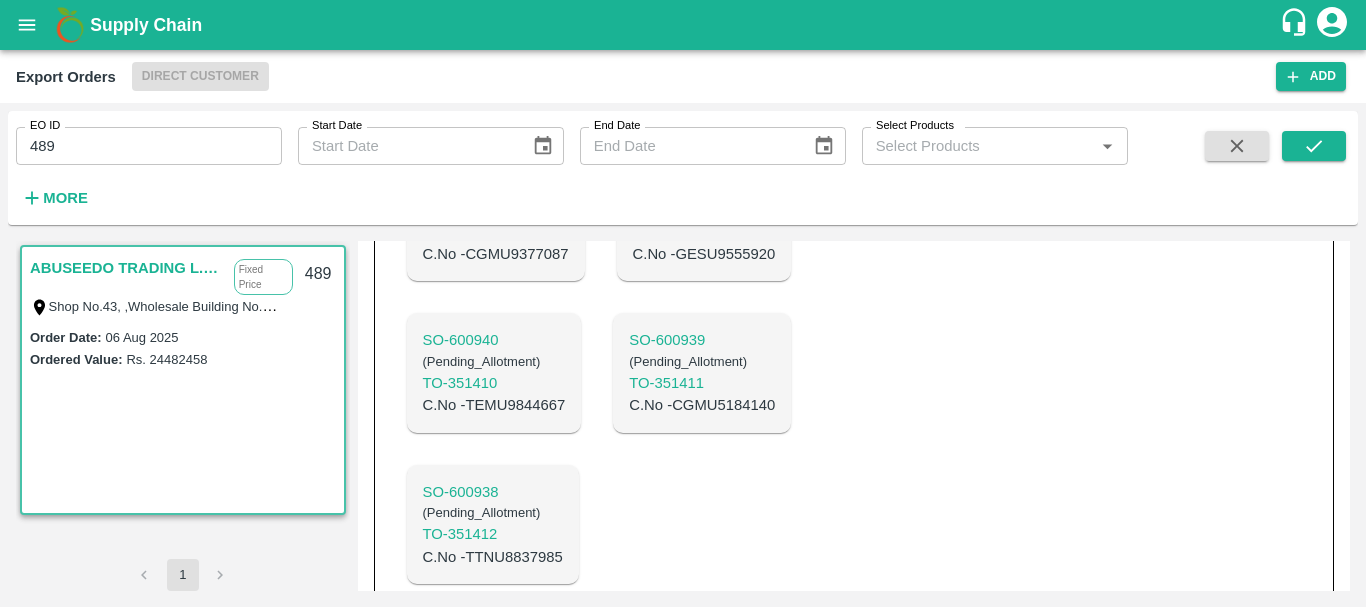click on "C.No - CGMU5184140" at bounding box center (702, 405) 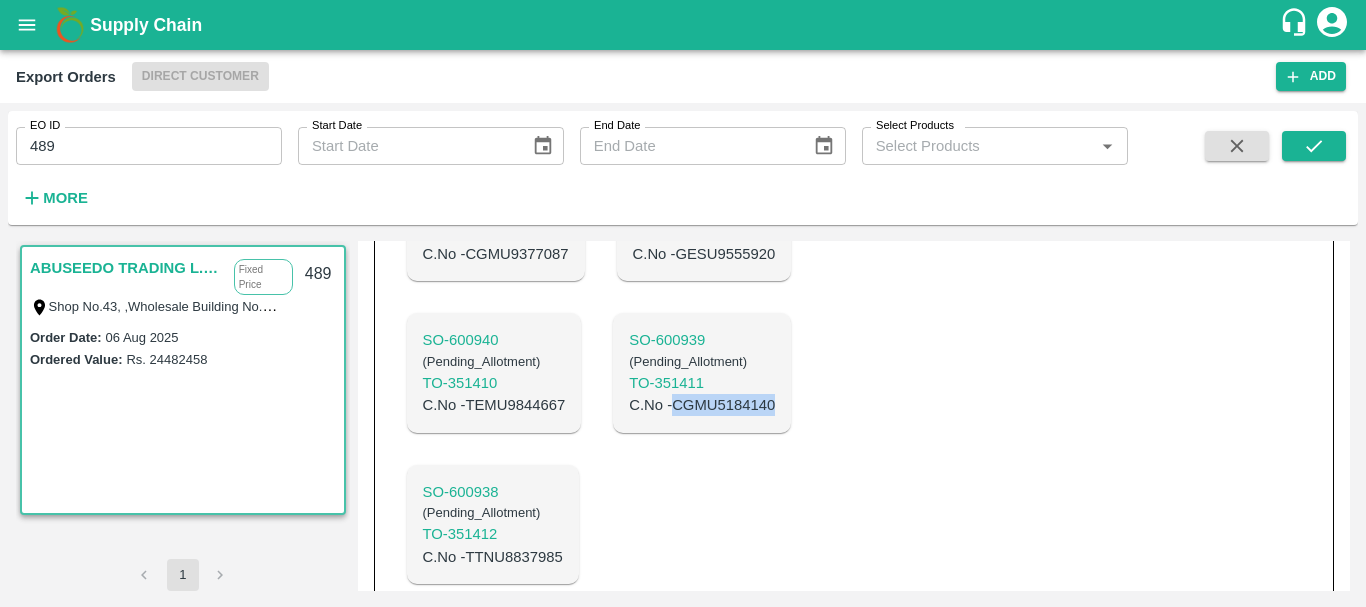 click on "C.No - CGMU5184140" at bounding box center (702, 405) 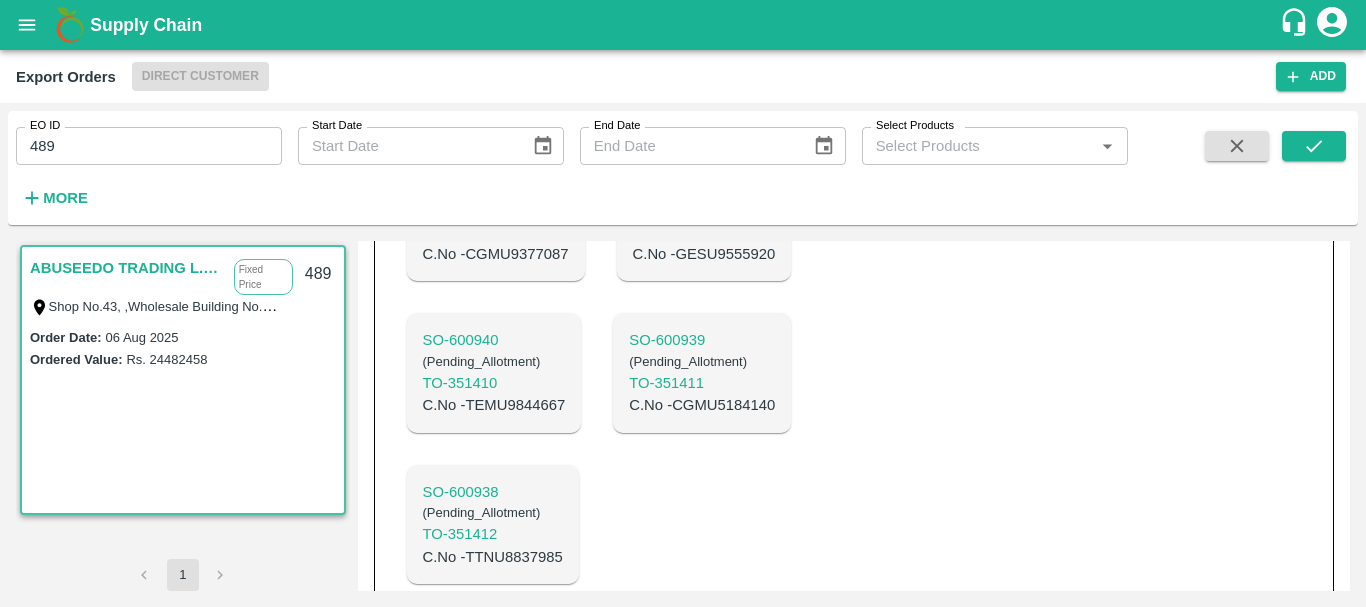 click on "C.No - TEMU9844667" at bounding box center [494, 405] 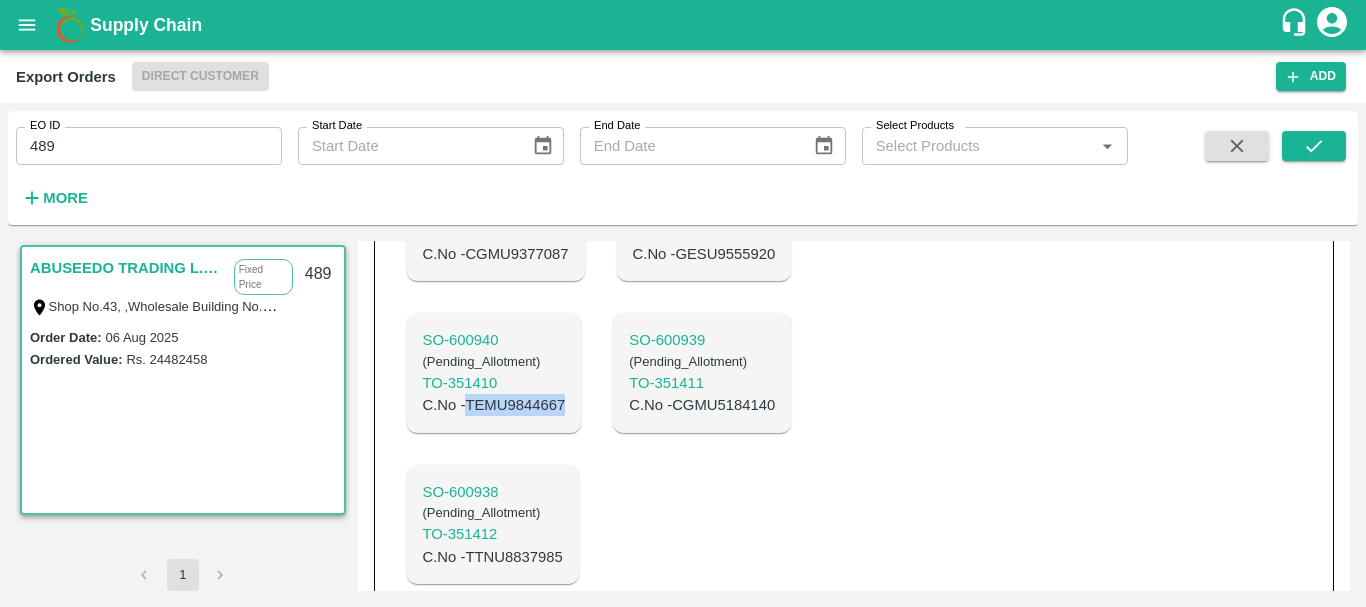 click on "C.No - TEMU9844667" at bounding box center [494, 405] 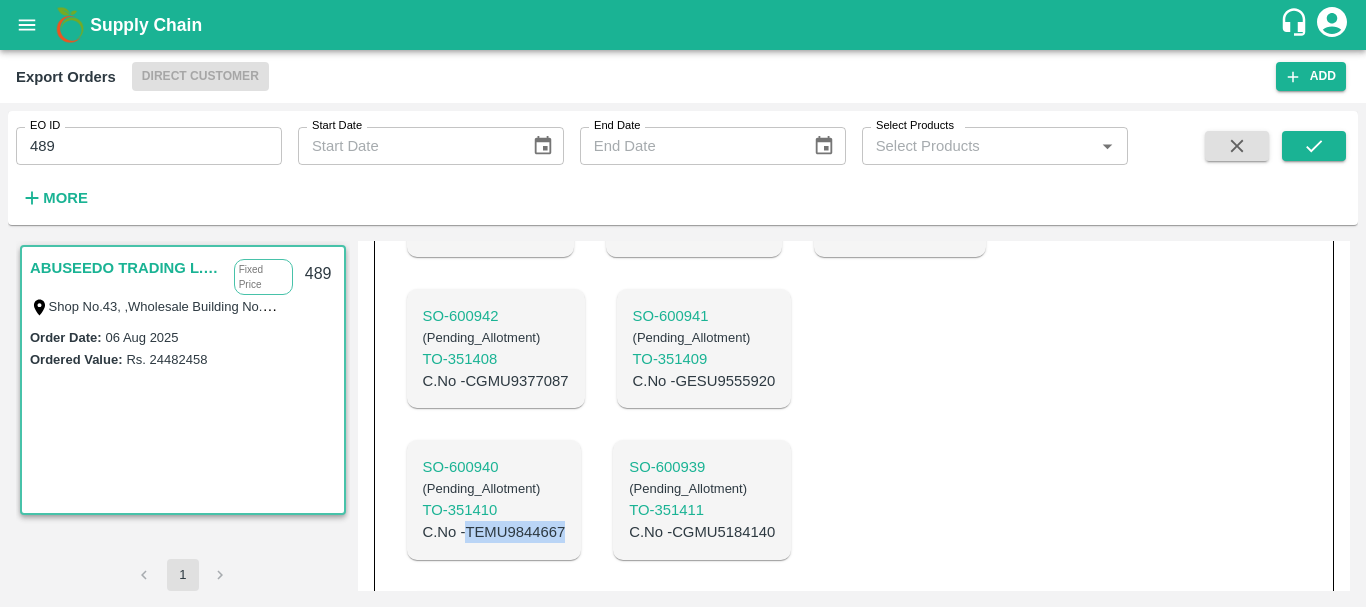 scroll, scrollTop: 2057, scrollLeft: 0, axis: vertical 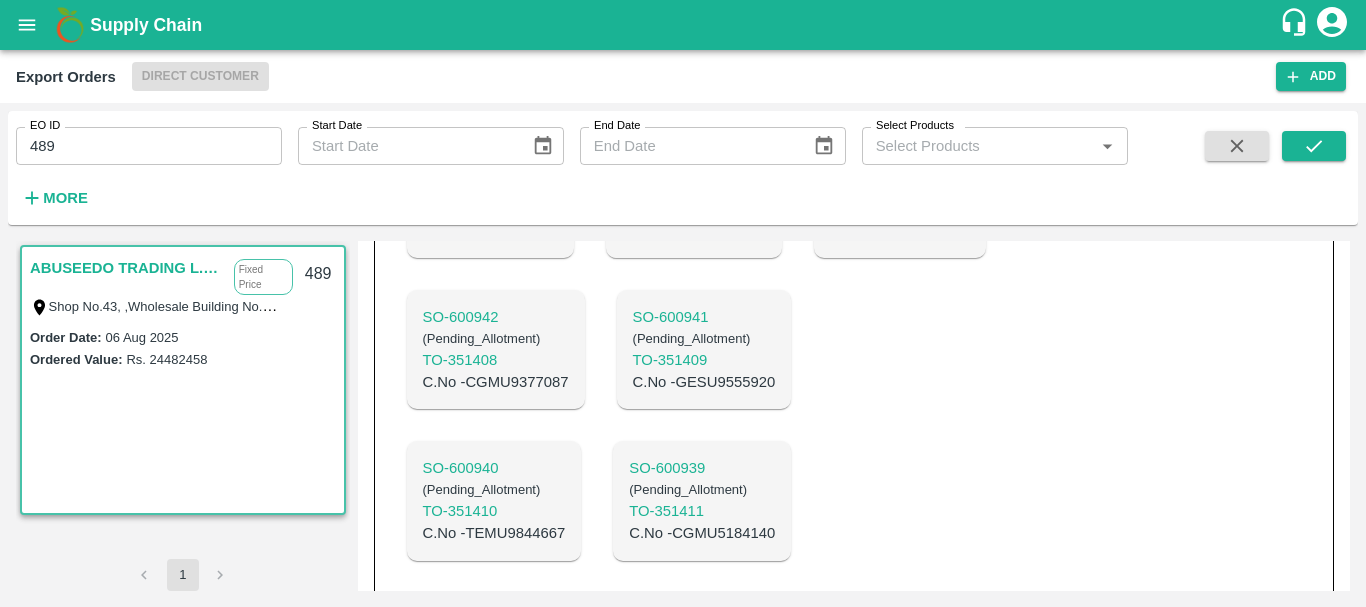 click on "C.No - GESU9555920" at bounding box center (704, 382) 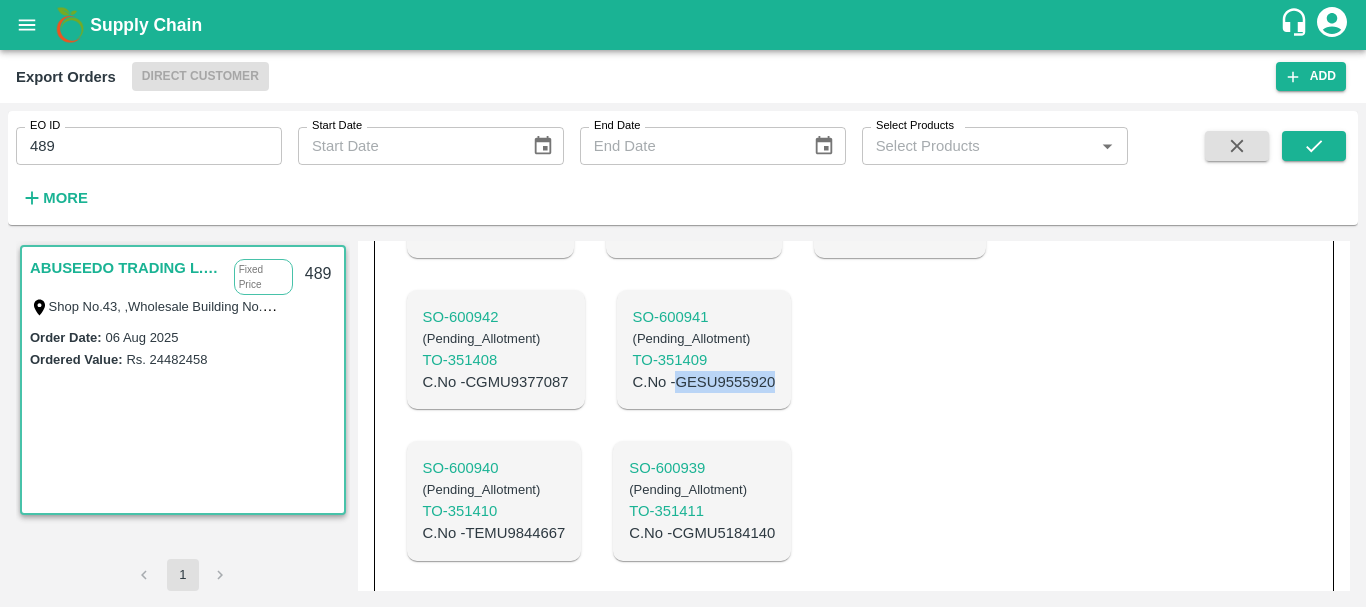 click on "C.No - GESU9555920" at bounding box center [704, 382] 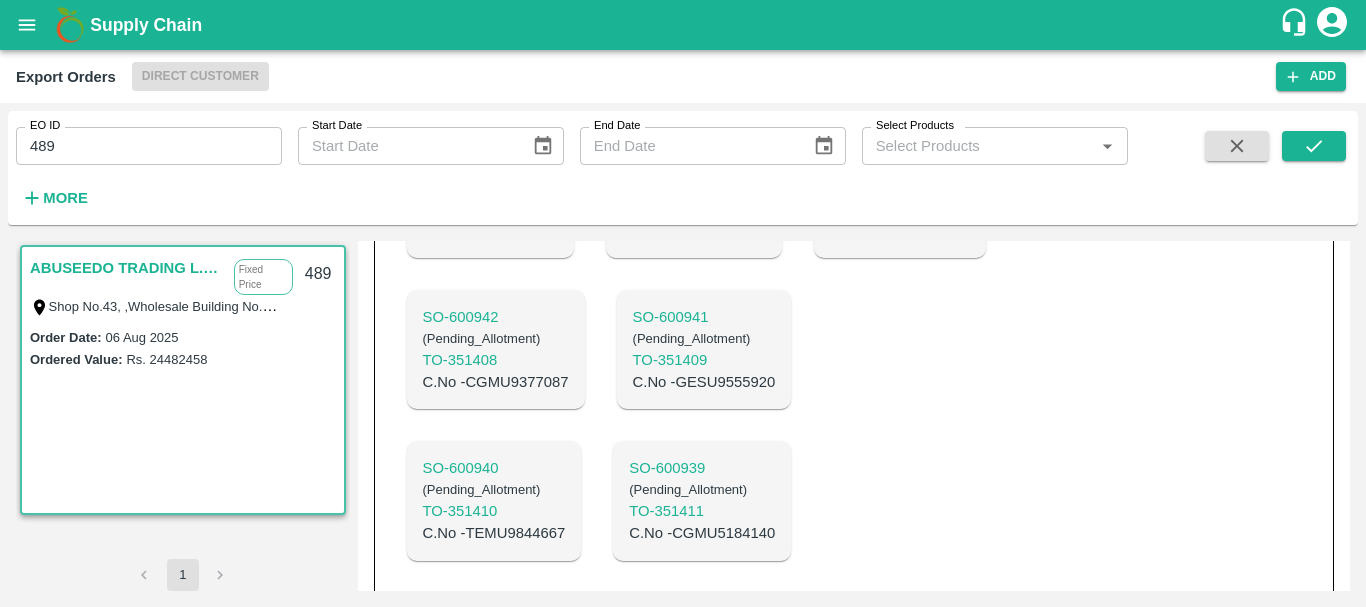 click on "C.No - CGMU9377087" at bounding box center [496, 382] 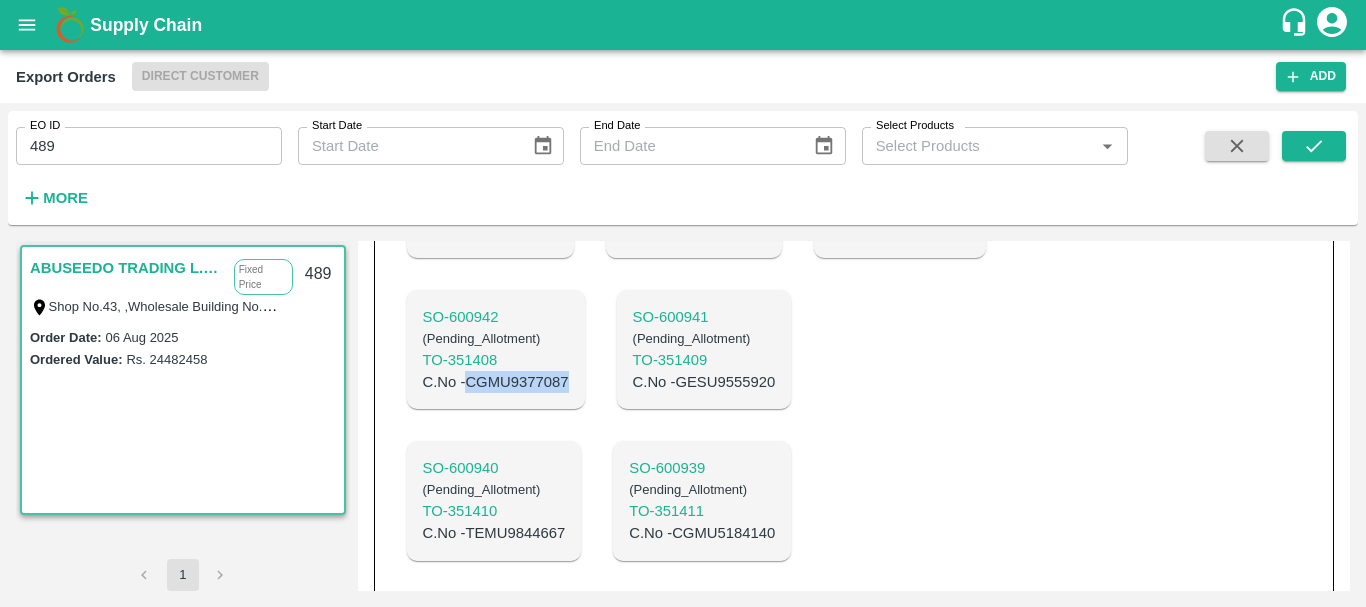 click on "C.No - CGMU9377087" at bounding box center (496, 382) 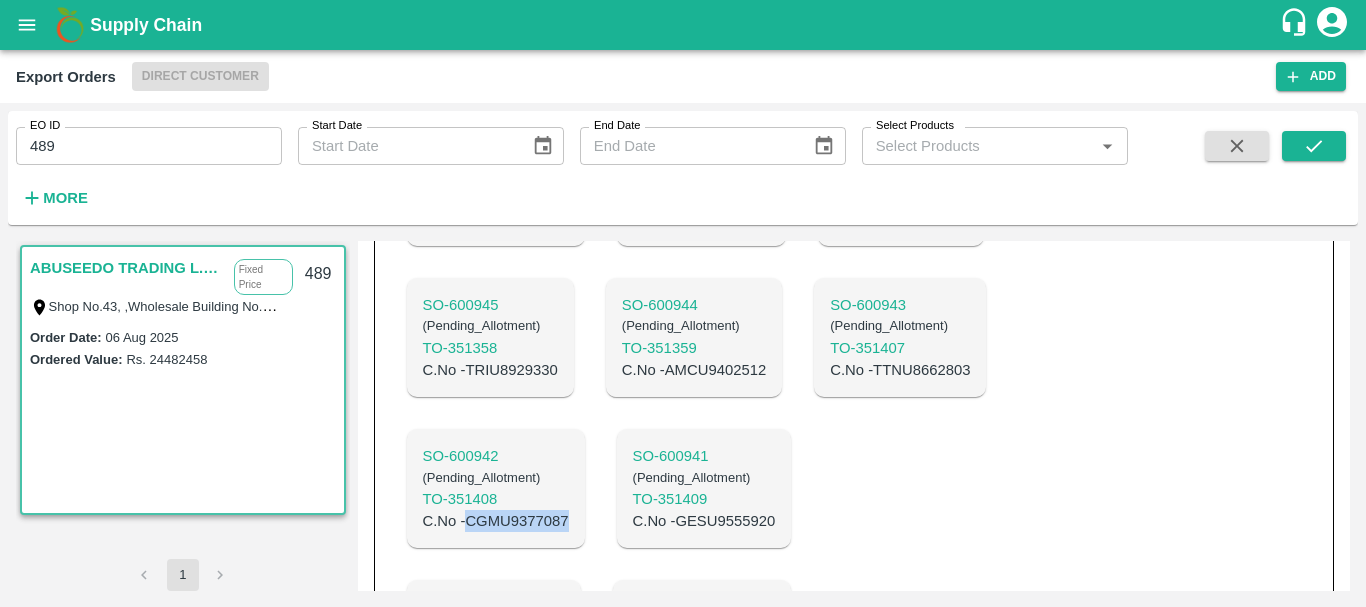 scroll, scrollTop: 1917, scrollLeft: 0, axis: vertical 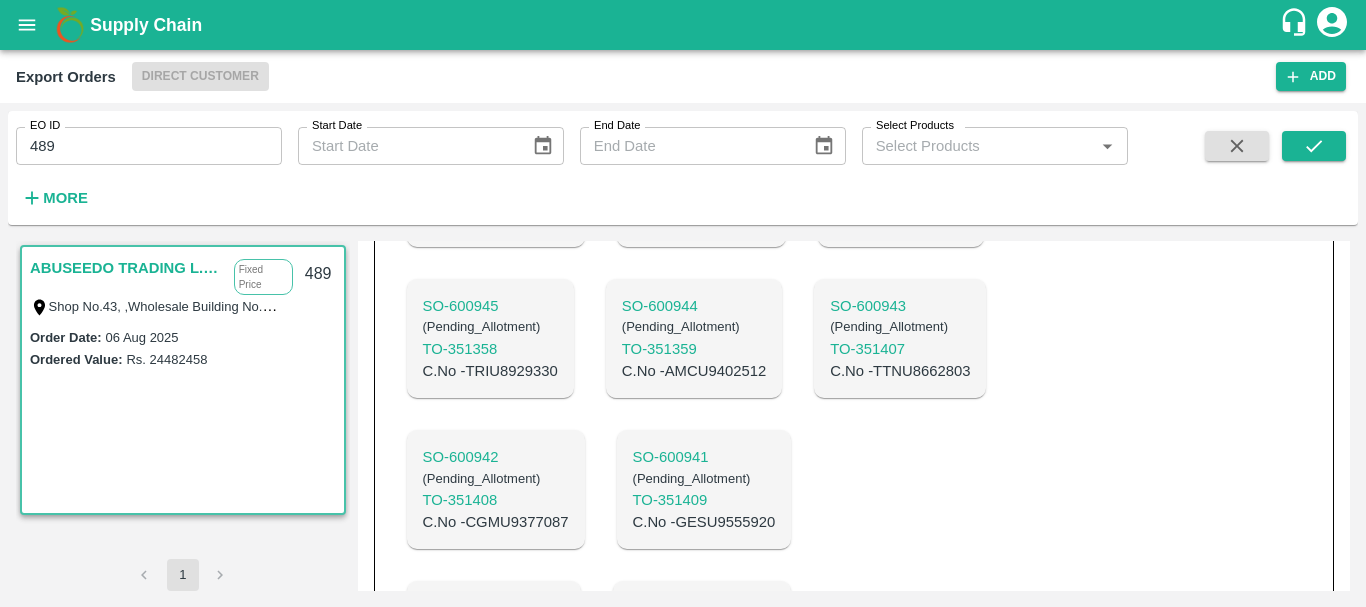 click on "C.No - TTNU8662803" at bounding box center (900, 371) 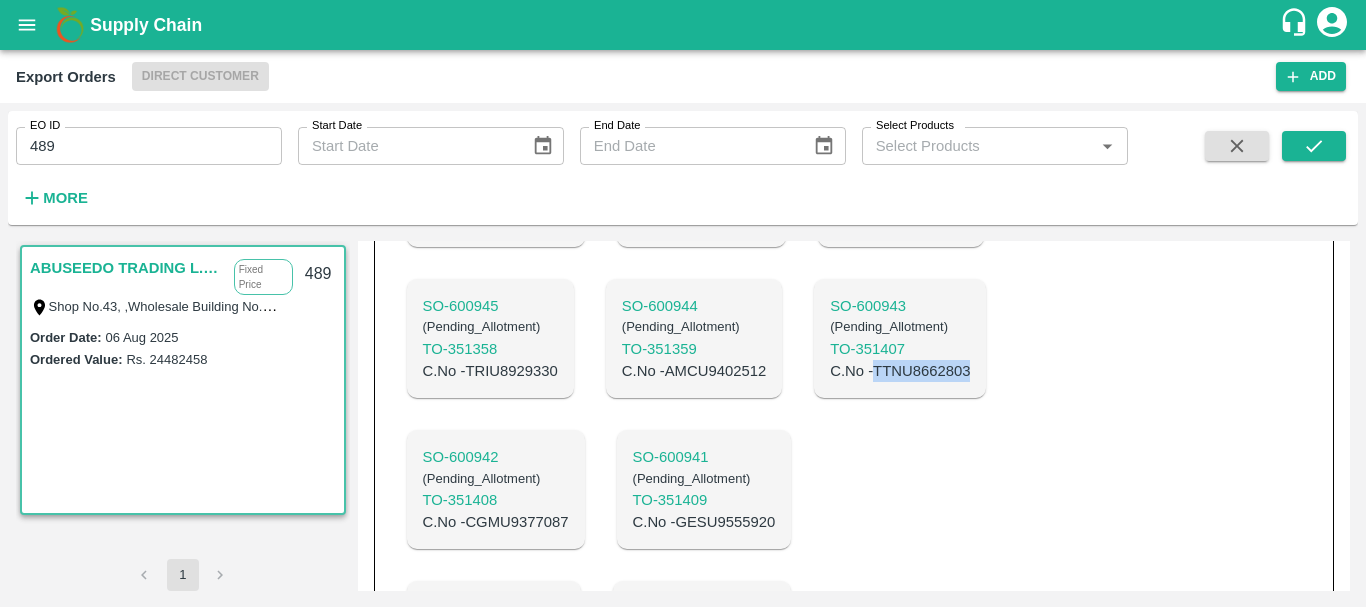 click on "C.No - TTNU8662803" at bounding box center [900, 371] 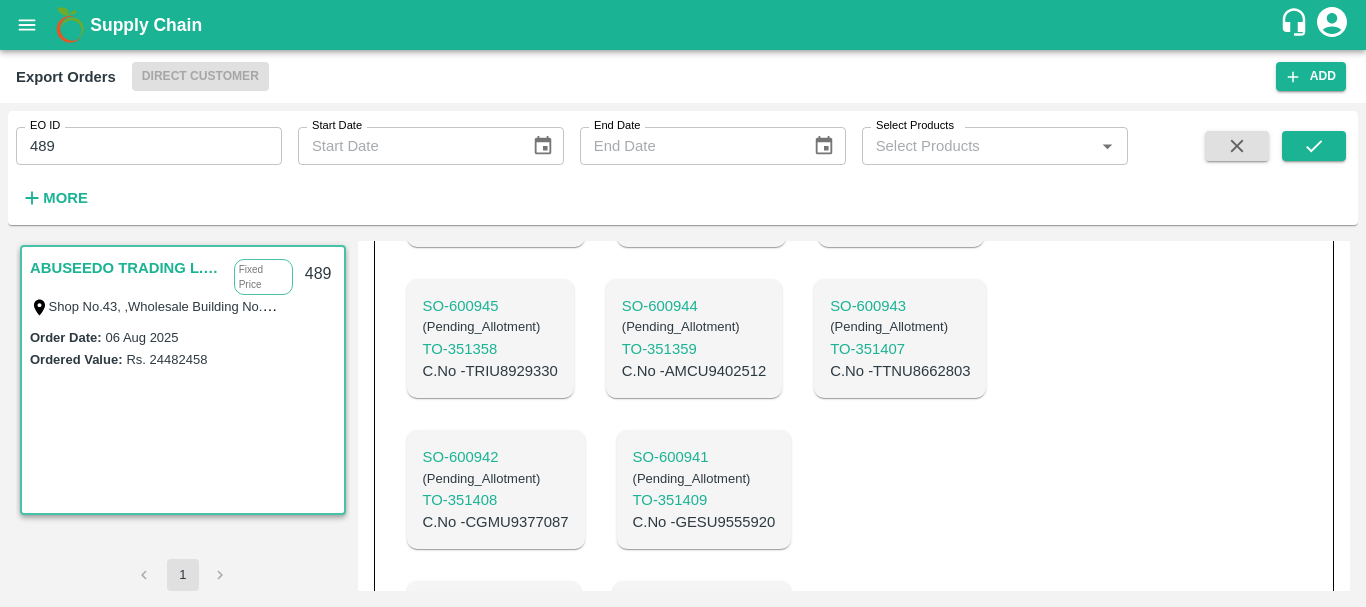 click on "C.No - AMCU9402512" at bounding box center [694, 371] 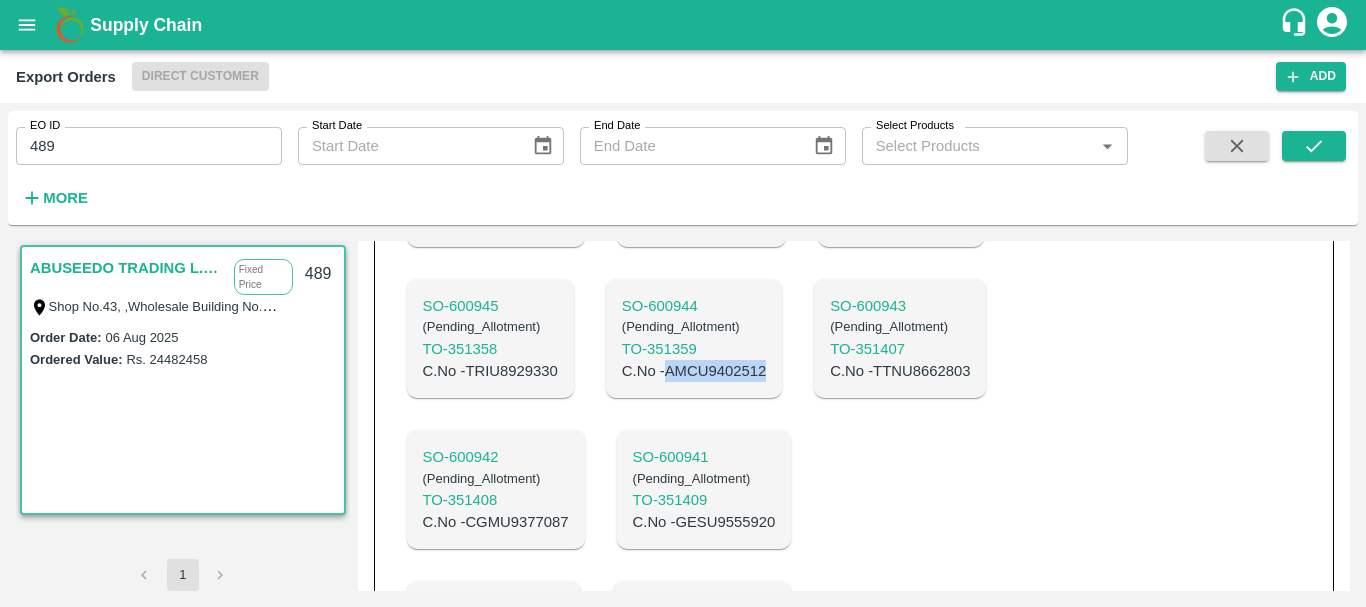 click on "C.No - AMCU9402512" at bounding box center (694, 371) 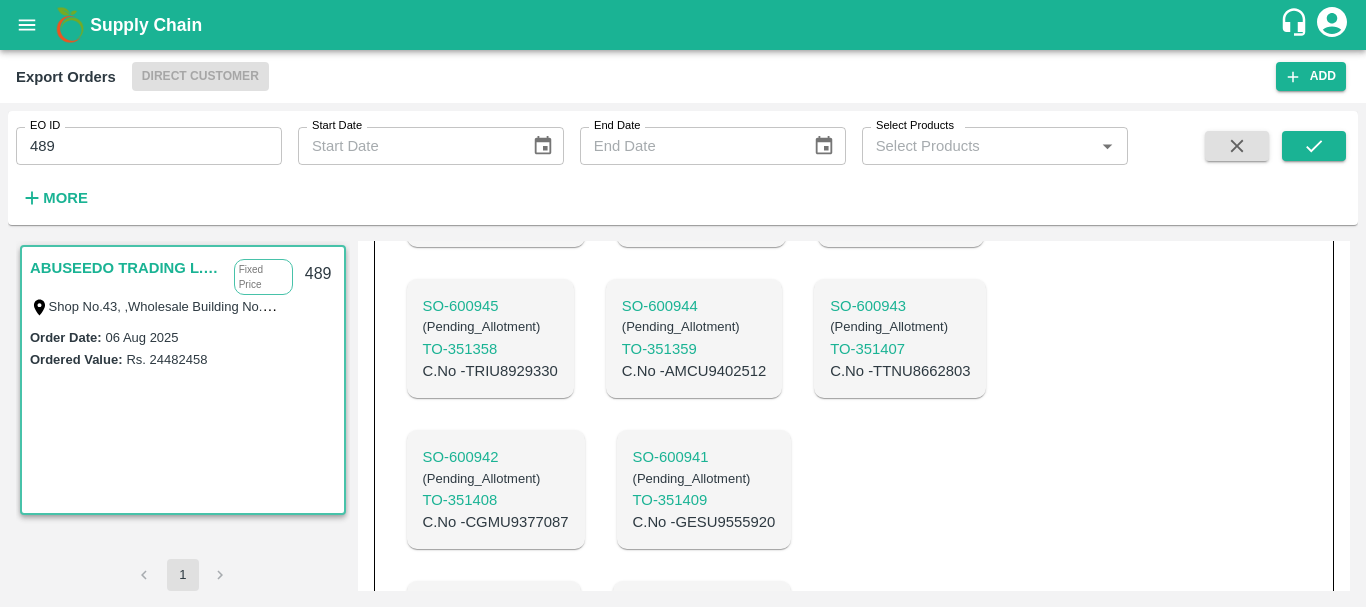 click on "C.No - TRIU8929330" at bounding box center [490, 371] 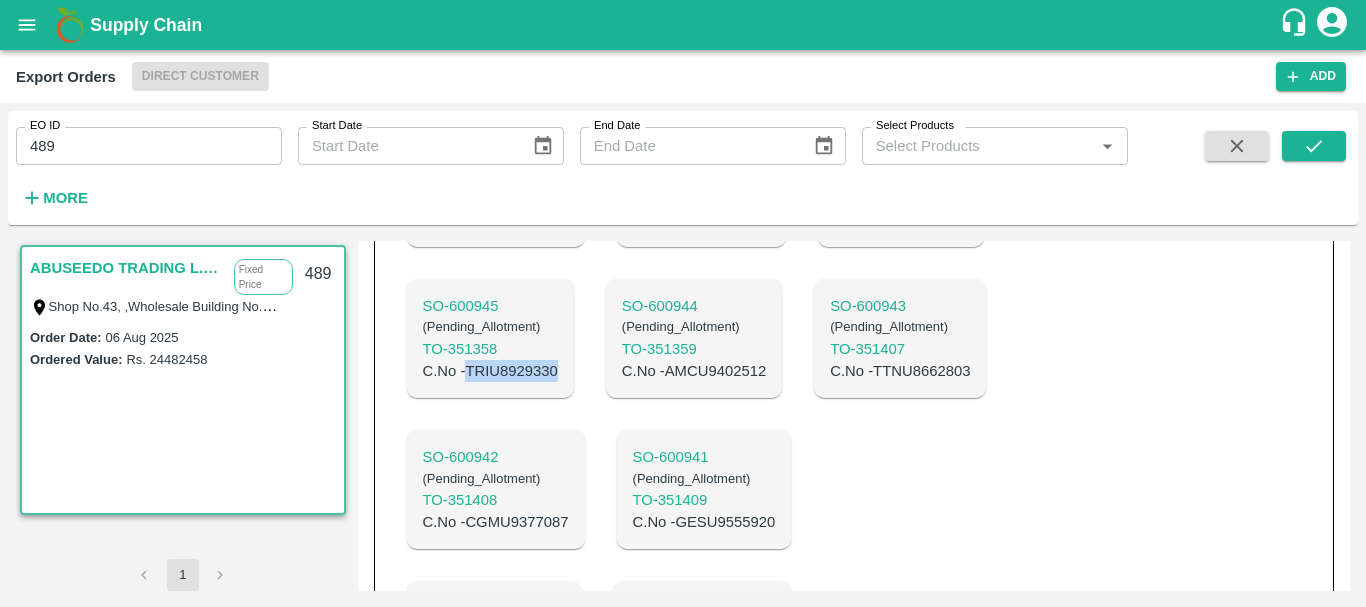 click on "C.No - TRIU8929330" at bounding box center (490, 371) 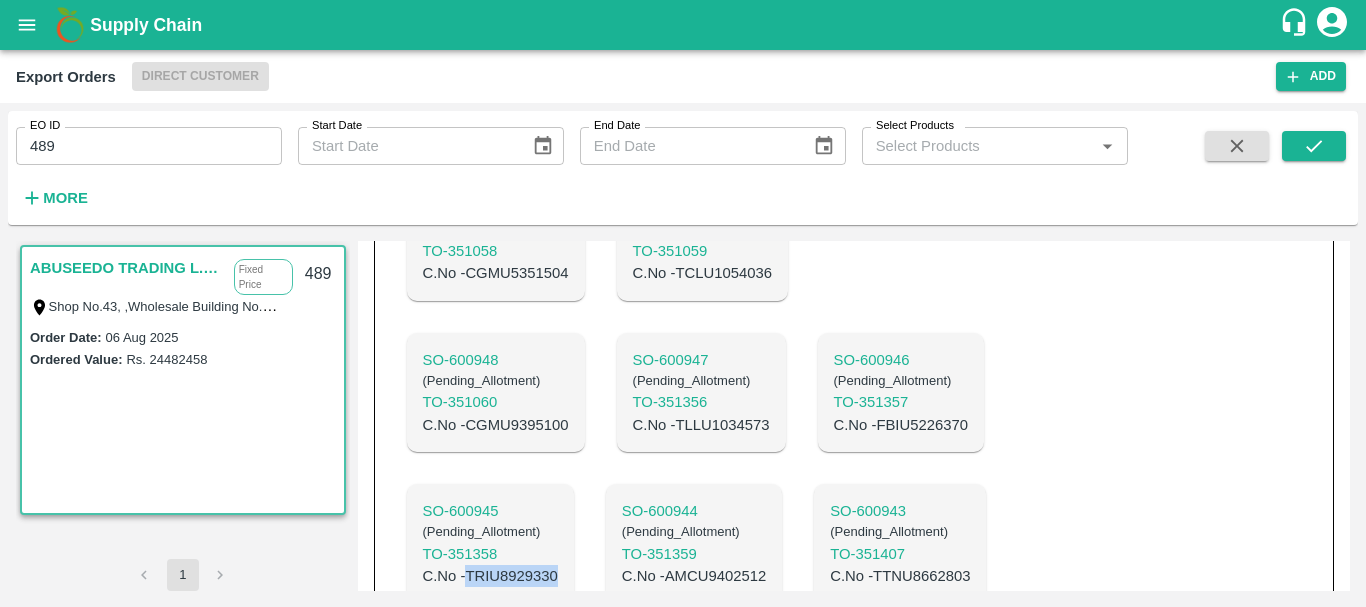 scroll, scrollTop: 1699, scrollLeft: 0, axis: vertical 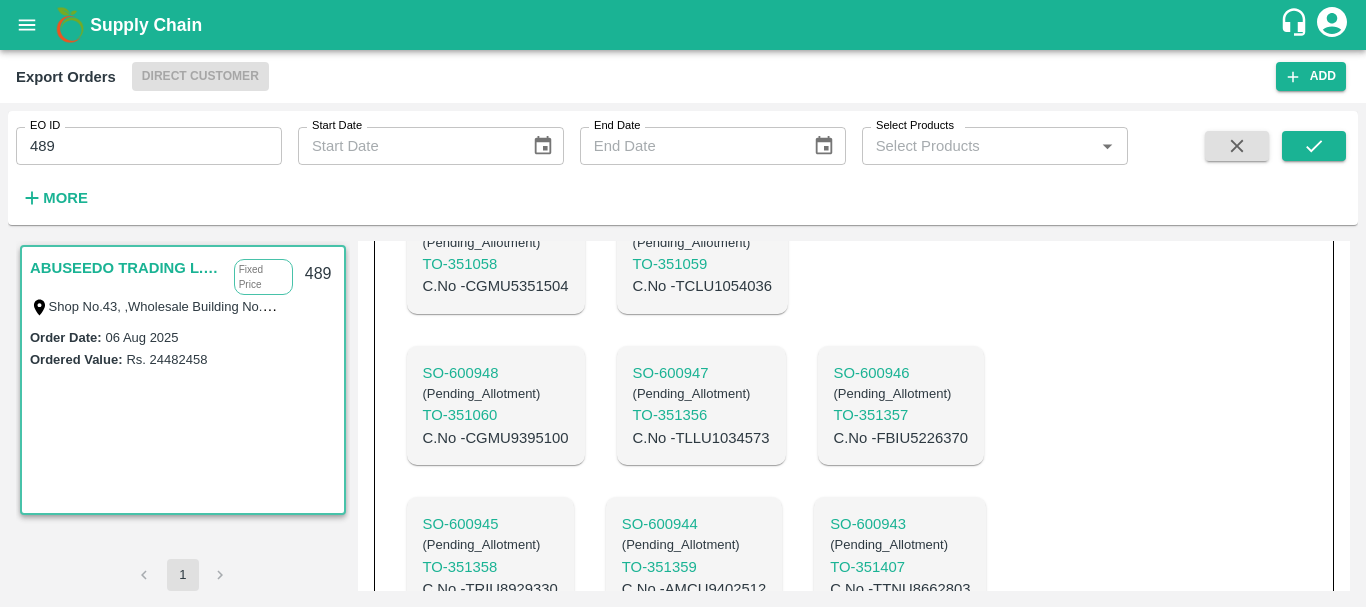 click on "C.No - FBIU5226370" at bounding box center (901, 438) 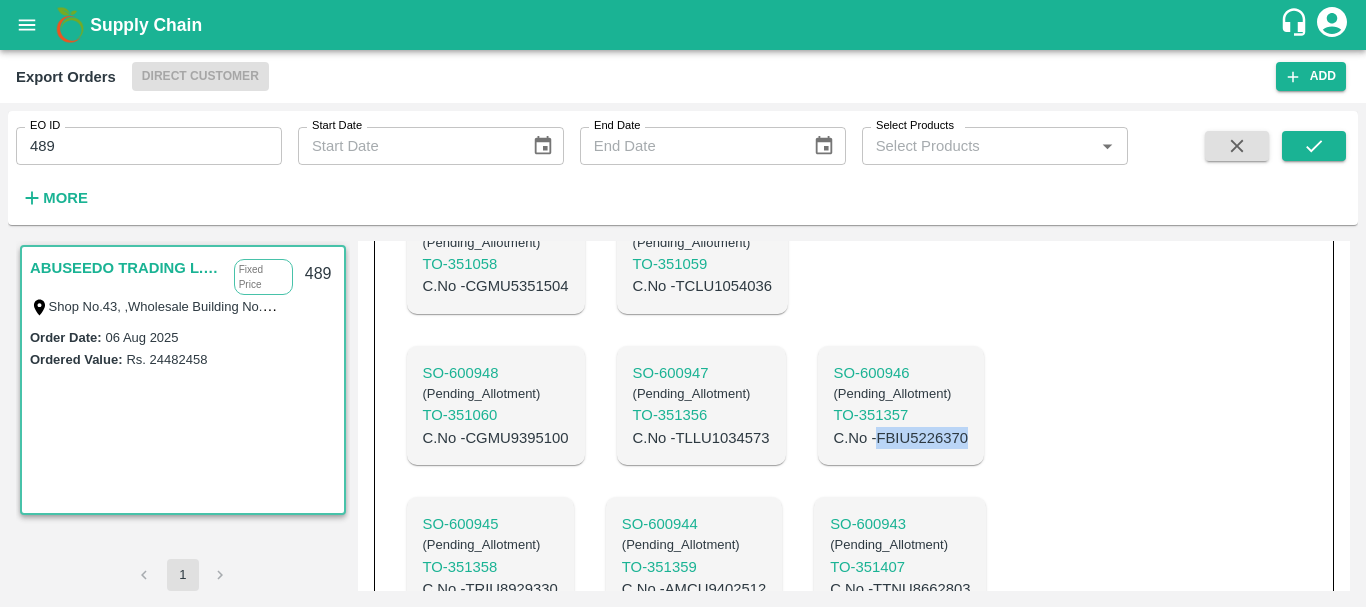 click on "C.No - FBIU5226370" at bounding box center [901, 438] 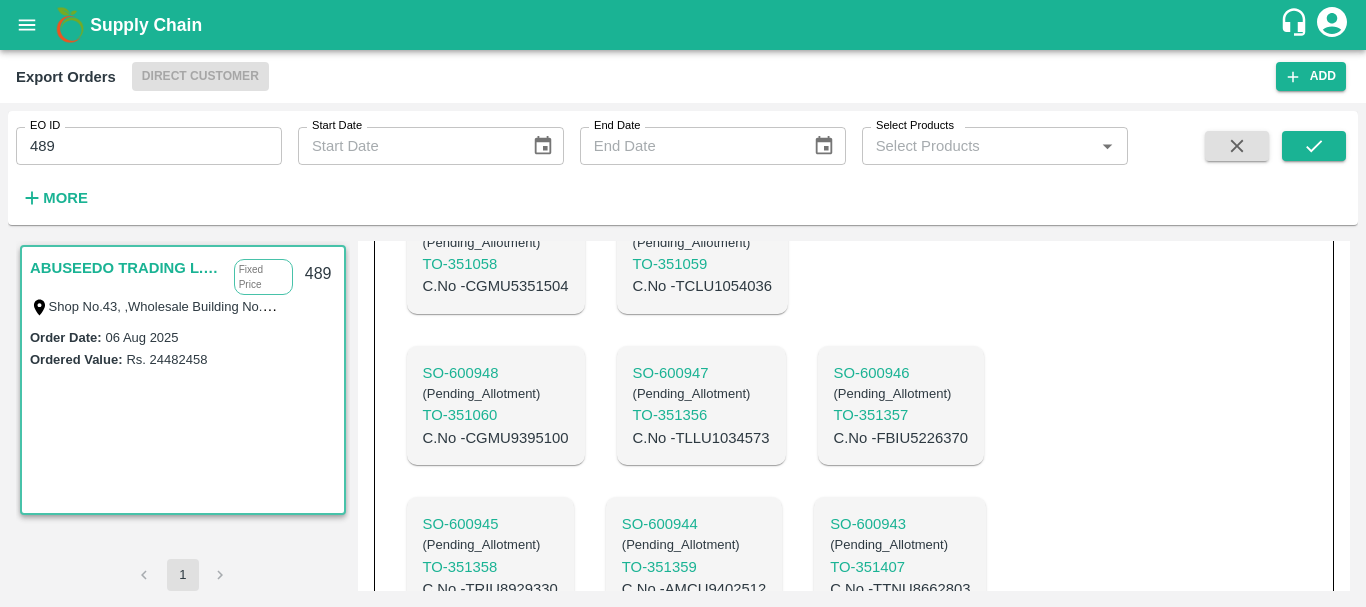 click on "C.No - TLLU1034573" at bounding box center [701, 438] 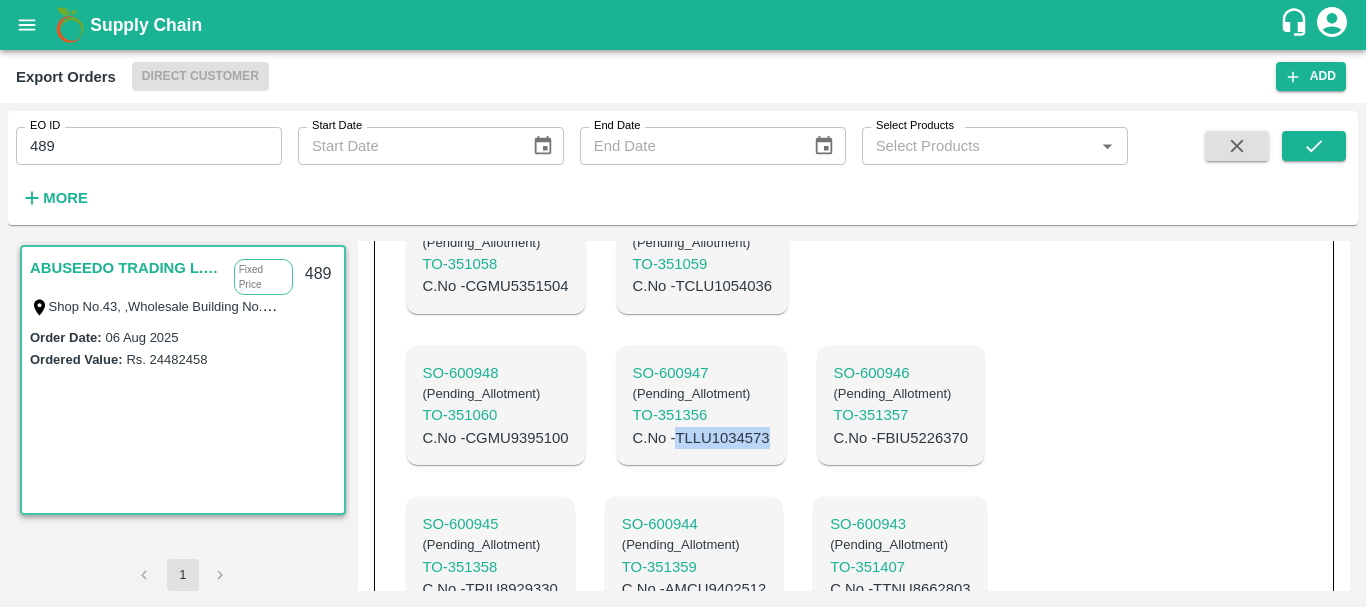 click on "C.No - TLLU1034573" at bounding box center (701, 438) 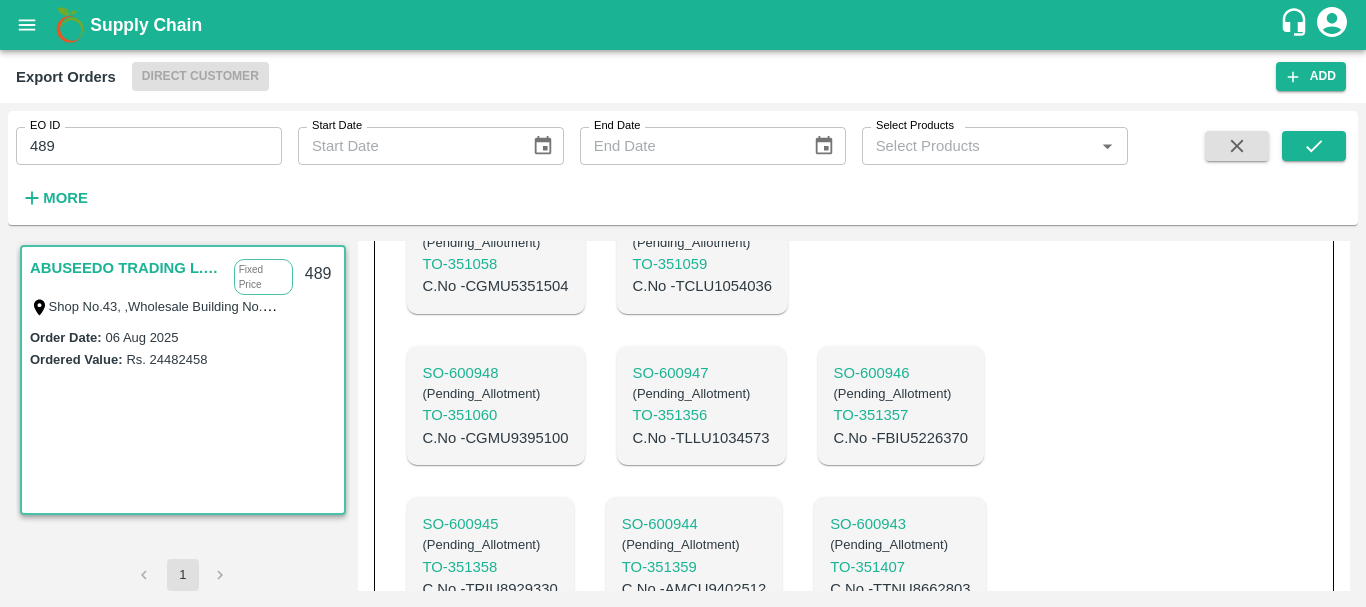 click on "C.No - CGMU9395100" at bounding box center [496, 438] 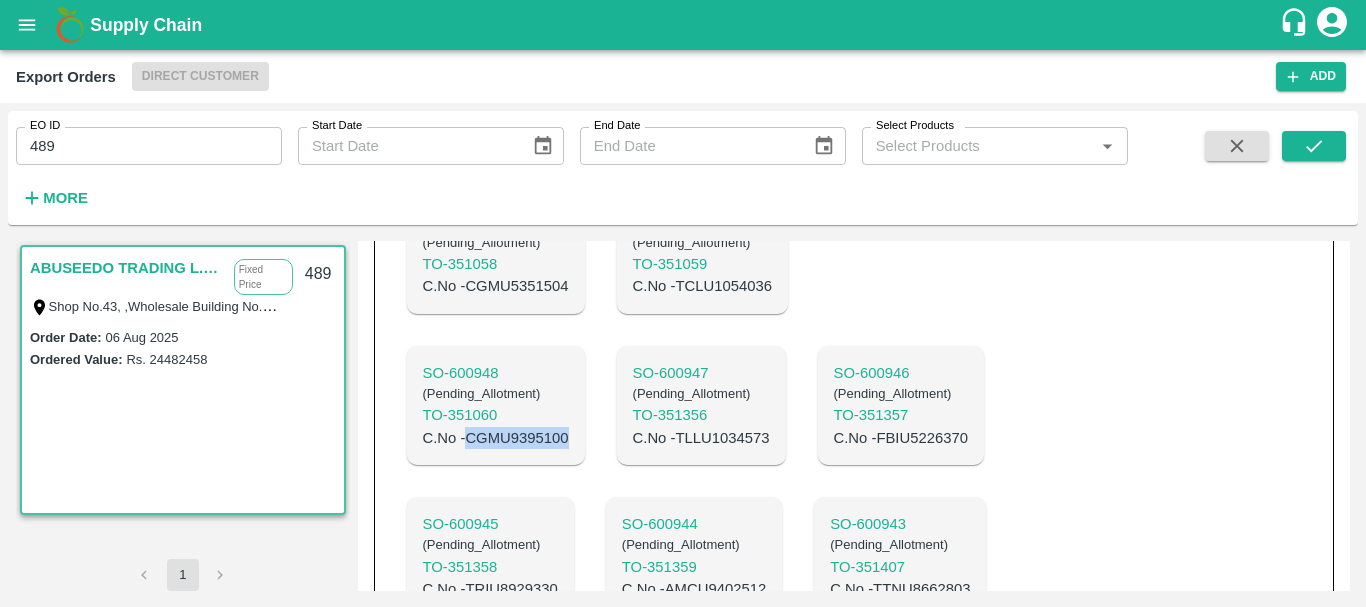 click on "C.No - CGMU9395100" at bounding box center (496, 438) 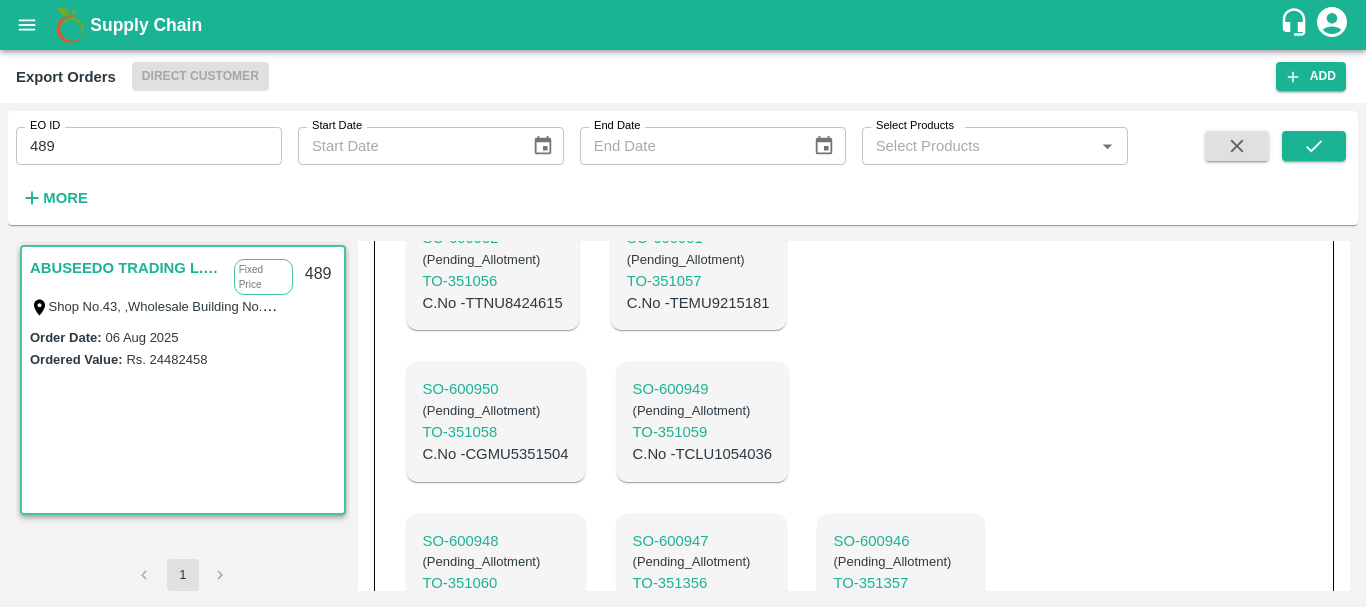 scroll, scrollTop: 1530, scrollLeft: 0, axis: vertical 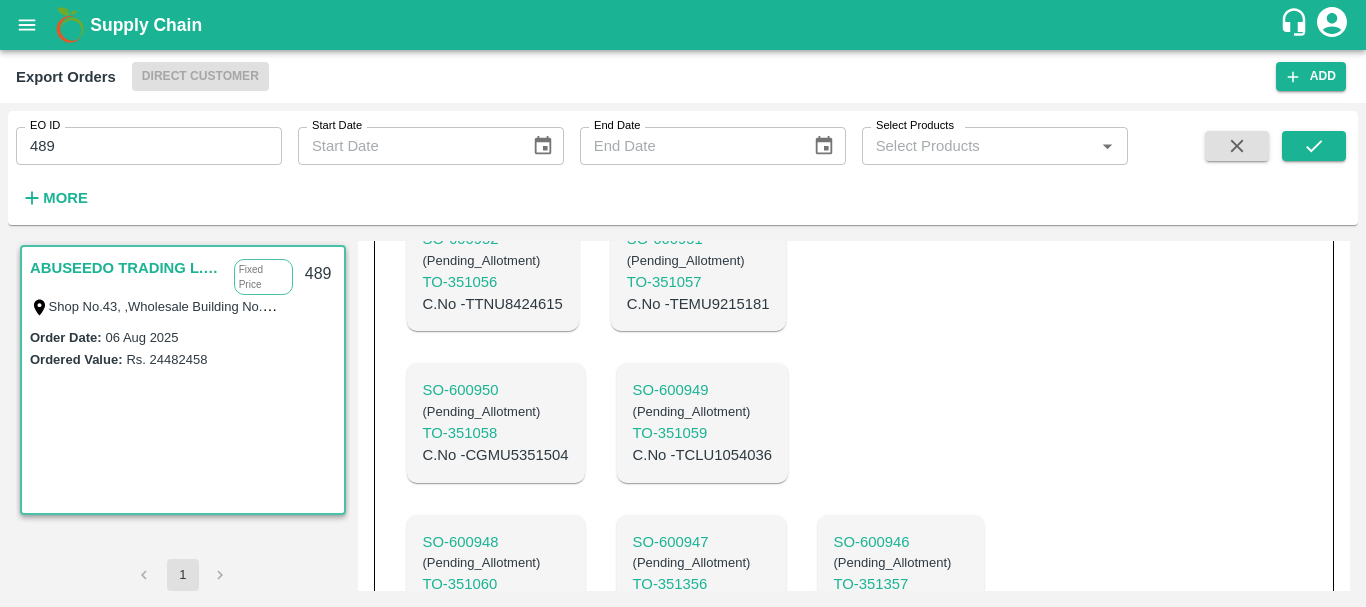 click on "C.No - TCLU1054036" at bounding box center (702, 455) 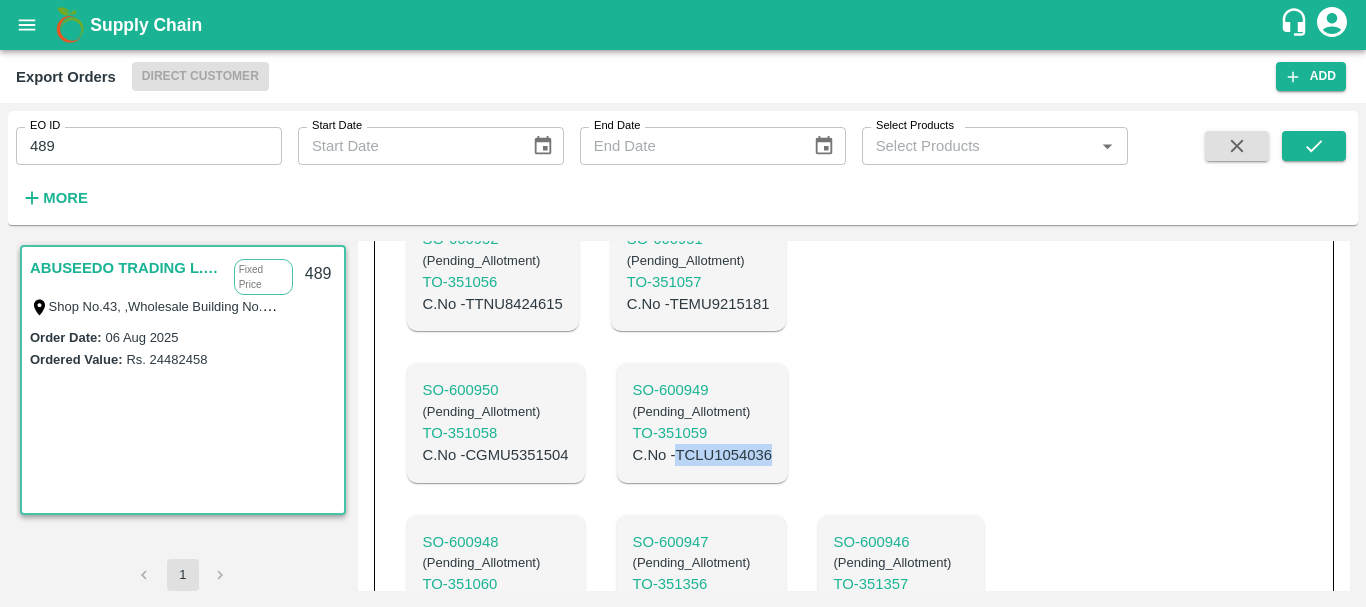 click on "C.No - TCLU1054036" at bounding box center (702, 455) 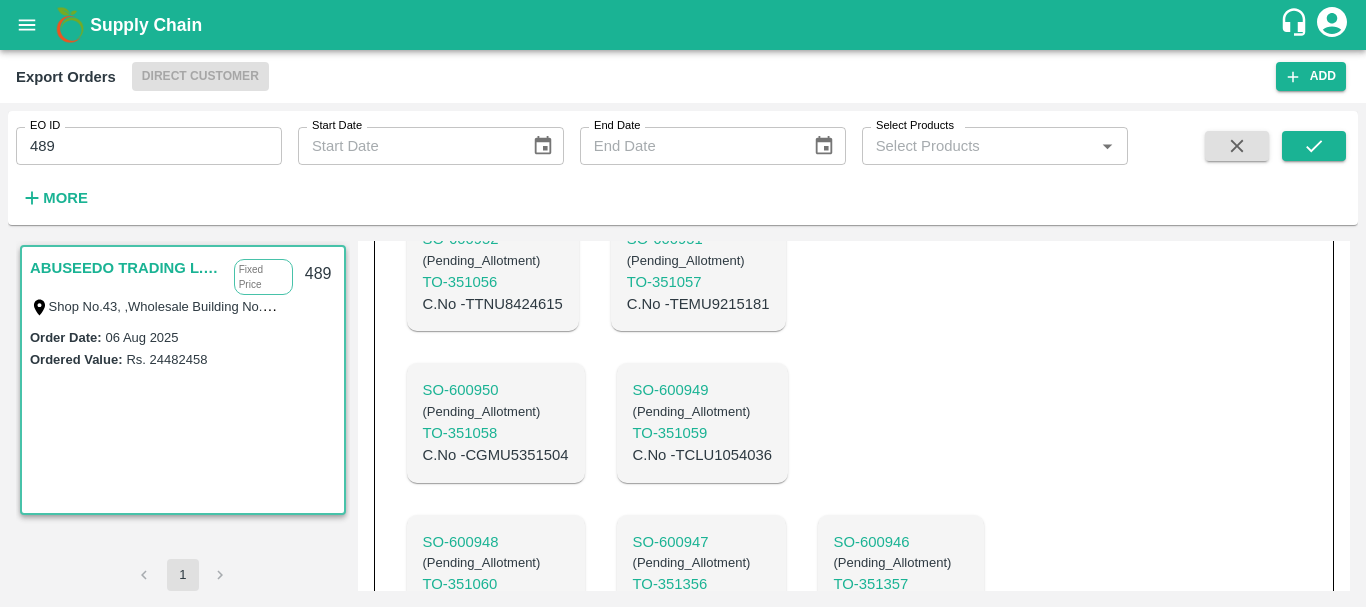 click on "C.No - CGMU5351504" at bounding box center (496, 455) 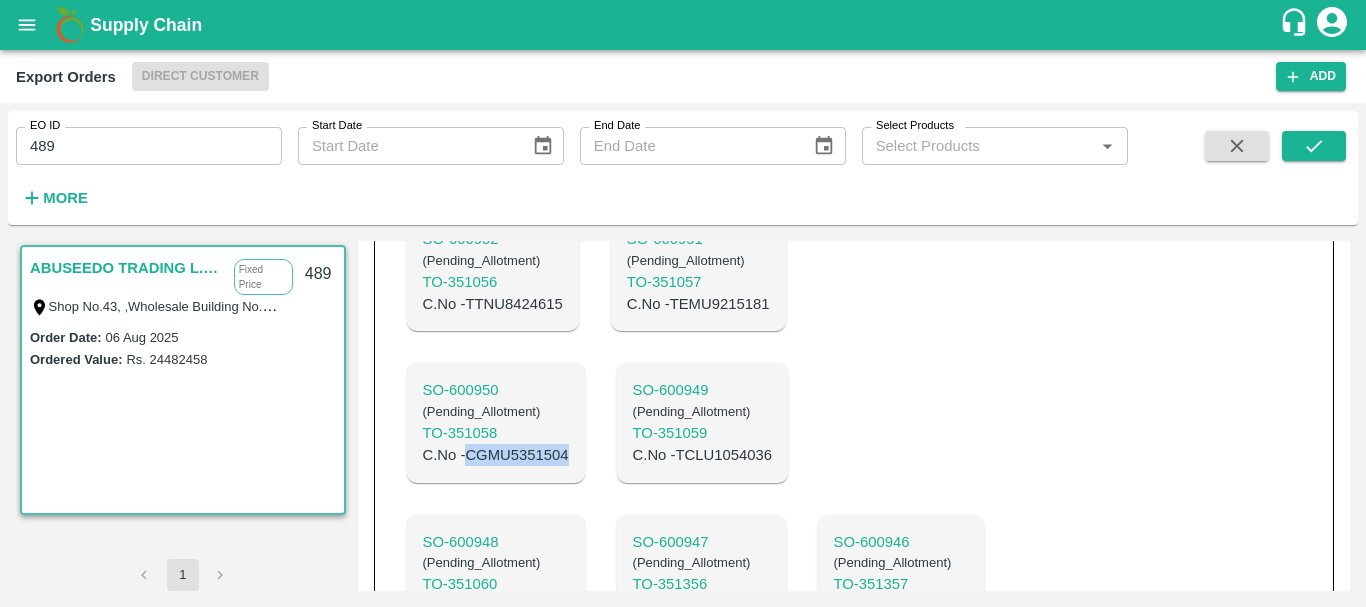 click on "C.No - CGMU5351504" at bounding box center (496, 455) 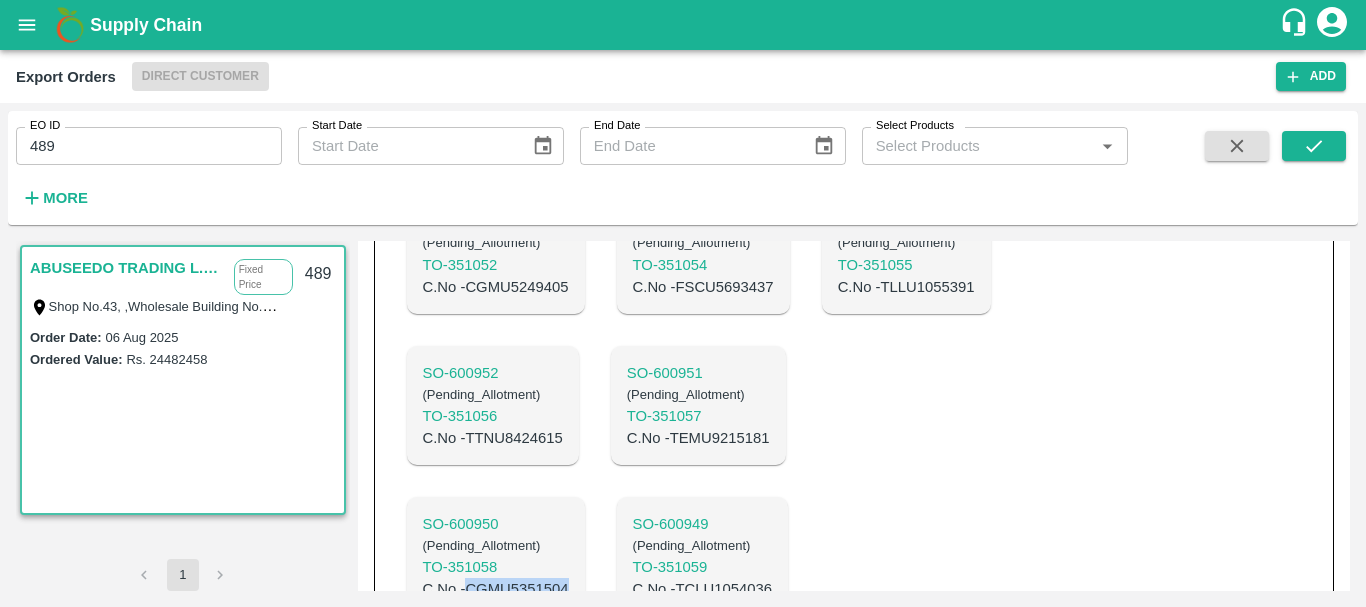 scroll, scrollTop: 1395, scrollLeft: 0, axis: vertical 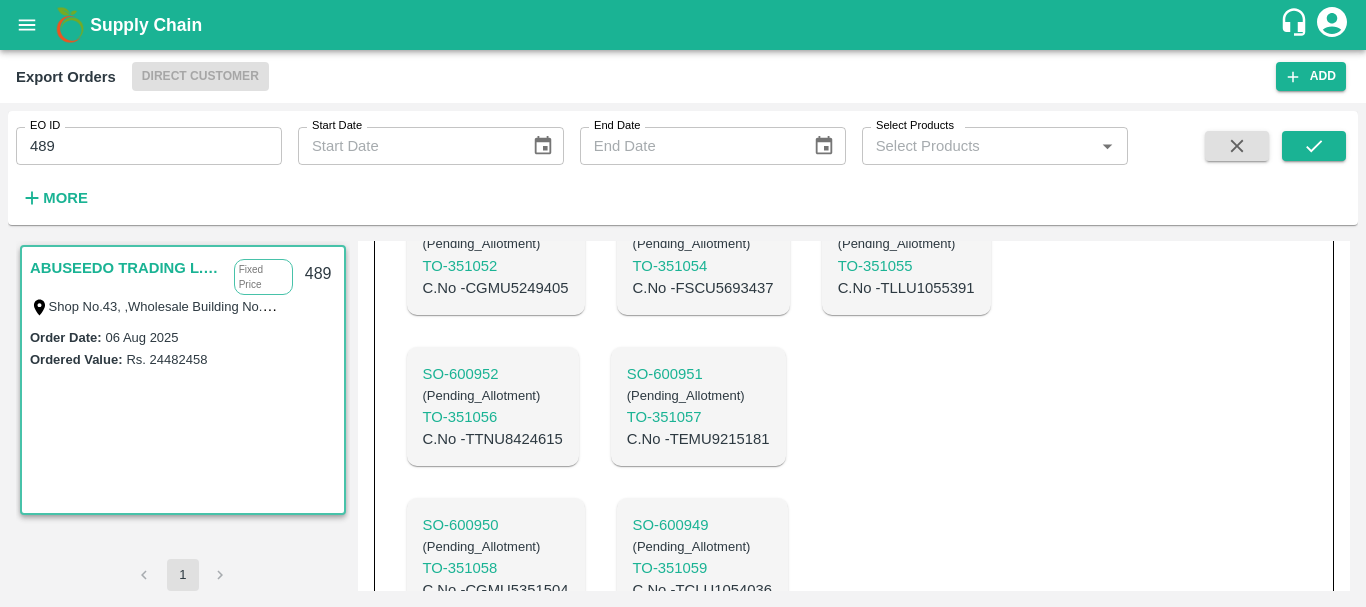 click on "C.No - TEMU9215181" at bounding box center [698, 439] 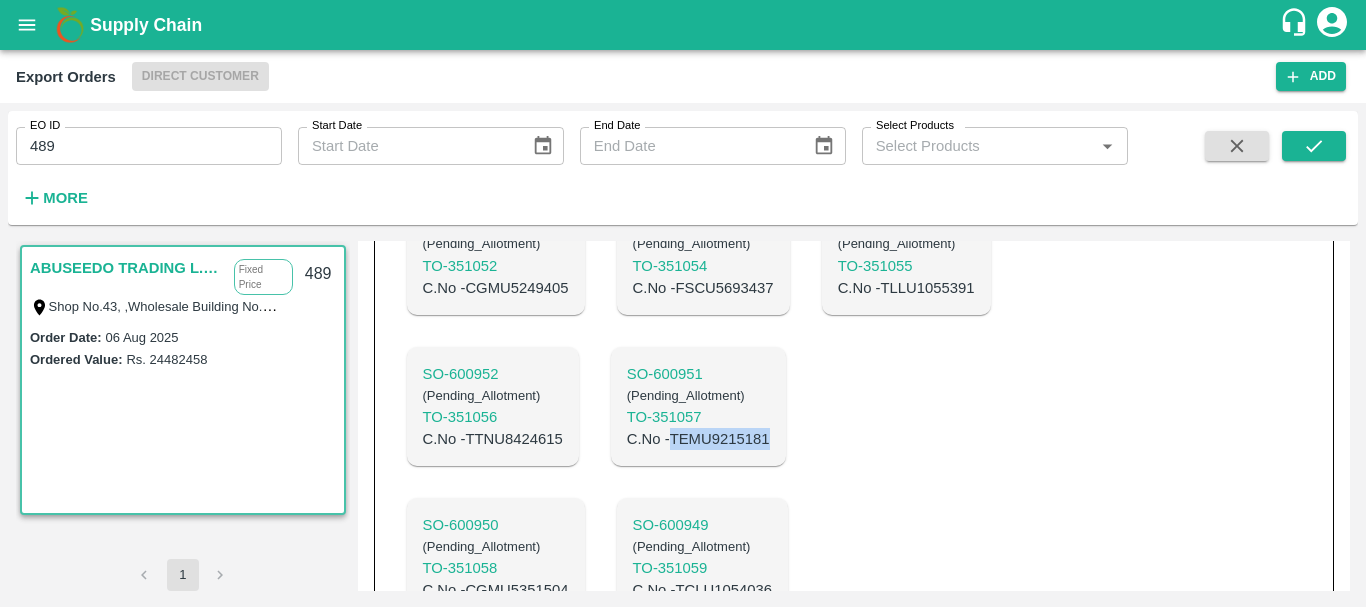 click on "C.No - TEMU9215181" at bounding box center [698, 439] 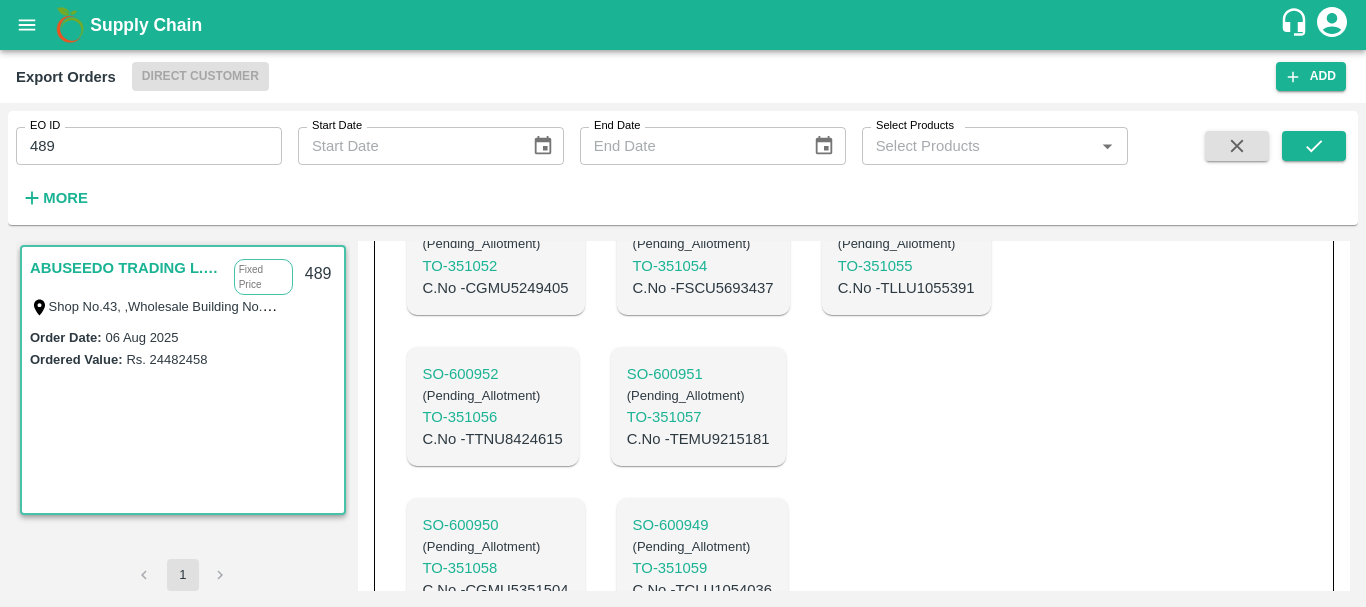 click on "C.No - TTNU8424615" at bounding box center [493, 439] 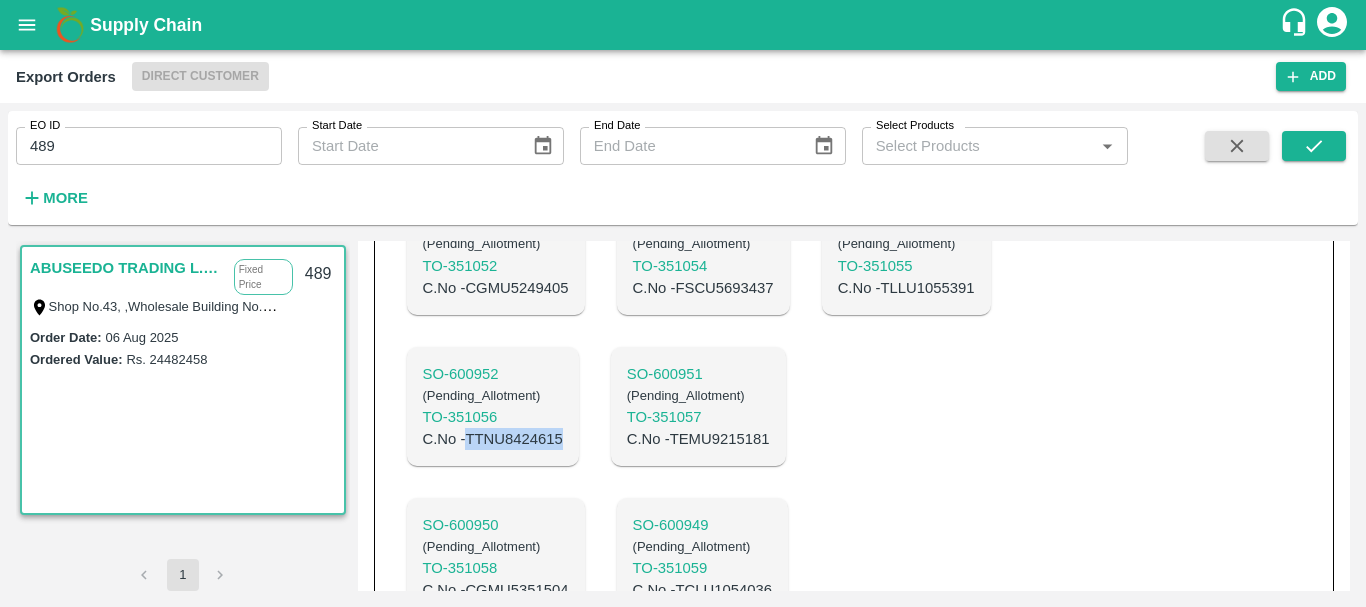 click on "C.No - TTNU8424615" at bounding box center [493, 439] 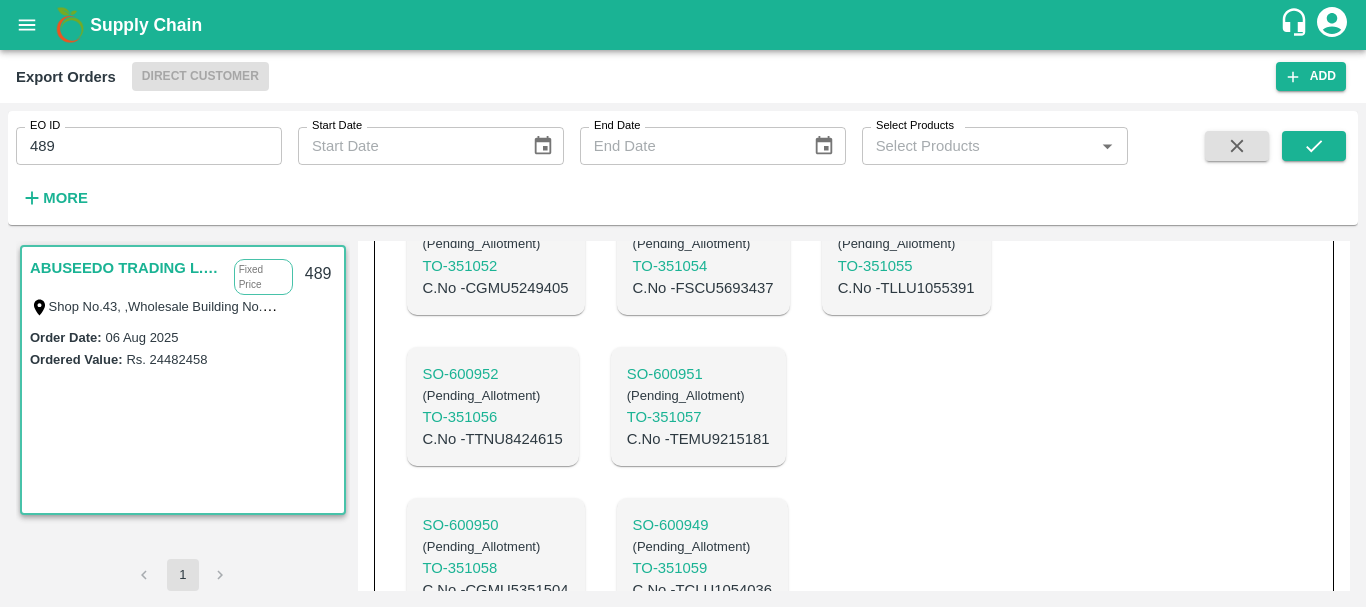 click on "C.No - TLLU1055391" at bounding box center [906, 288] 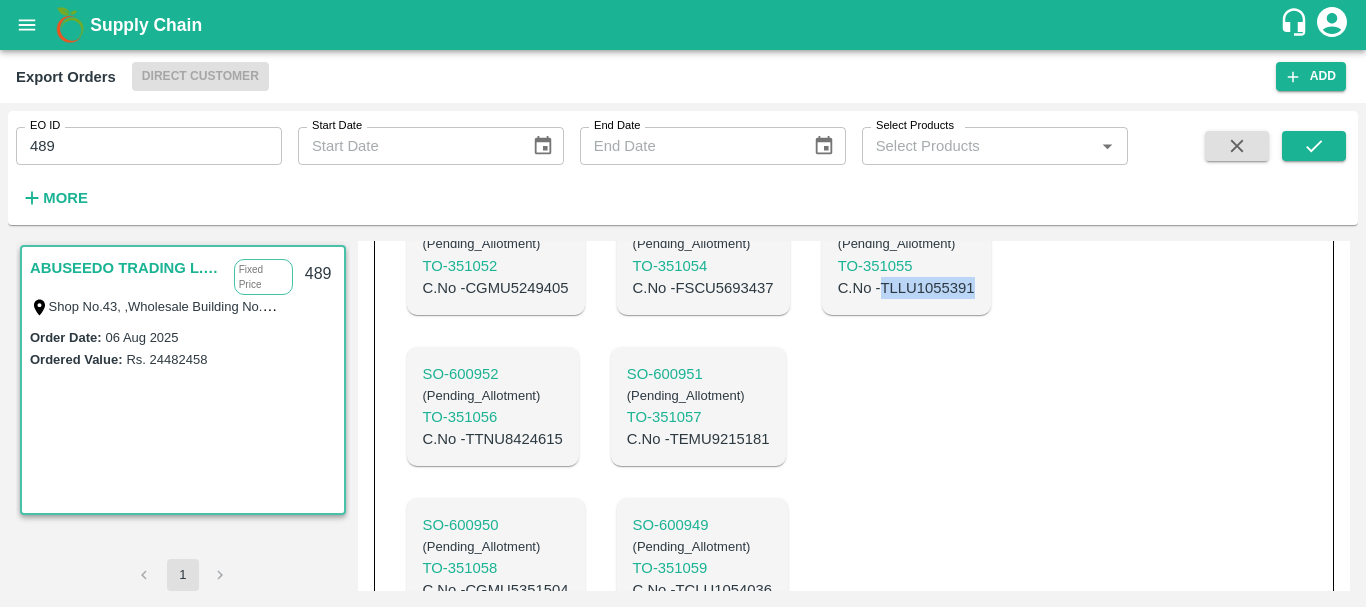 click on "C.No - TLLU1055391" at bounding box center [906, 288] 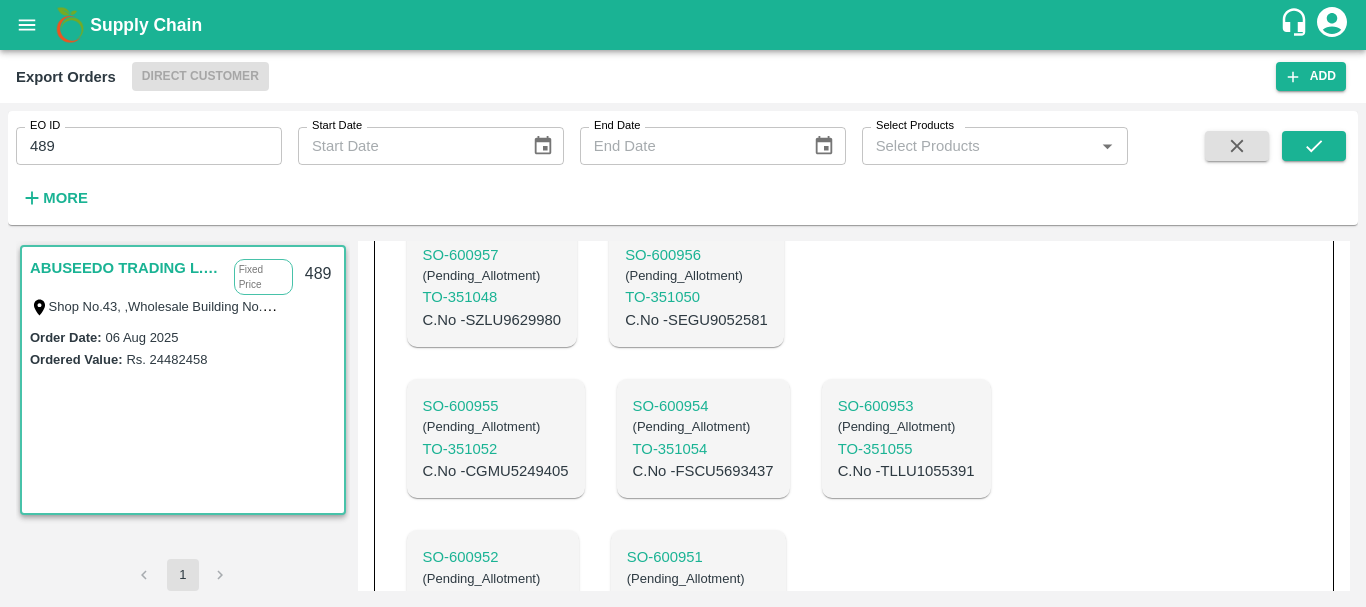 click on "C.No - FSCU5693437" at bounding box center [703, 471] 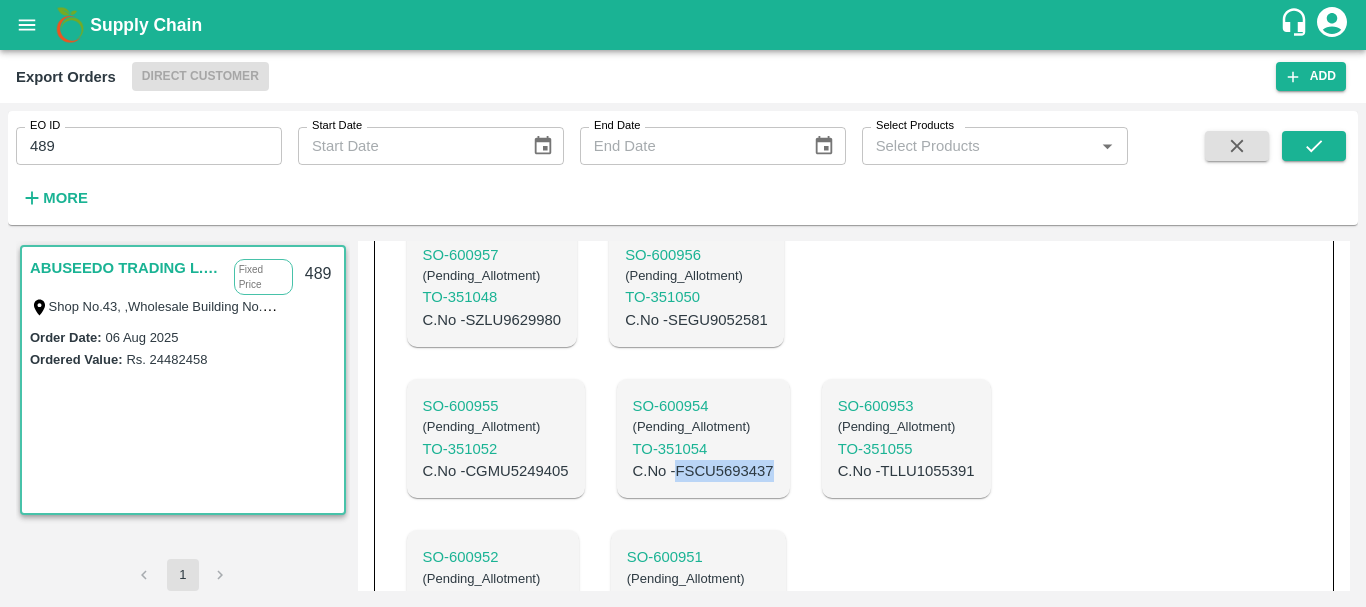 click on "C.No - FSCU5693437" at bounding box center [703, 471] 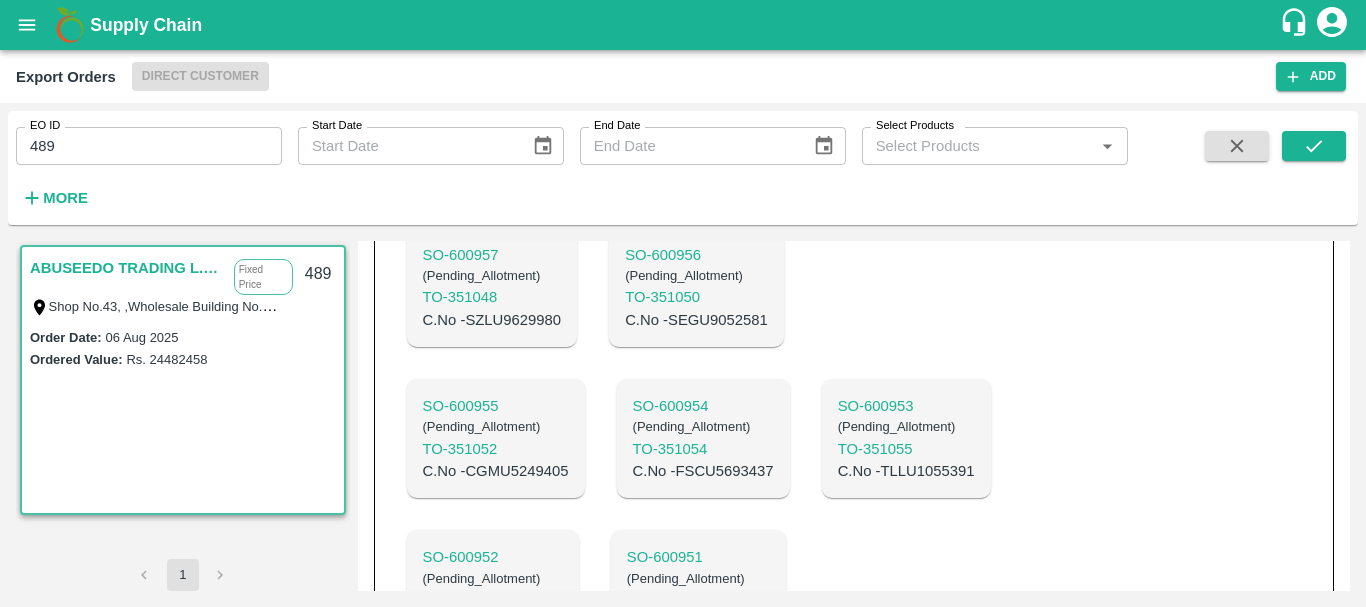 click on "C.No - CGMU5249405" at bounding box center (496, 471) 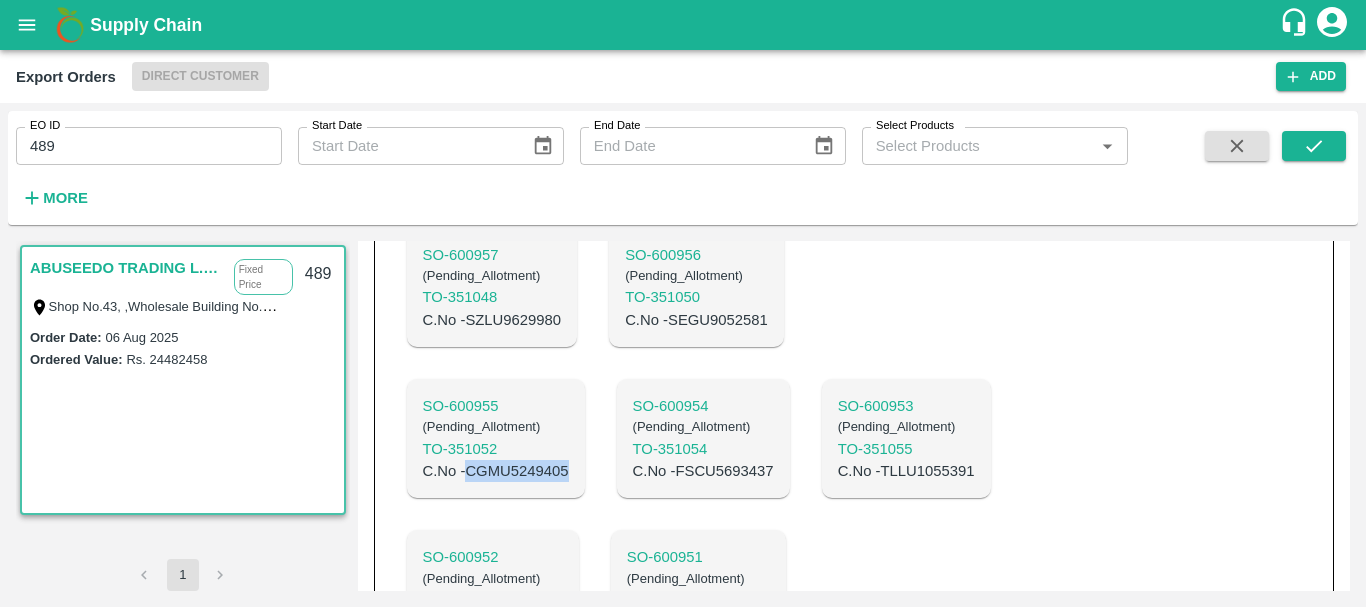 click on "C.No - CGMU5249405" at bounding box center (496, 471) 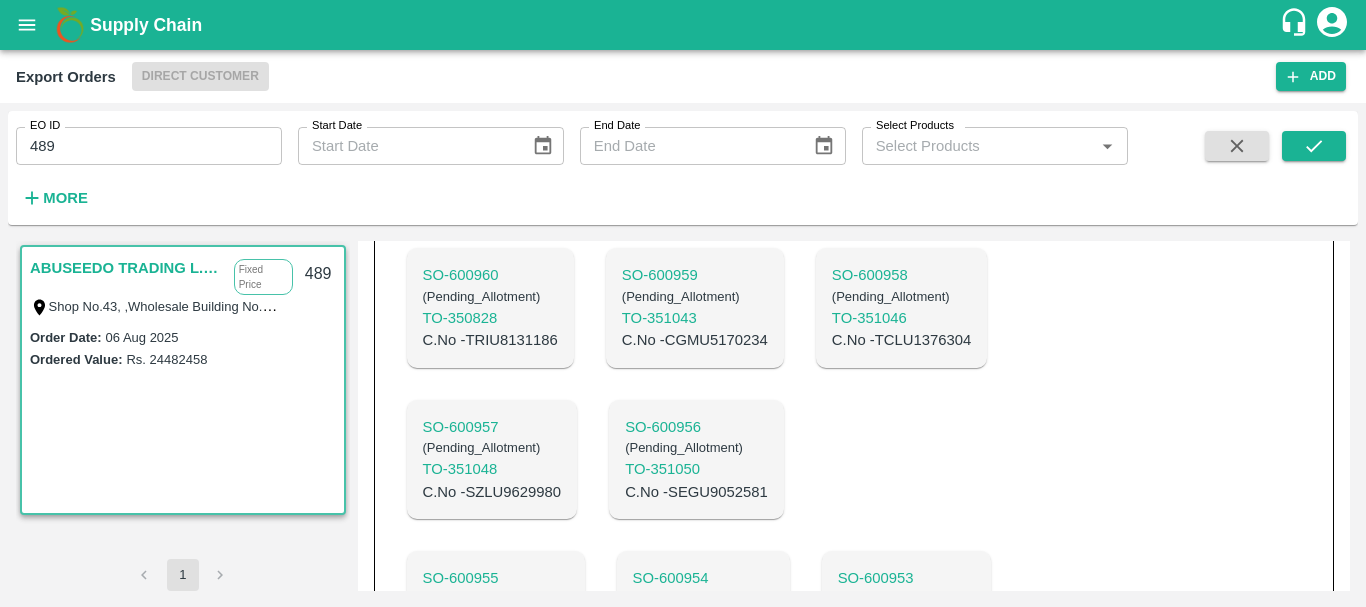 scroll, scrollTop: 1040, scrollLeft: 0, axis: vertical 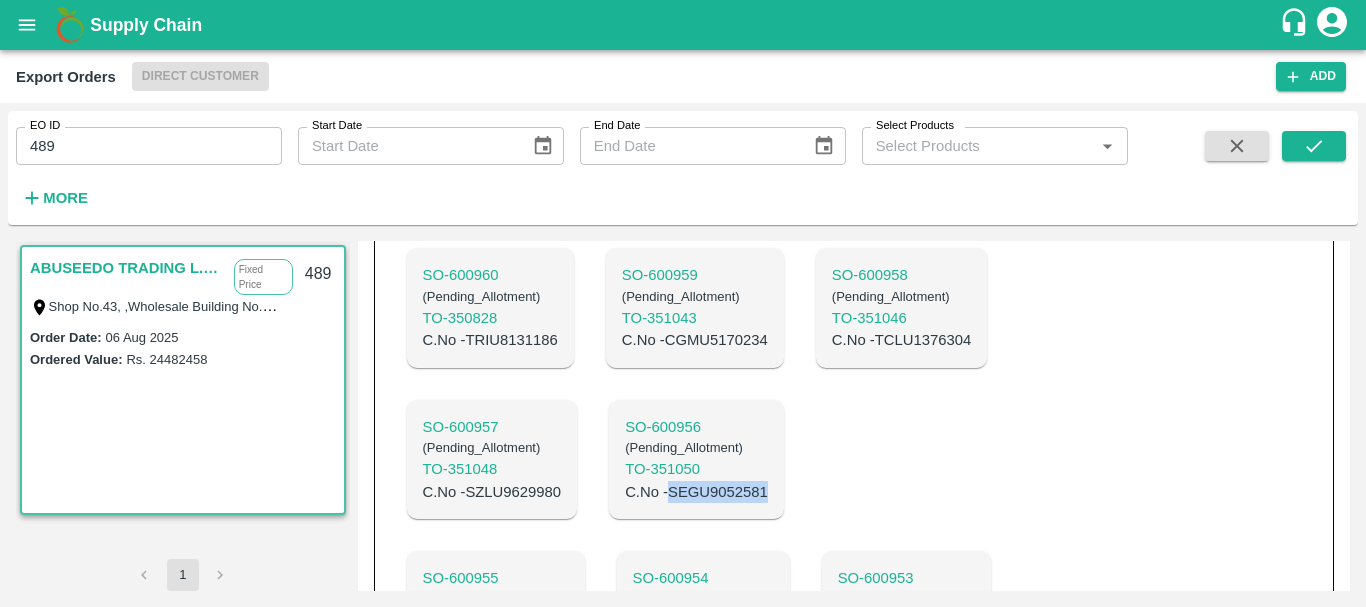 click on "C.No - SEGU9052581" at bounding box center (696, 492) 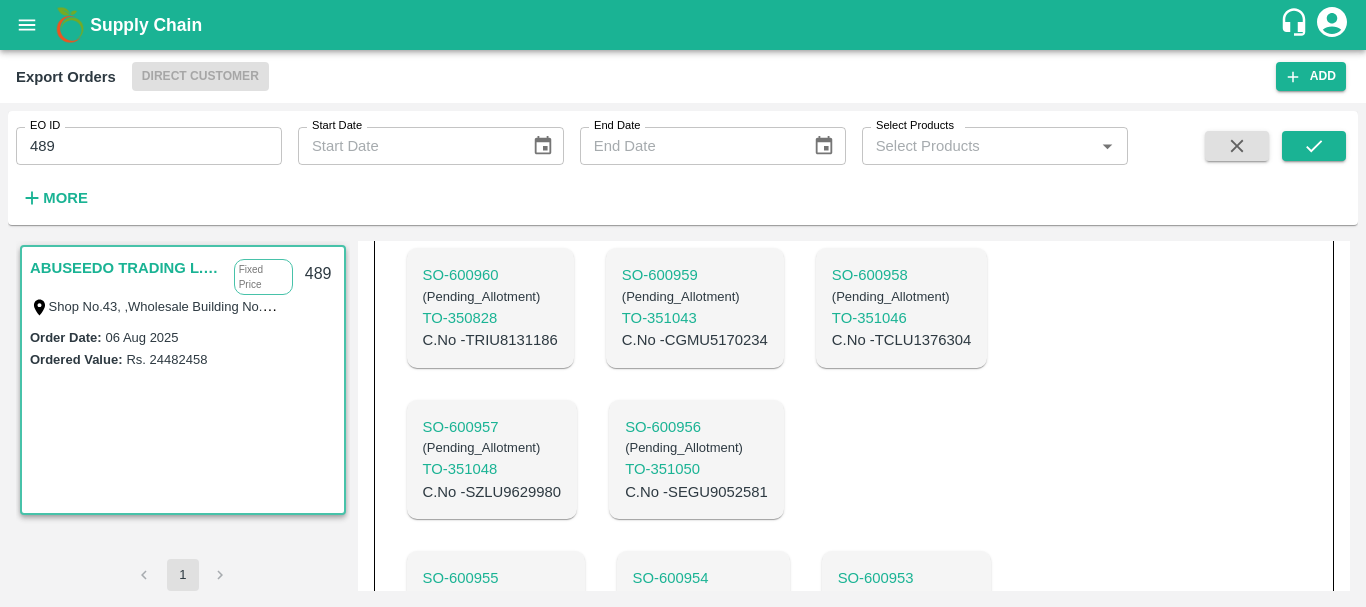 click on "C.No - SZLU9629980" at bounding box center (492, 492) 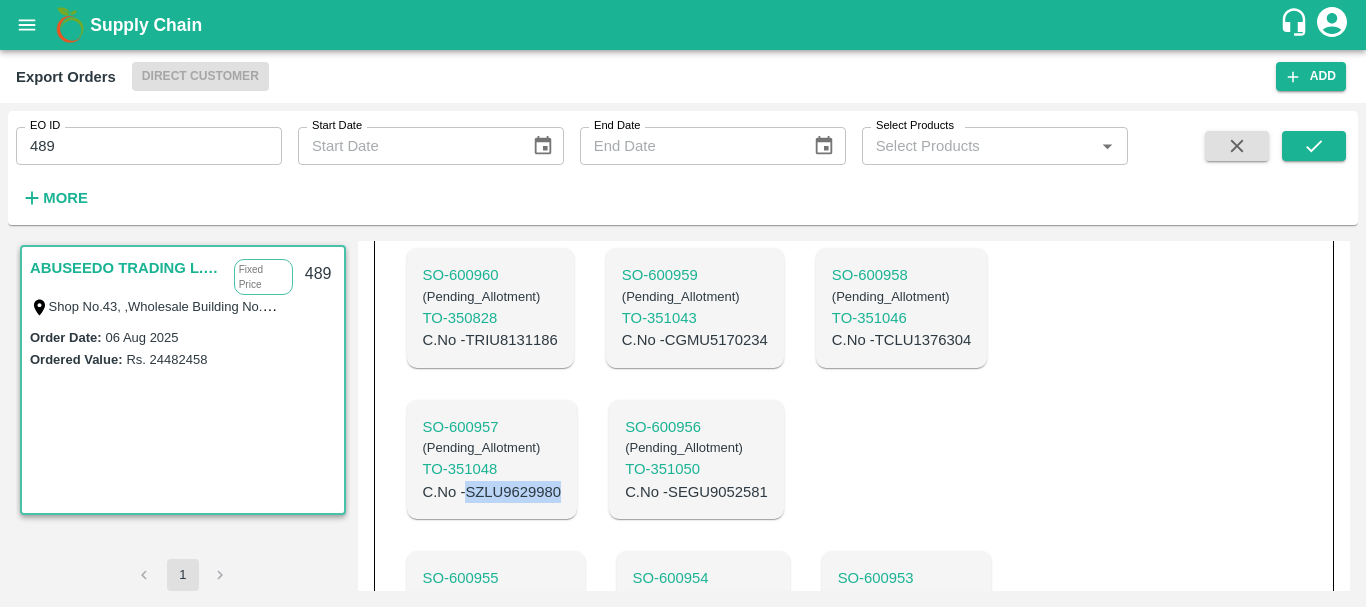 click on "C.No - SZLU9629980" at bounding box center (492, 492) 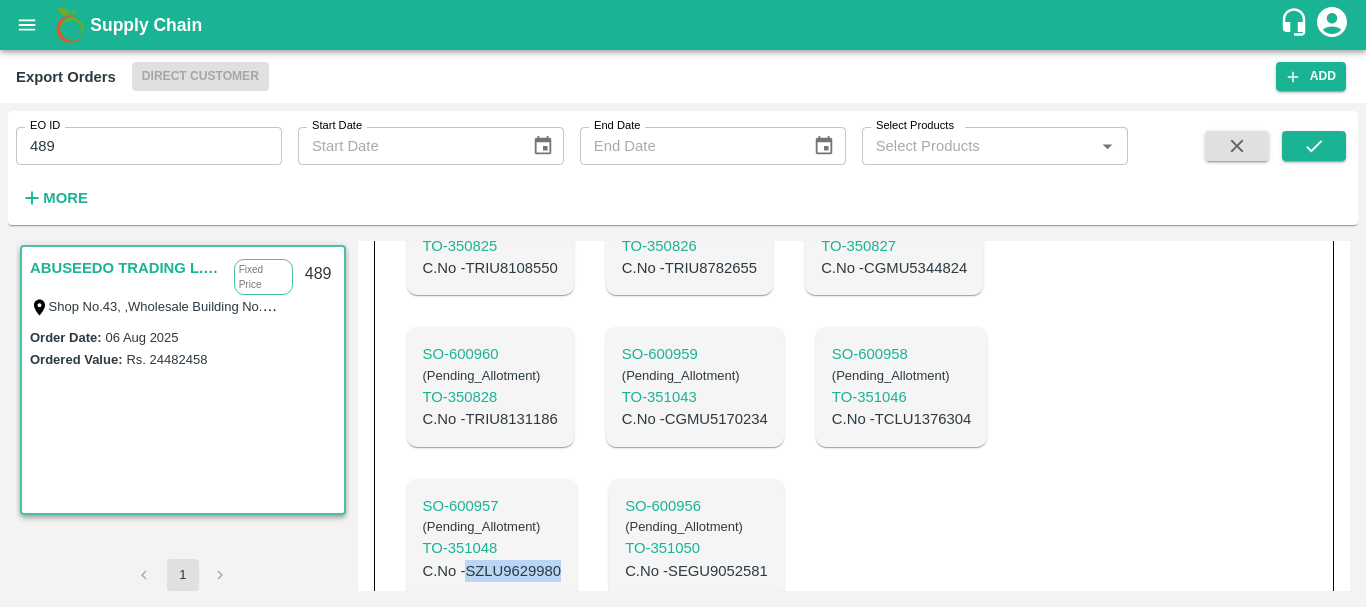 scroll, scrollTop: 960, scrollLeft: 0, axis: vertical 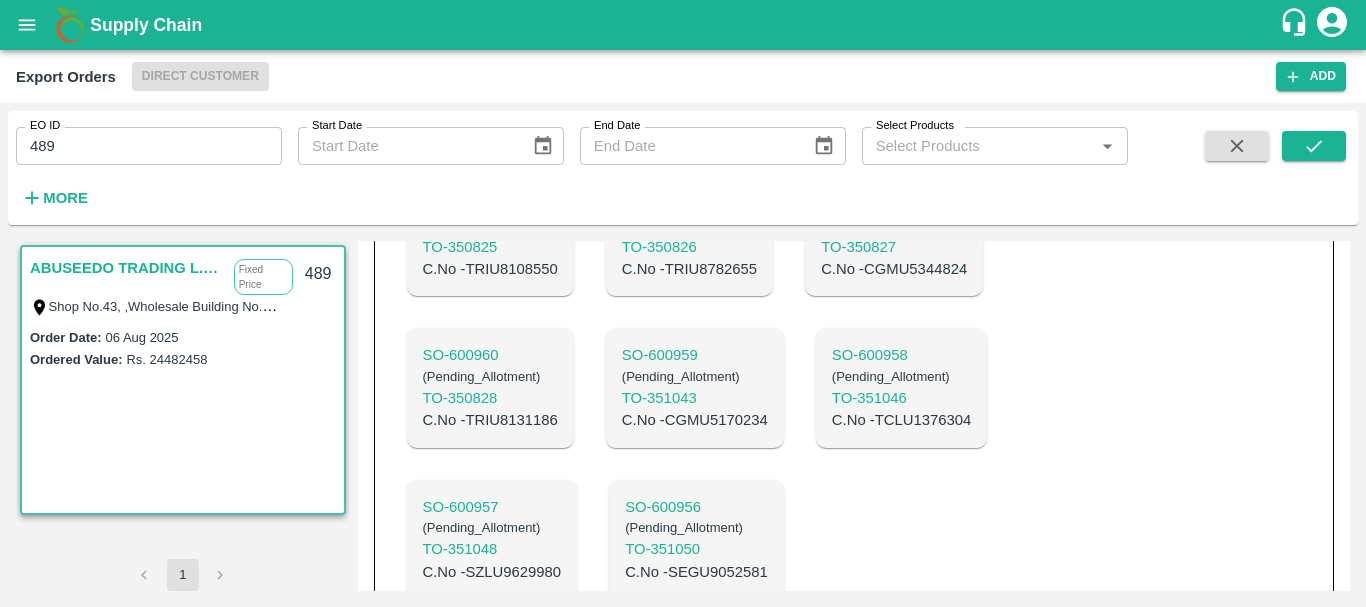 click on "C.No - TCLU1376304" at bounding box center [901, 420] 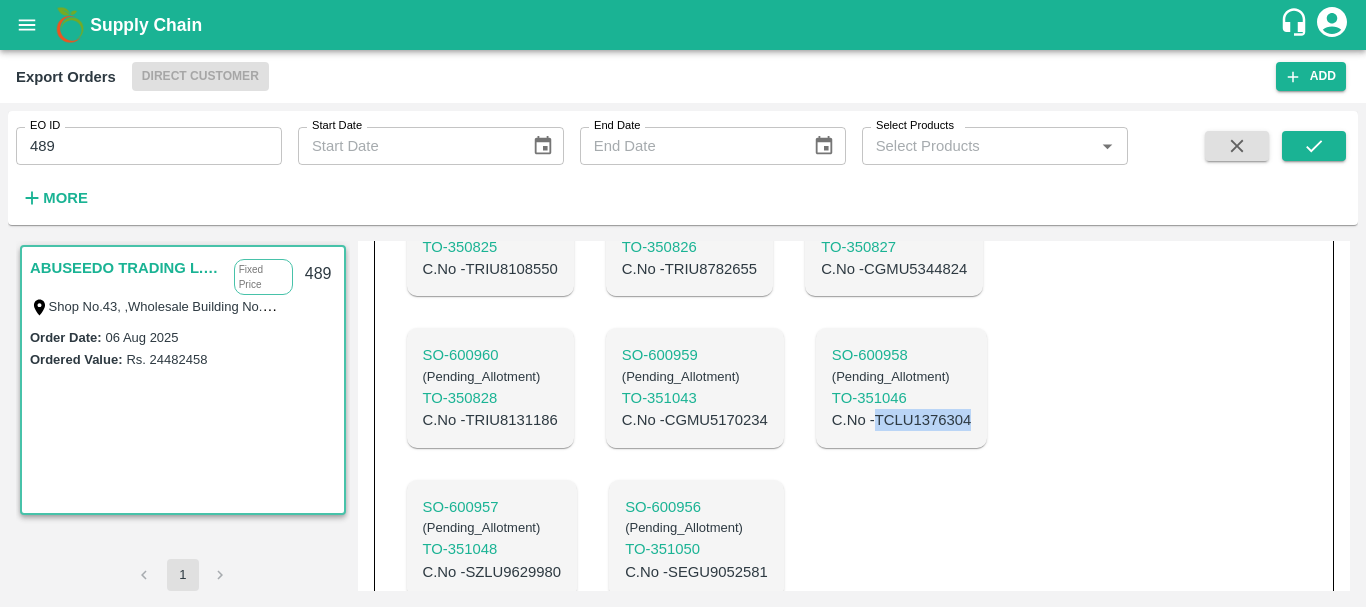 click on "C.No - TCLU1376304" at bounding box center (901, 420) 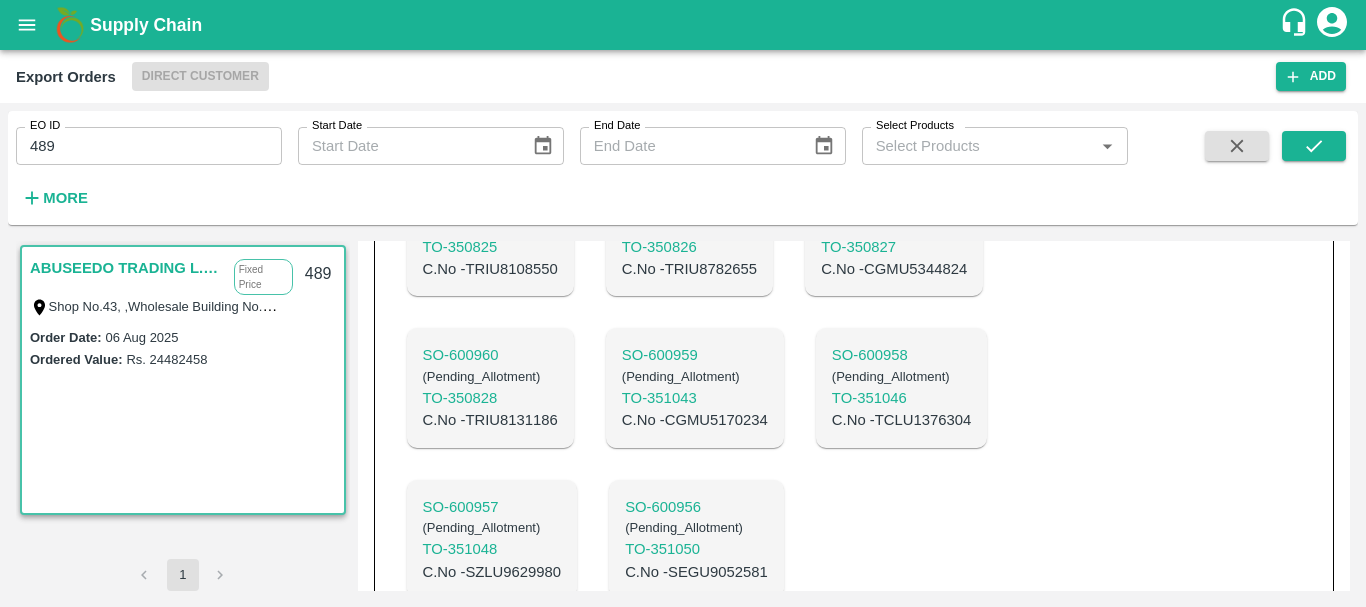 click on "C.No - CGMU5170234" at bounding box center [695, 420] 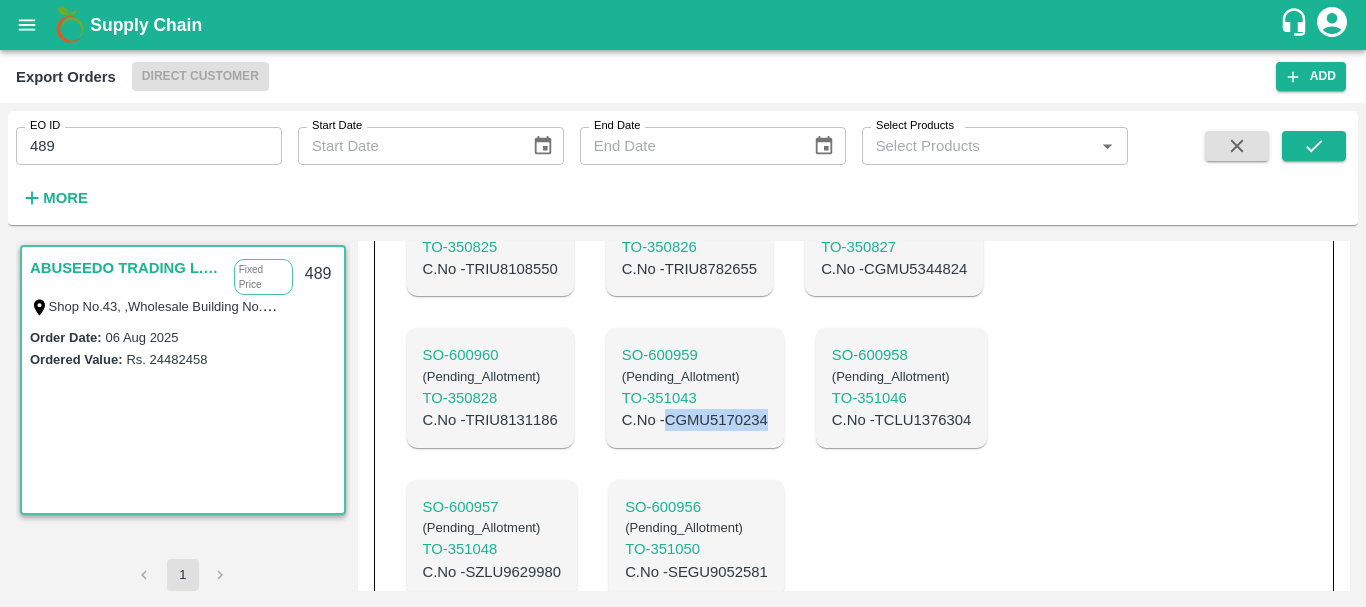 click on "C.No - CGMU5170234" at bounding box center [695, 420] 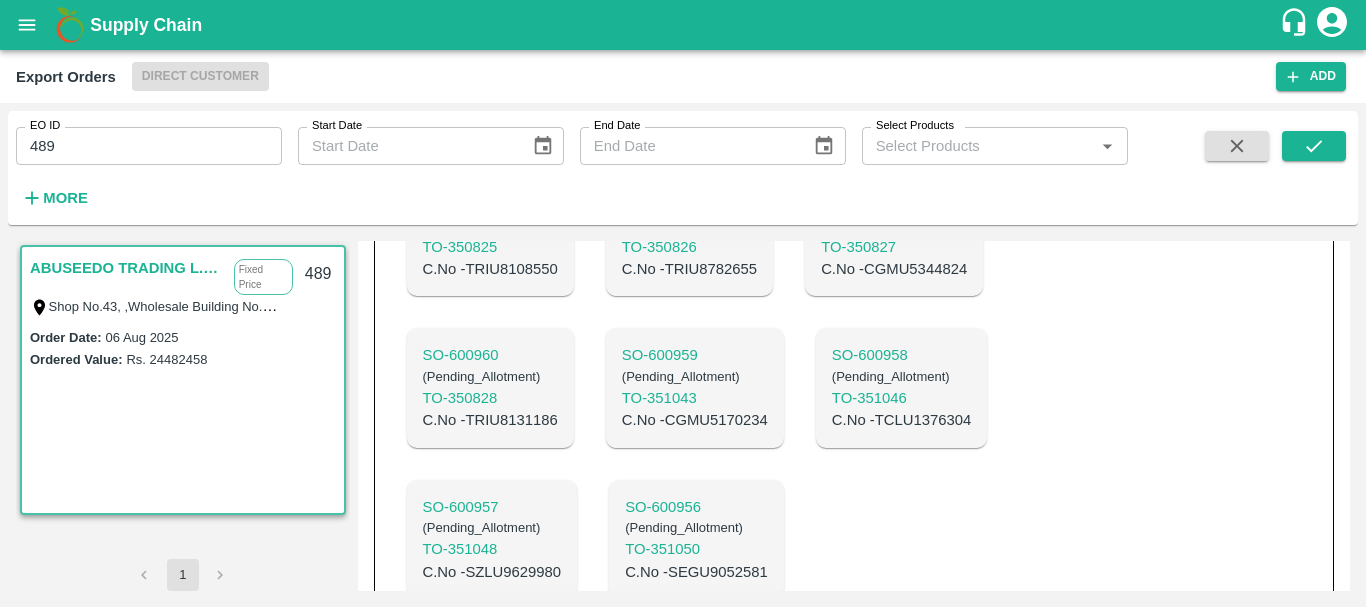 click on "C.No - TRIU8131186" at bounding box center [490, 420] 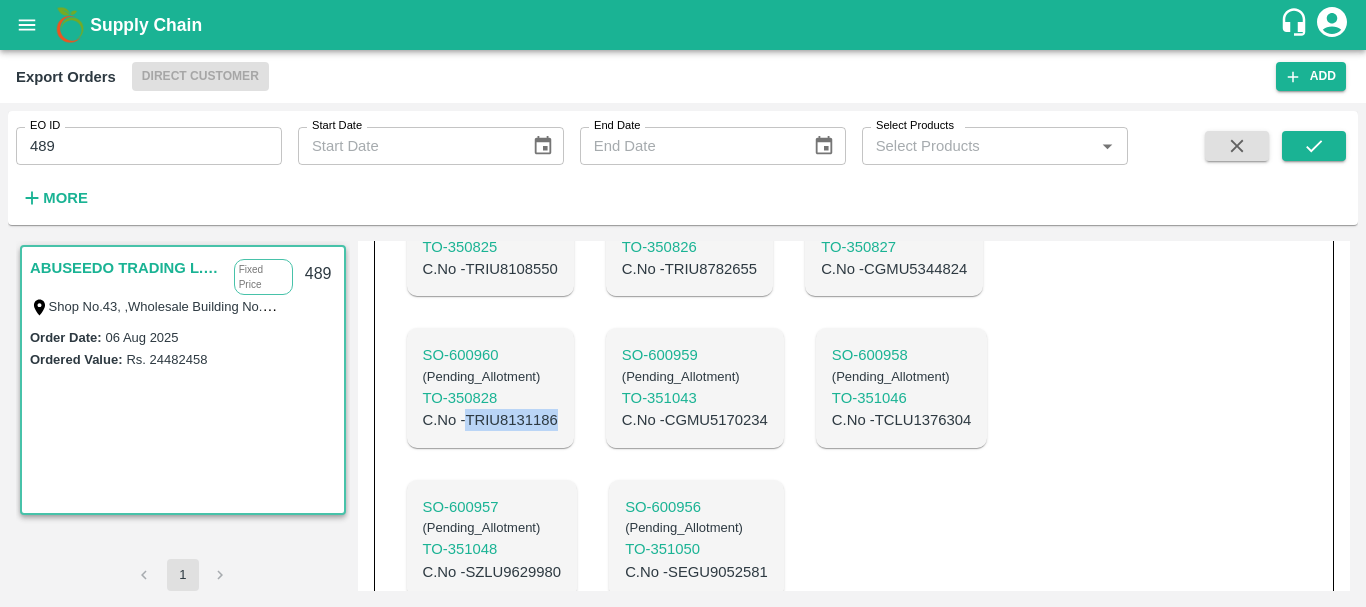 click on "C.No - TRIU8131186" at bounding box center (490, 420) 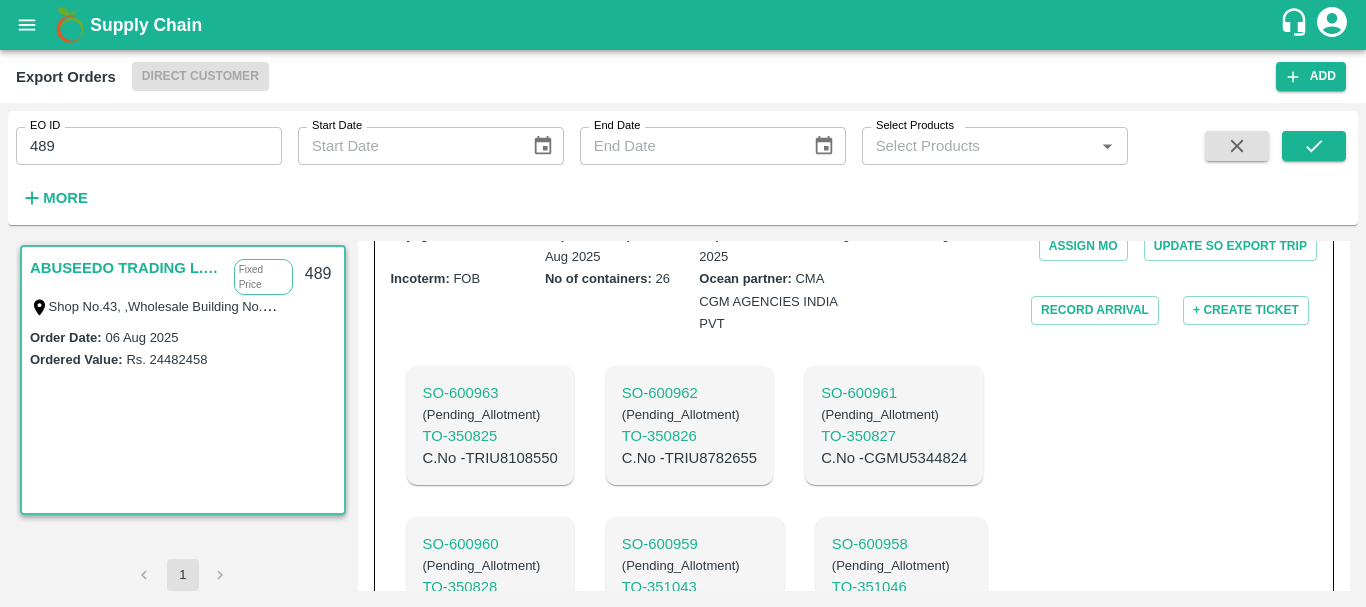 click on "C.No - CGMU5344824" at bounding box center (894, 458) 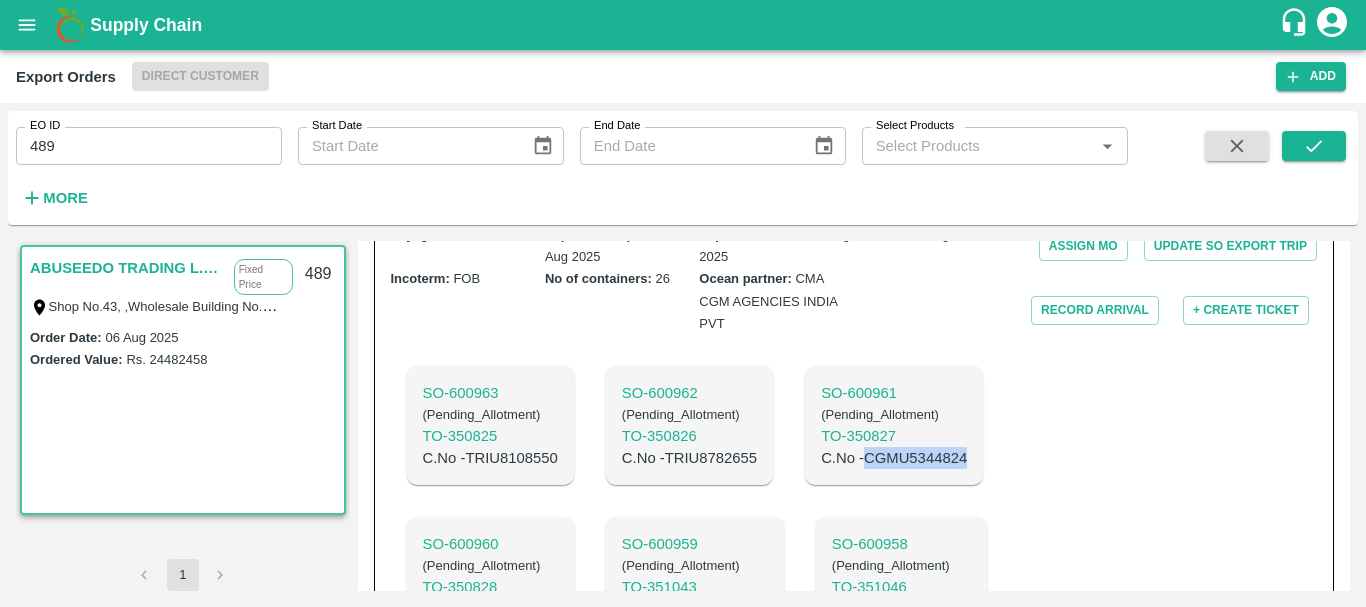 click on "C.No - CGMU5344824" at bounding box center [894, 458] 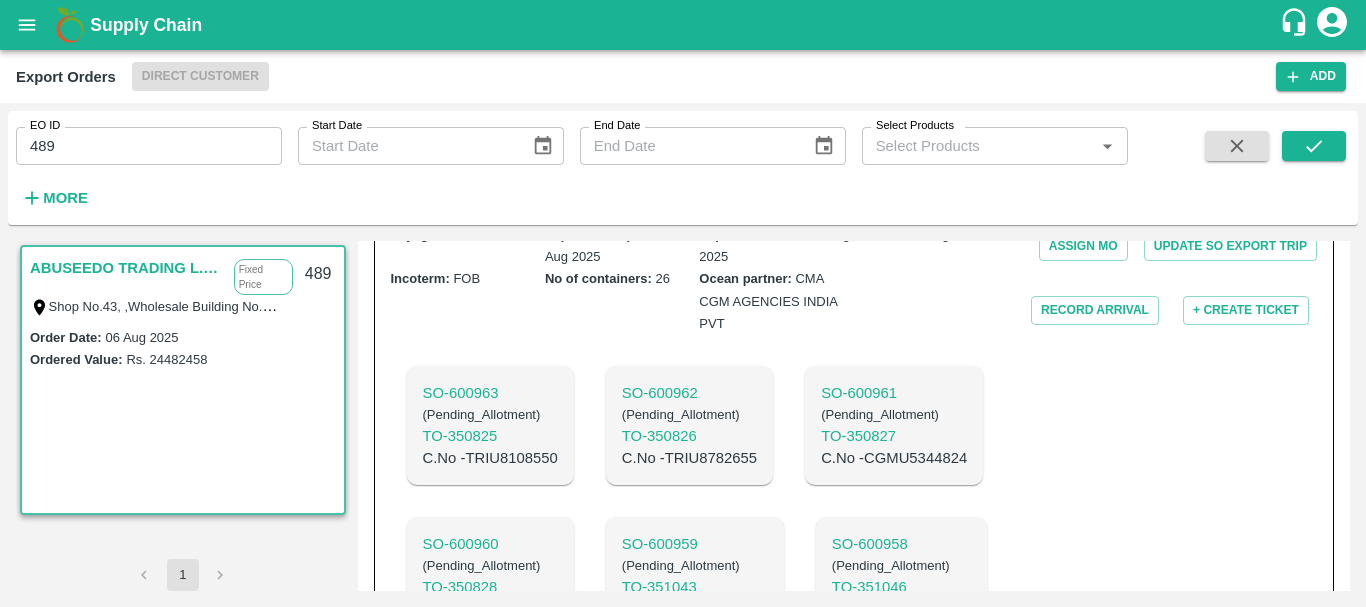 click on "C.No - TRIU8782655" at bounding box center [689, 458] 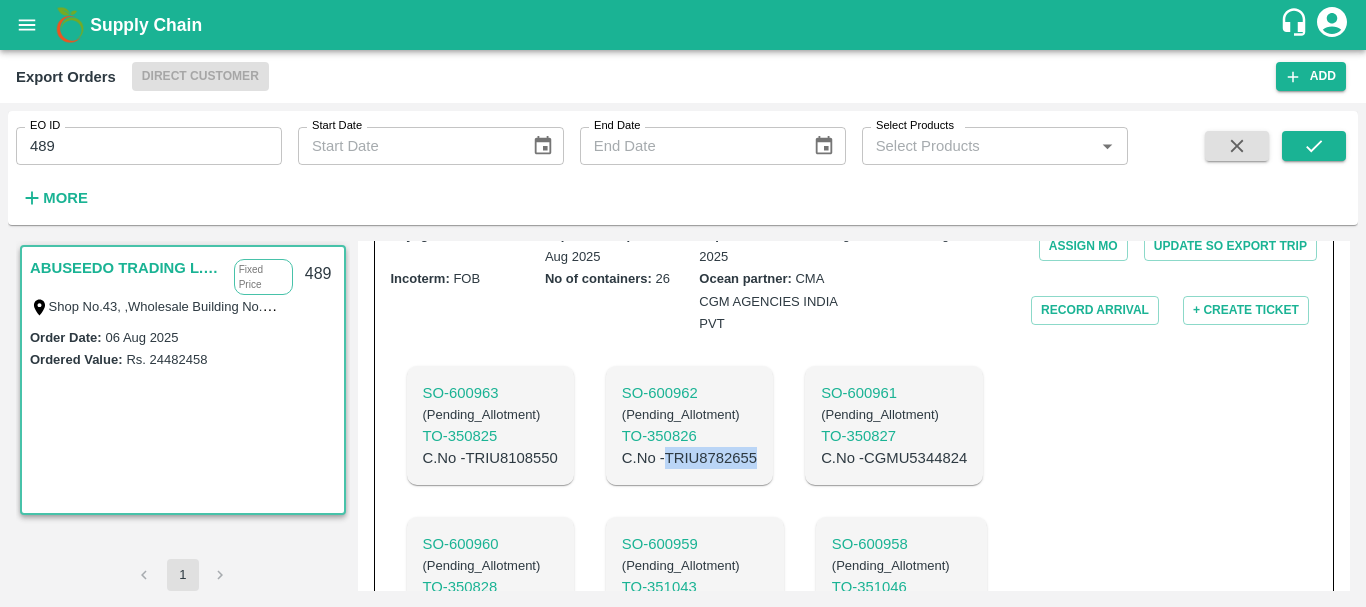 click on "C.No - TRIU8782655" at bounding box center [689, 458] 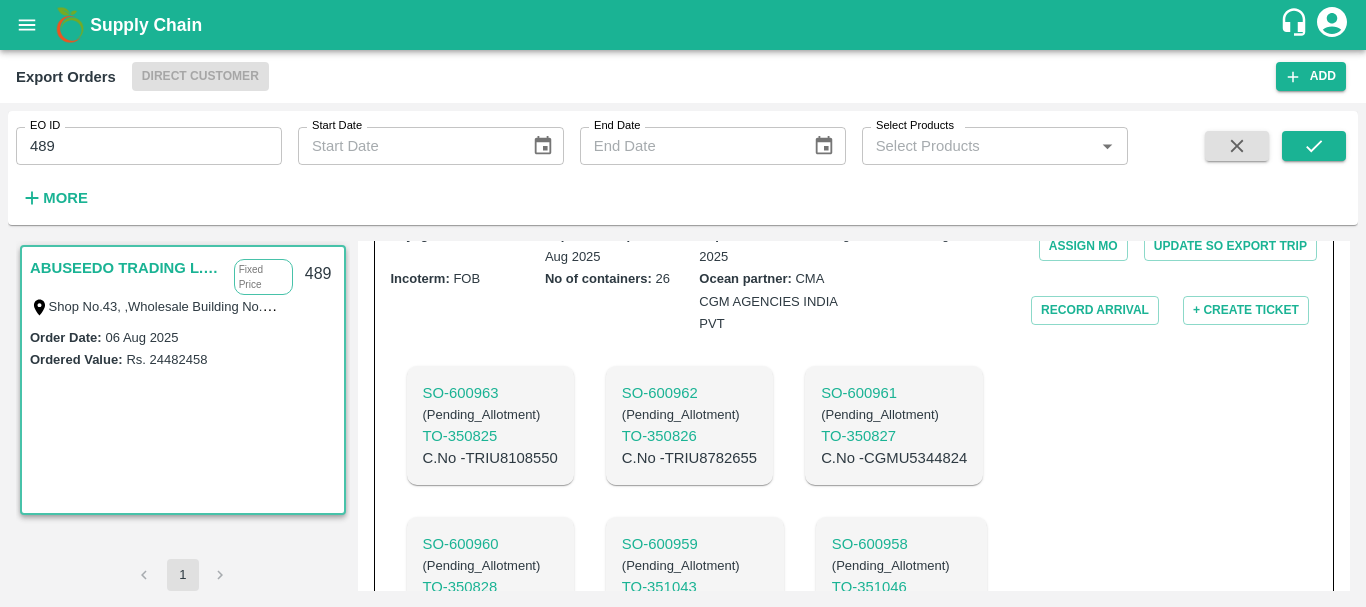 click on "C.No - TRIU8108550" at bounding box center (490, 458) 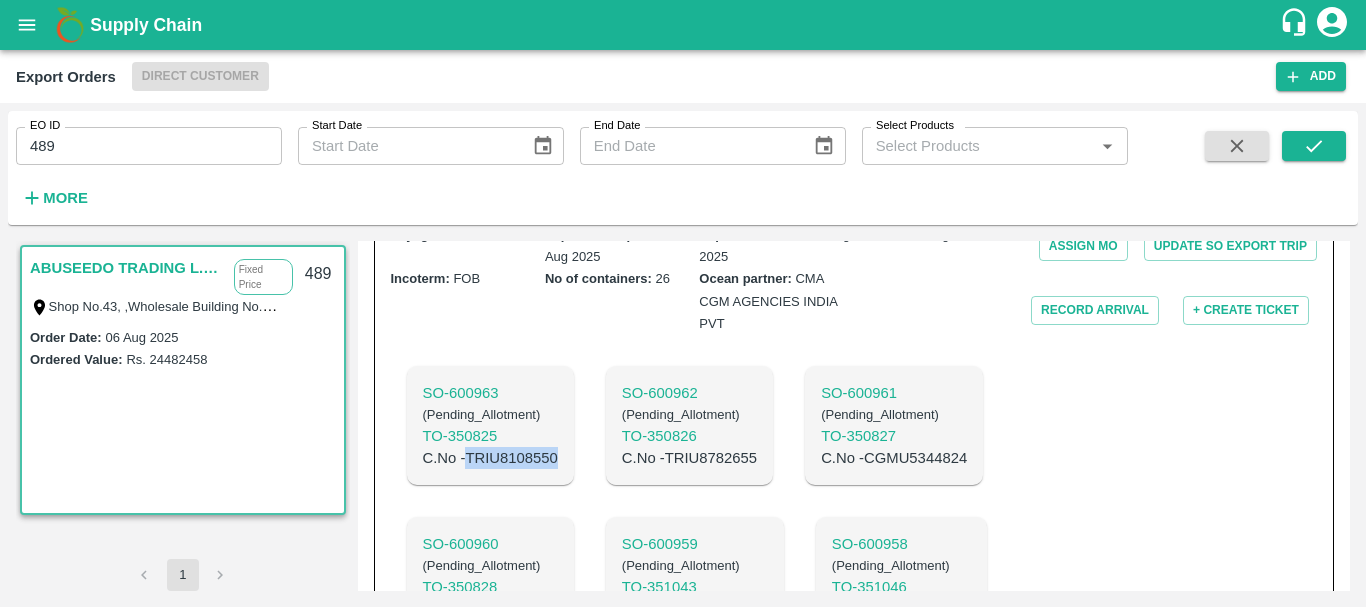 click on "C.No - TRIU8108550" at bounding box center [490, 458] 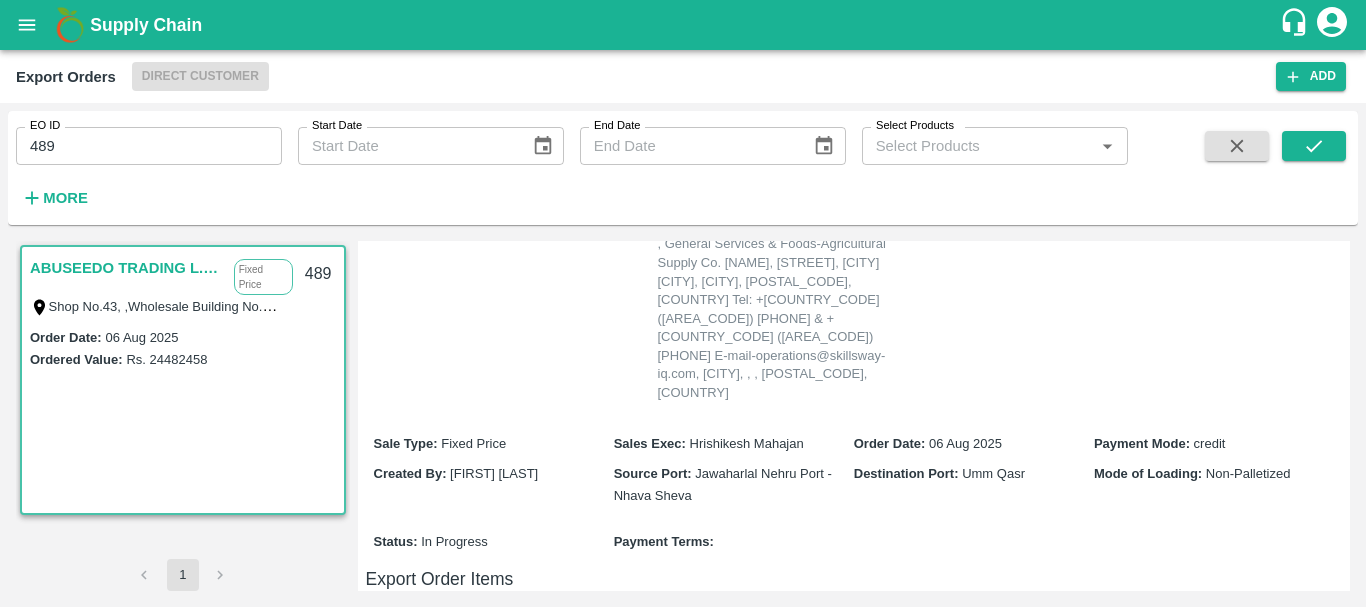 scroll, scrollTop: 136, scrollLeft: 0, axis: vertical 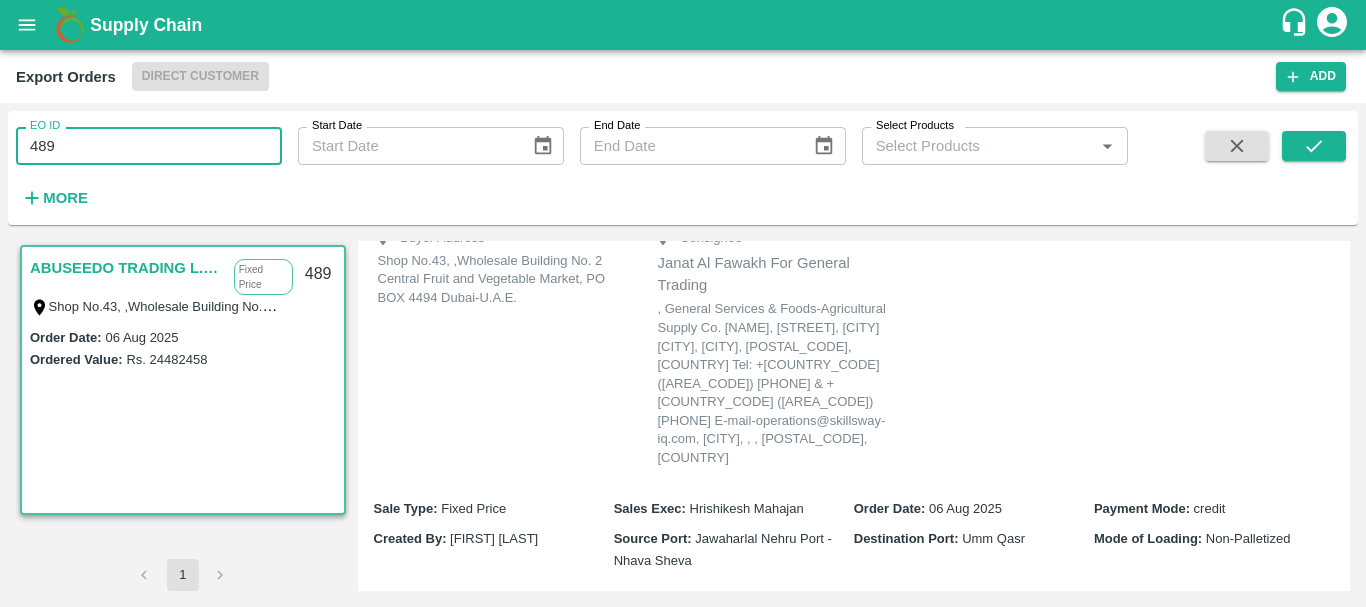 click on "489" at bounding box center (149, 146) 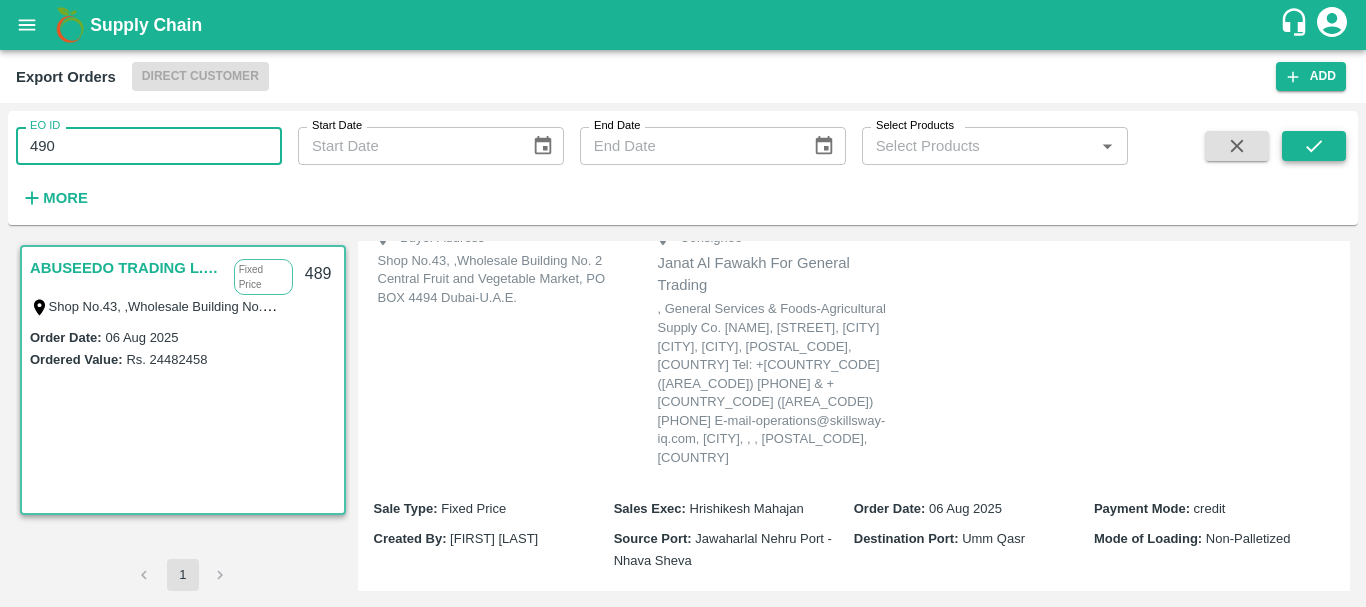 type on "490" 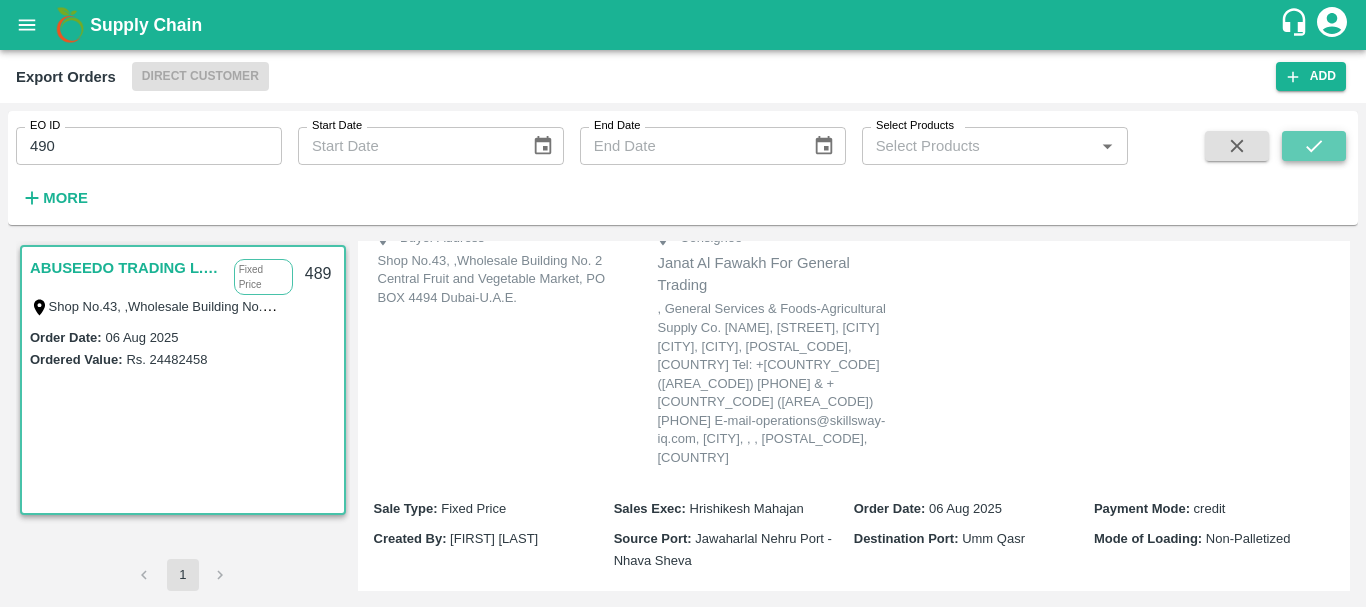 click 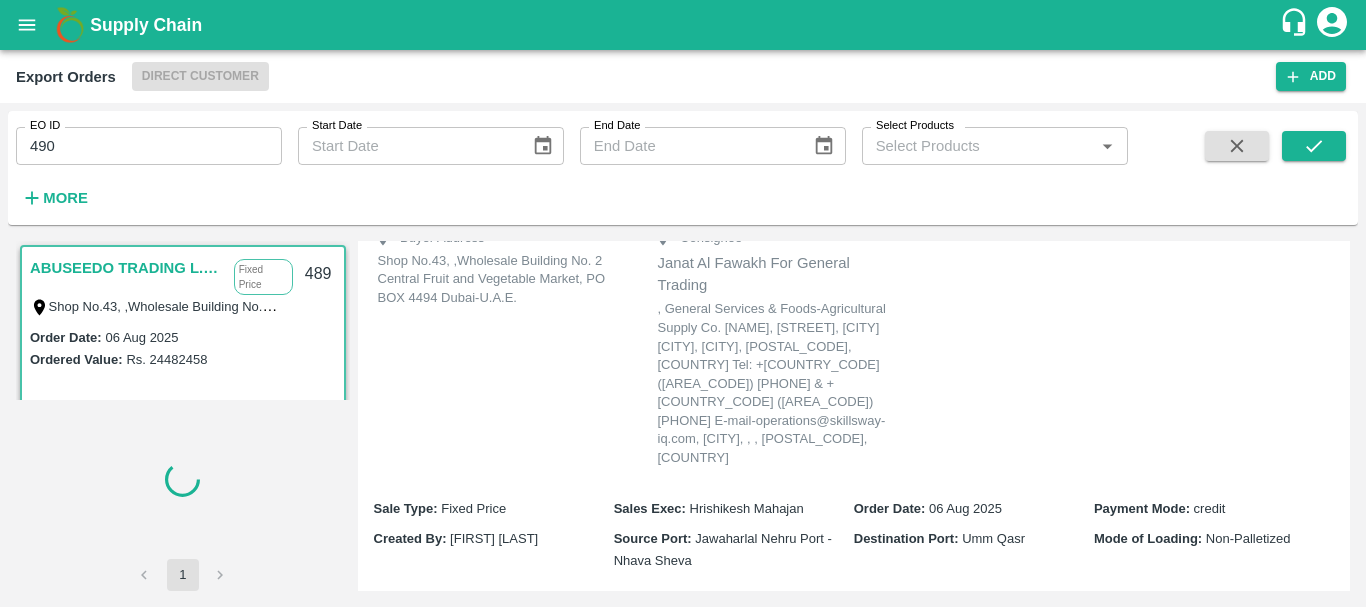 click on "ABUSEEDO TRADING L.L.C" at bounding box center [127, 268] 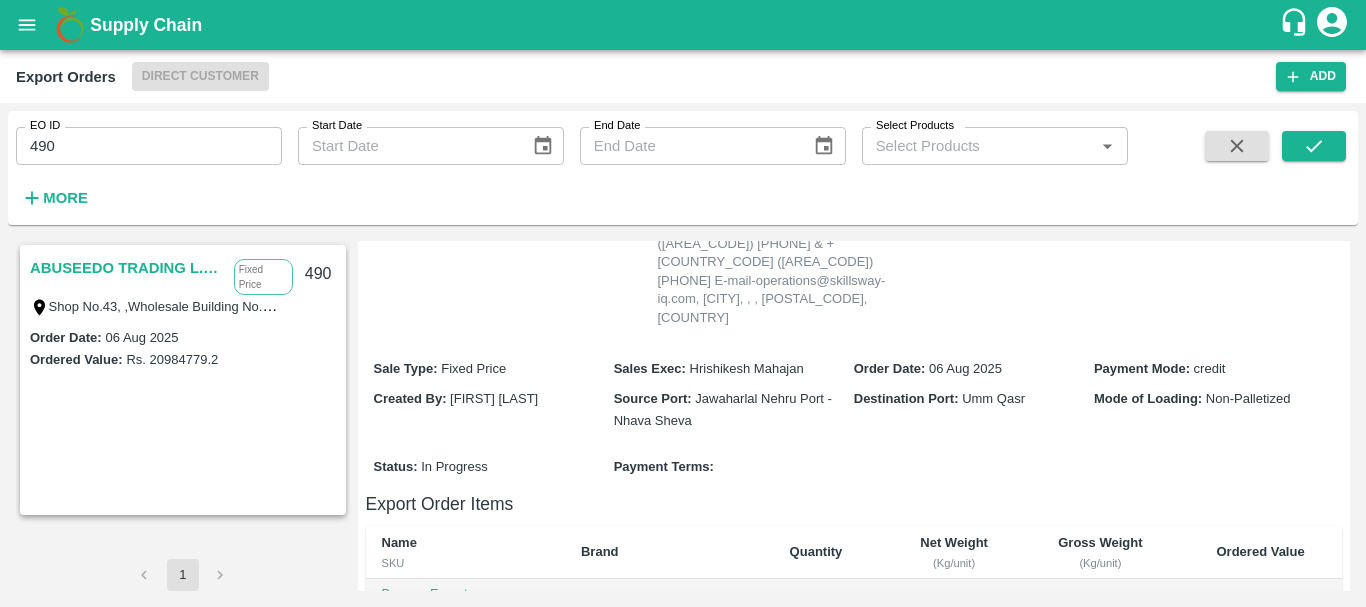 scroll, scrollTop: 0, scrollLeft: 0, axis: both 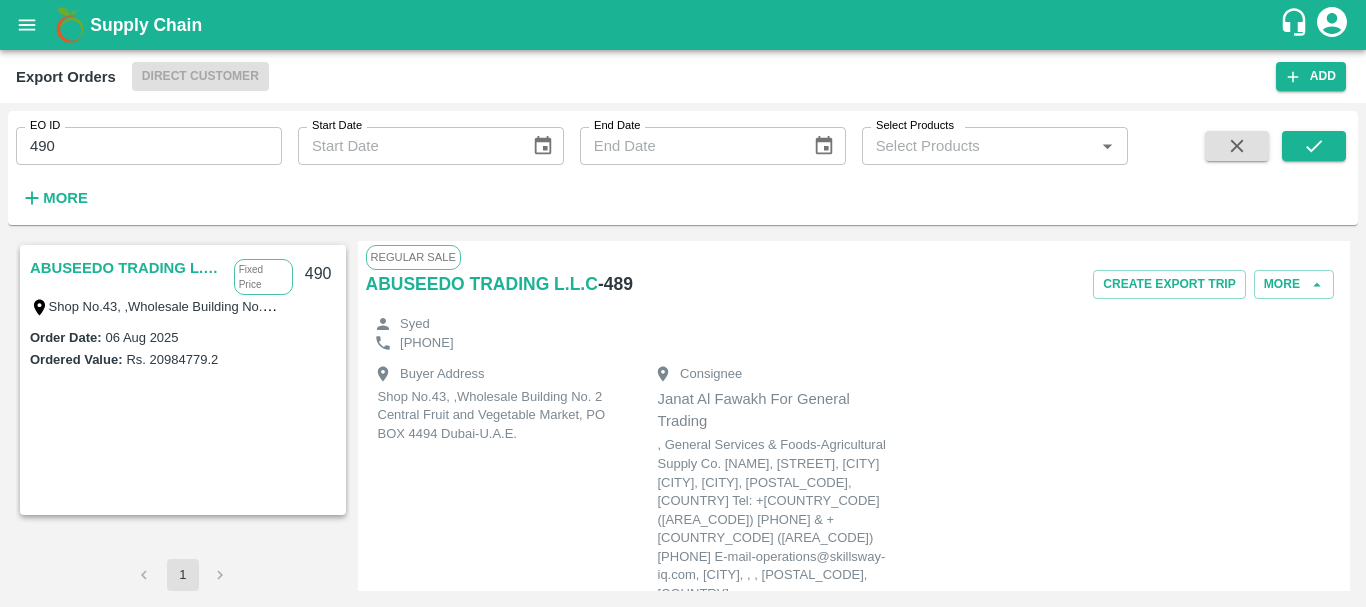click on "ABUSEEDO TRADING L.L.C" at bounding box center [127, 268] 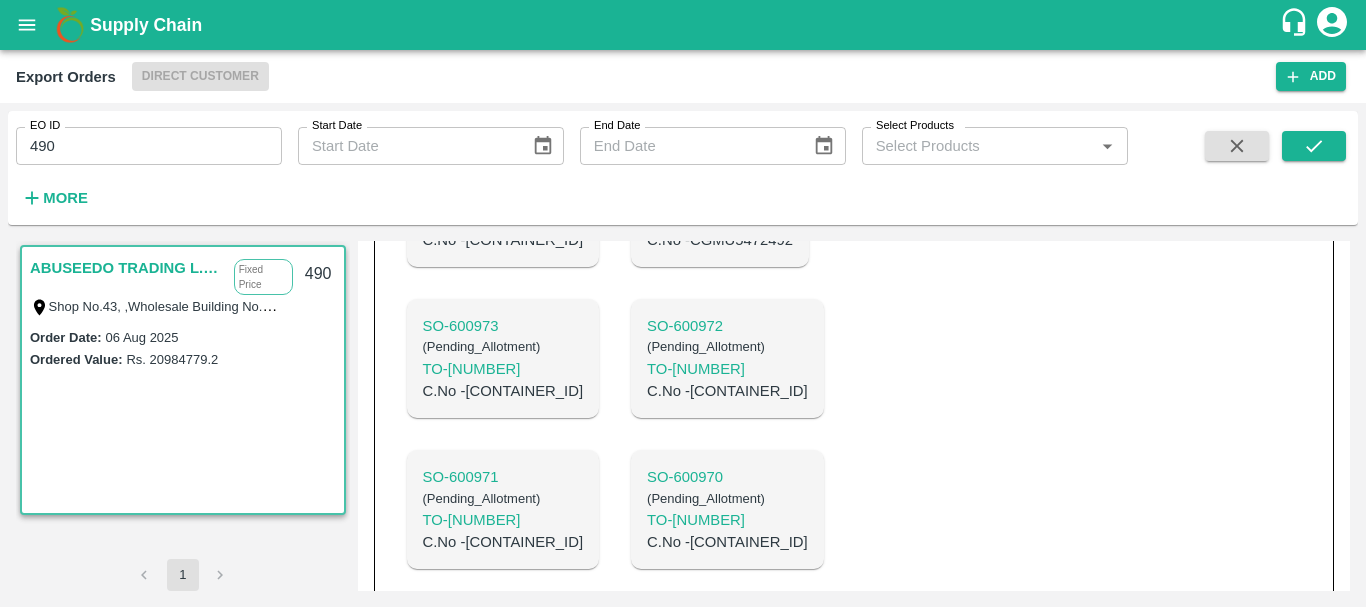 scroll, scrollTop: 2034, scrollLeft: 0, axis: vertical 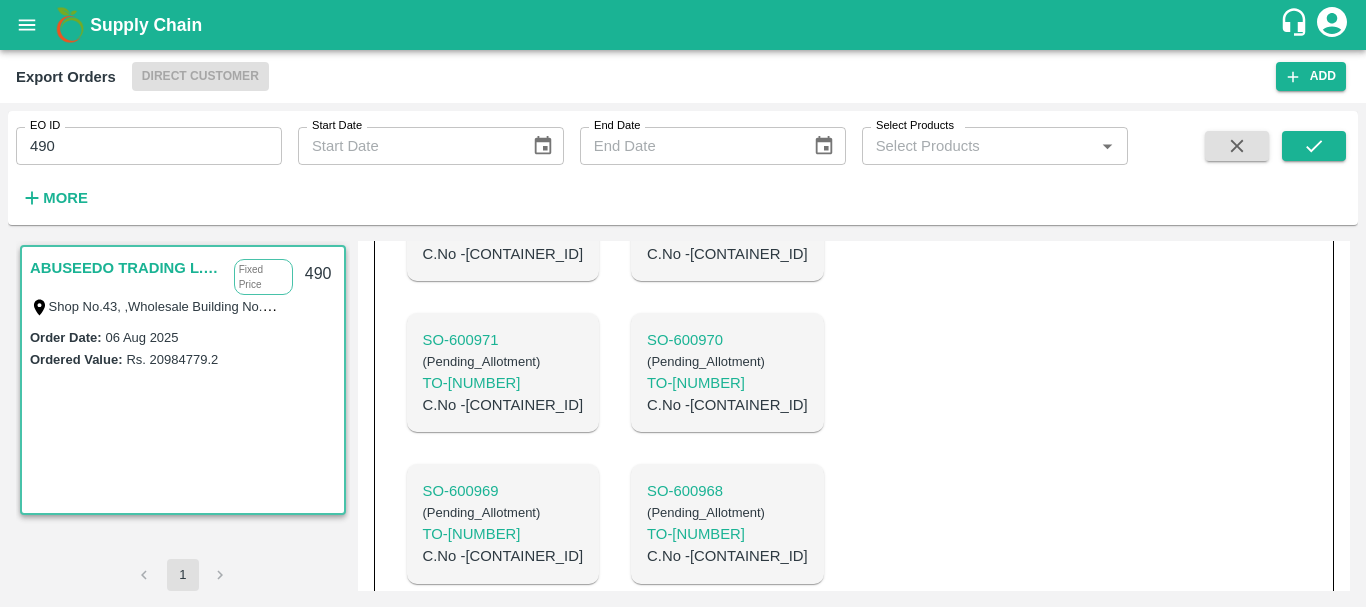click on "SO- 600964" at bounding box center [727, 794] 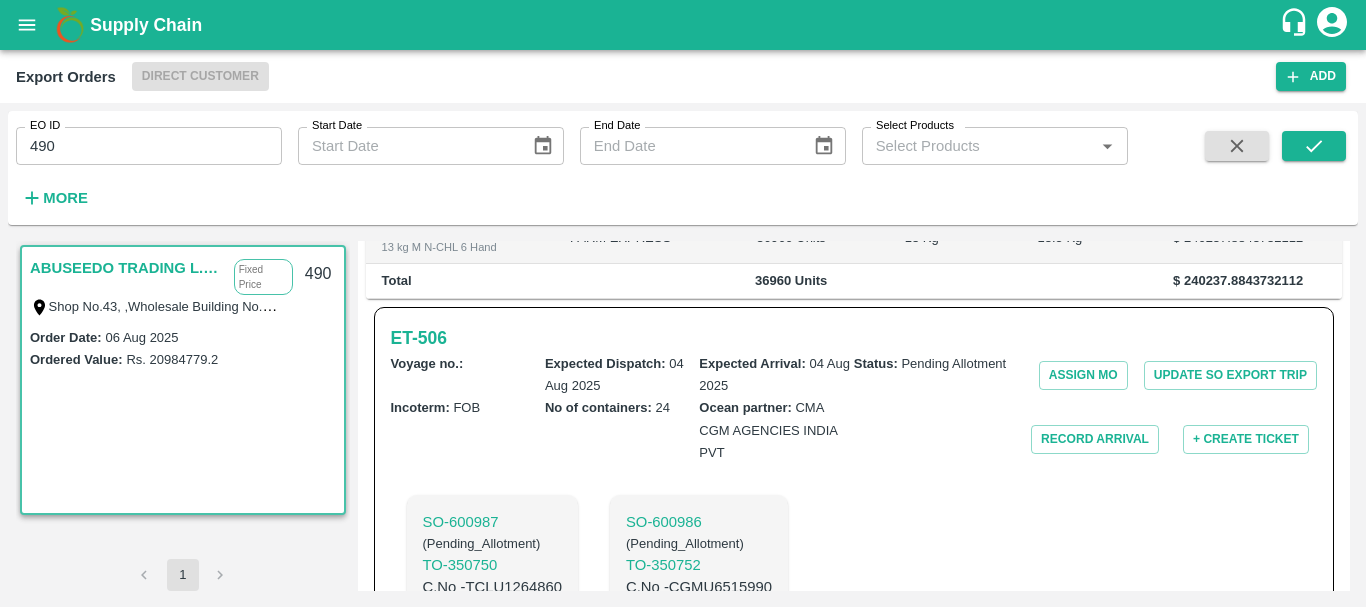 scroll, scrollTop: 641, scrollLeft: 0, axis: vertical 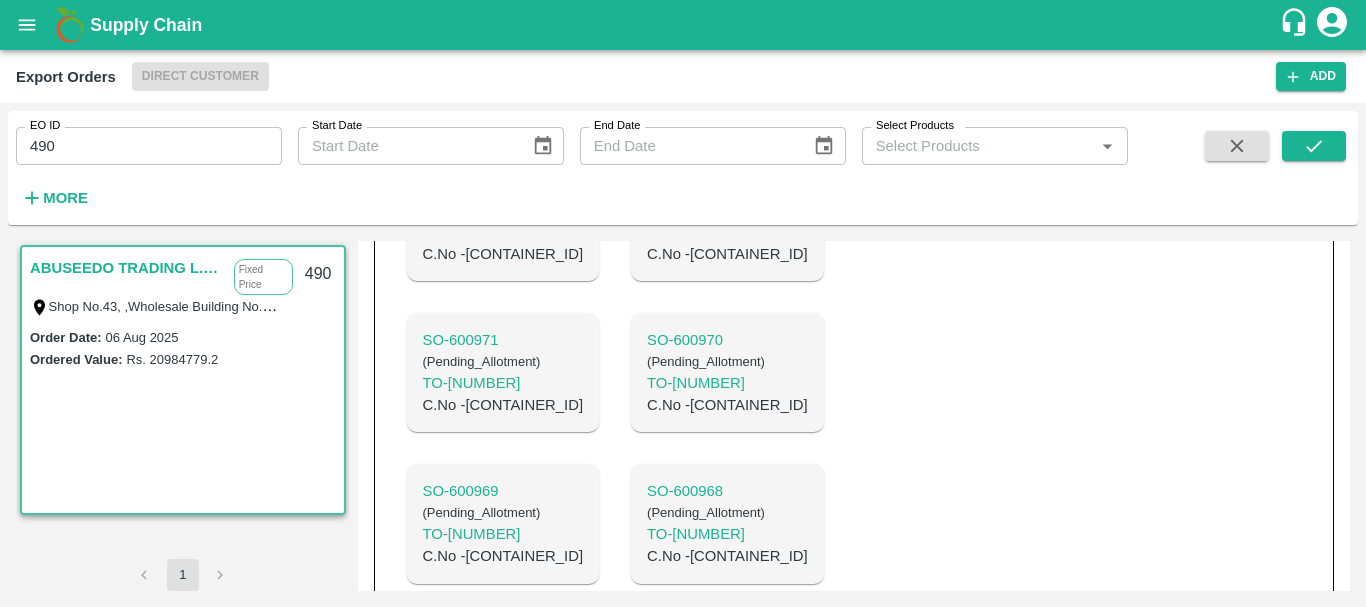 click on "C.No - CGMU5441315" at bounding box center (727, 859) 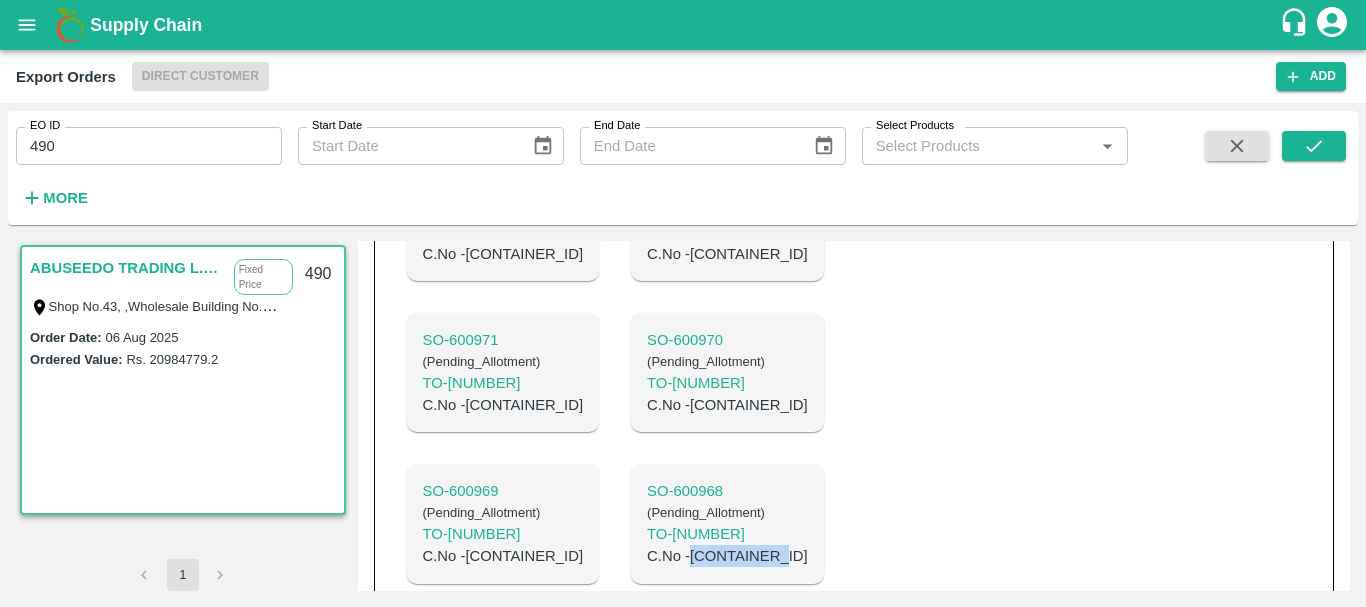 click on "C.No - TLLU1106781" at bounding box center [727, 556] 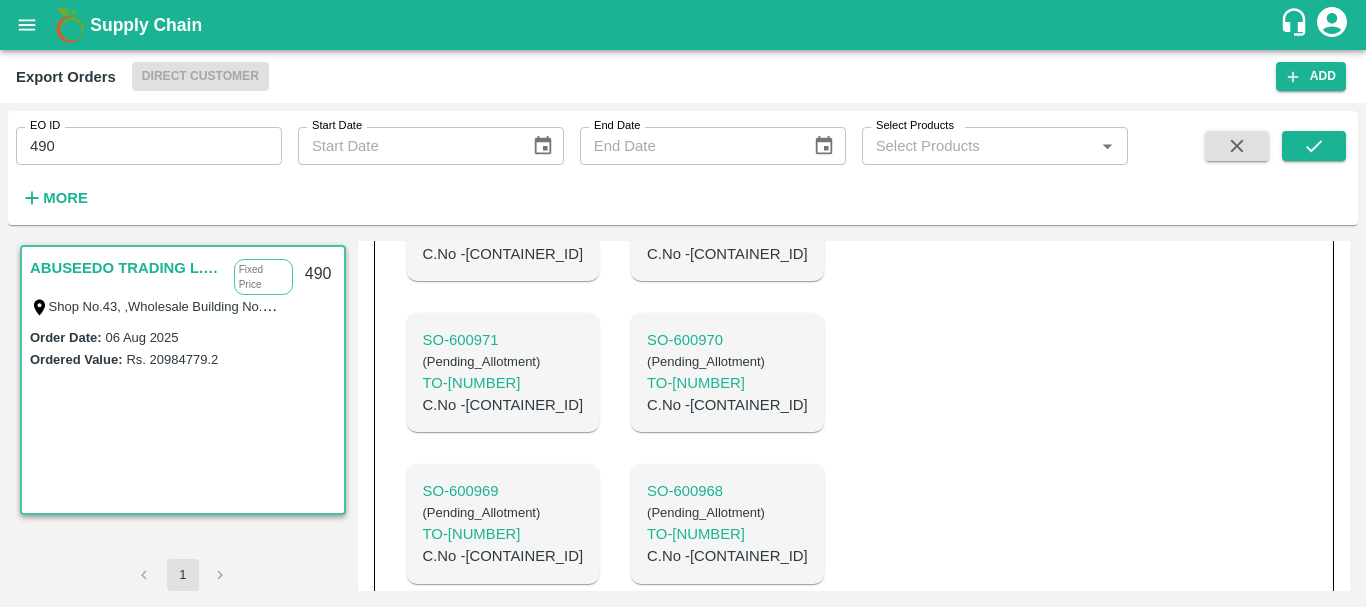 click on "C.No - SZLU9893150" at bounding box center [503, 556] 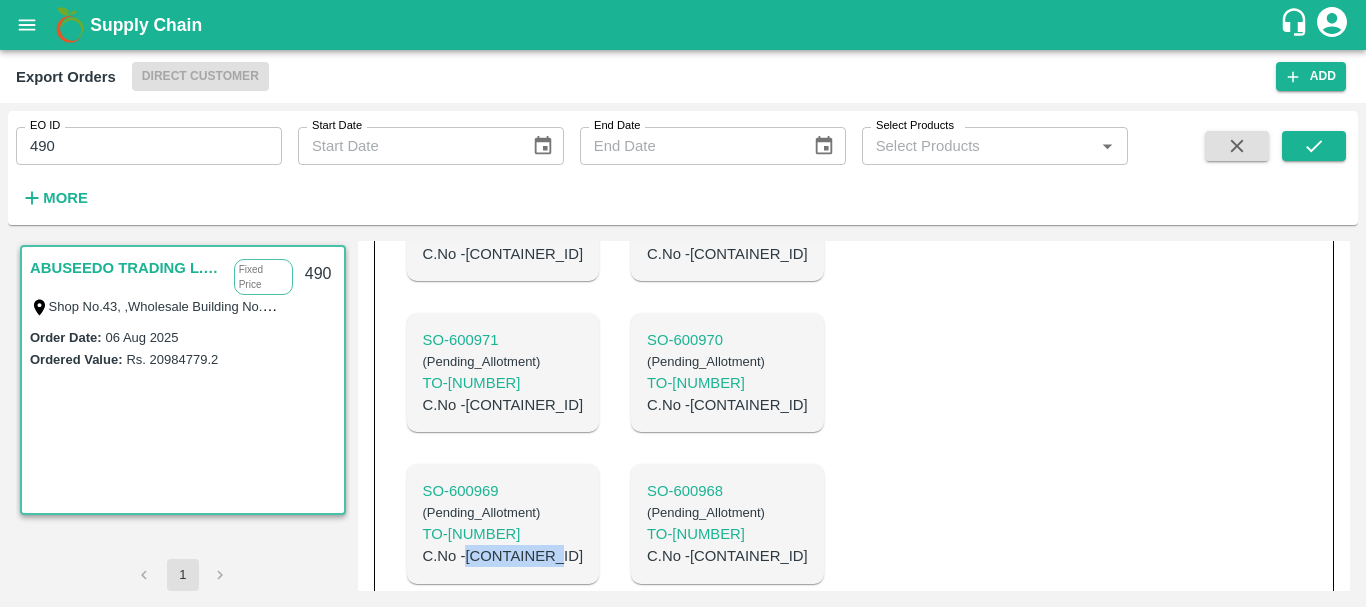click on "C.No - SZLU9893150" at bounding box center [503, 556] 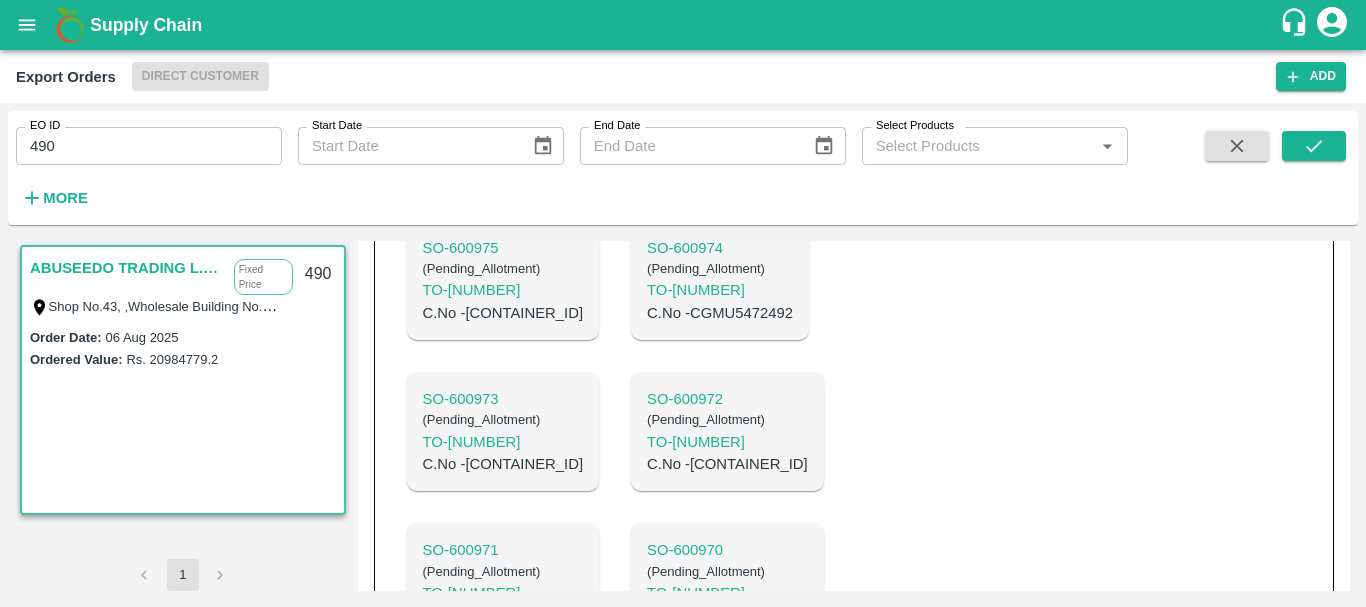 scroll, scrollTop: 1814, scrollLeft: 0, axis: vertical 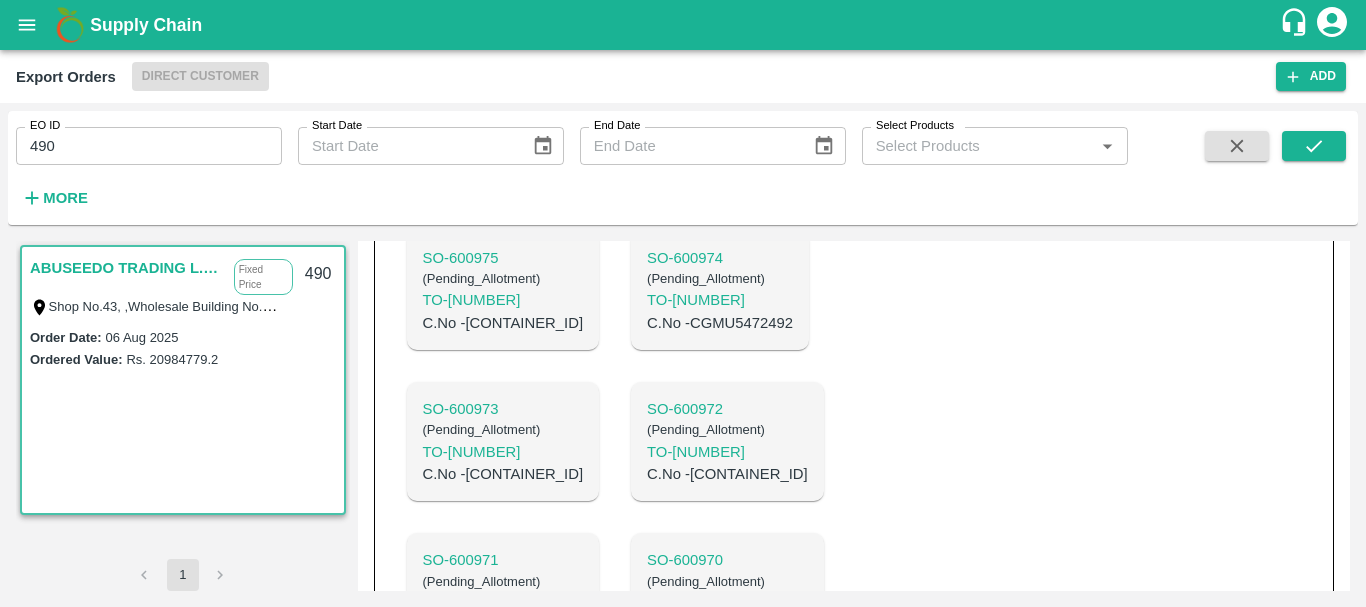 click on "C.No - TTNU8230097" at bounding box center [727, 625] 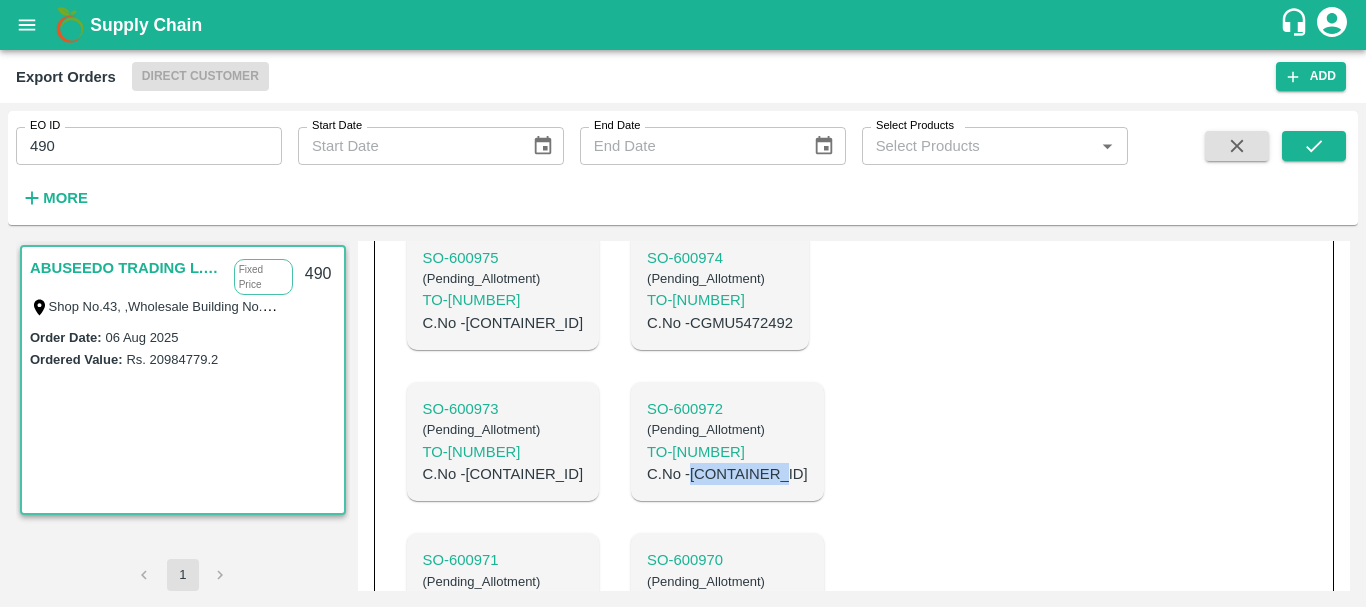 click on "C.No - CXRU1624840" at bounding box center [727, 474] 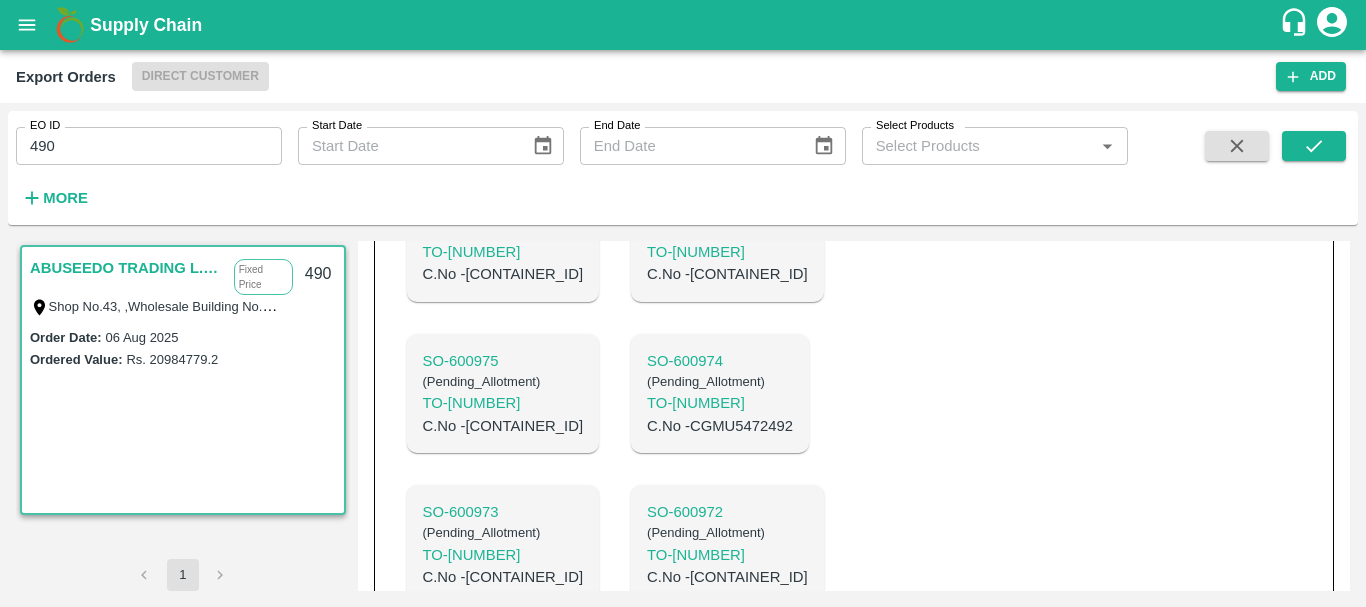 click on "C.No - TEMU9219870" at bounding box center (503, 577) 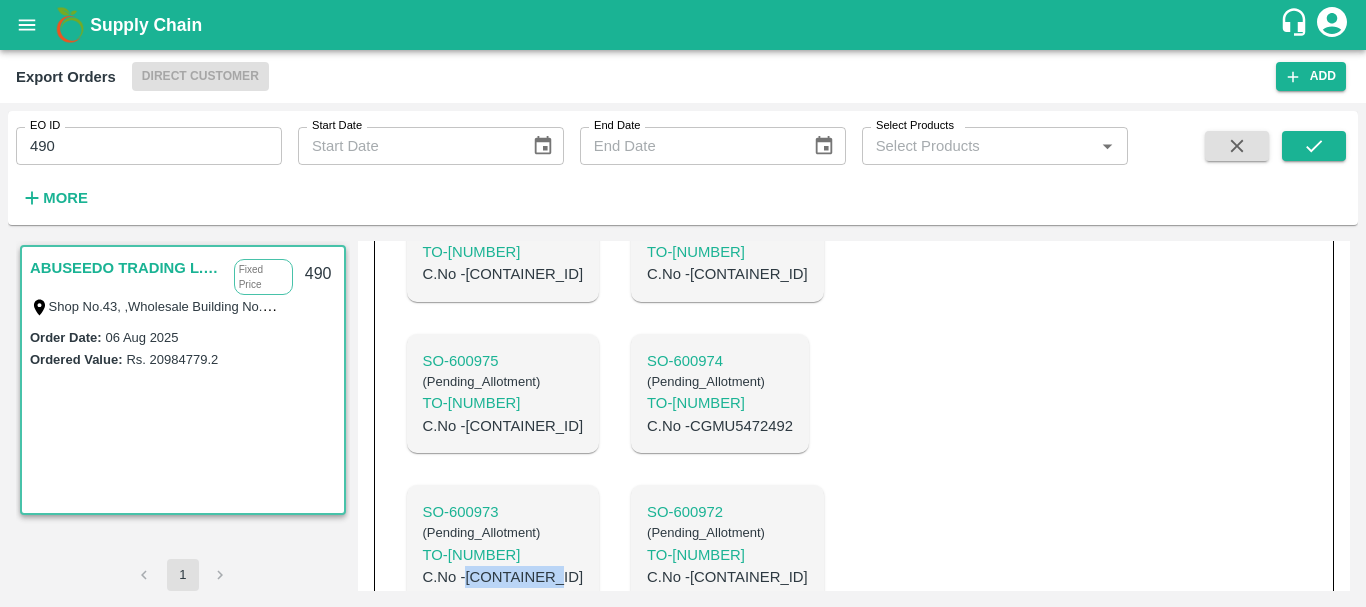 click on "C.No - TEMU9219870" at bounding box center [503, 577] 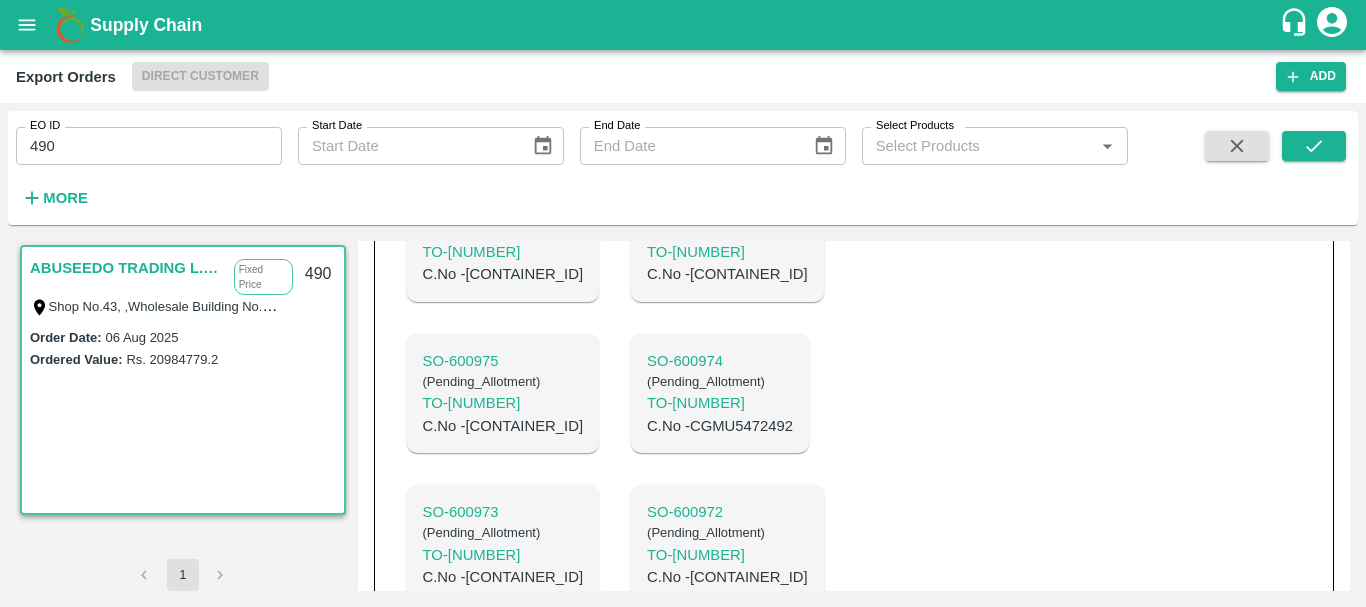 click on "C.No - CGMU5472492" at bounding box center [720, 426] 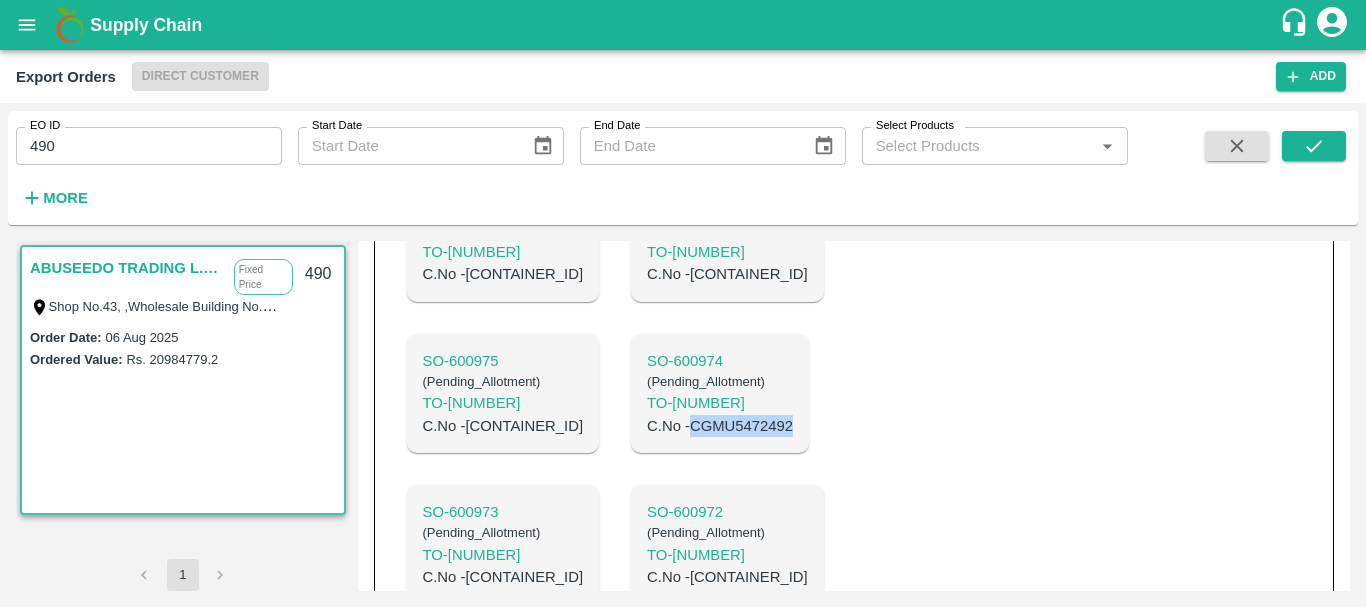 click on "C.No - CGMU5472492" at bounding box center (720, 426) 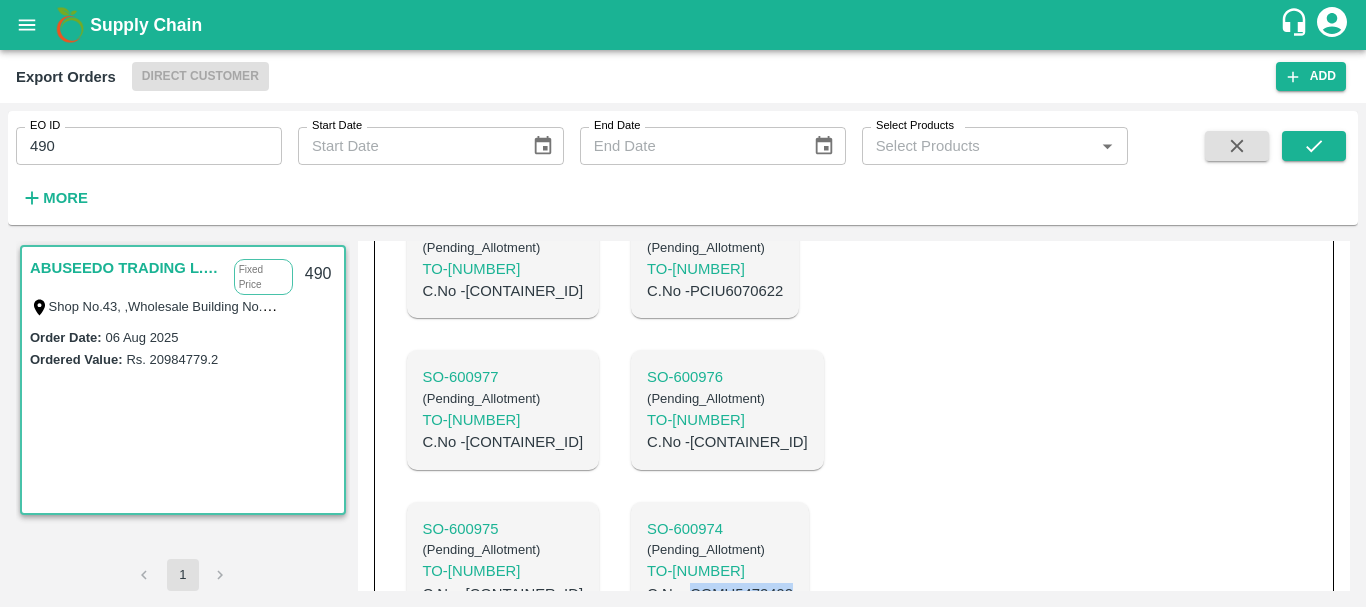 scroll, scrollTop: 1539, scrollLeft: 0, axis: vertical 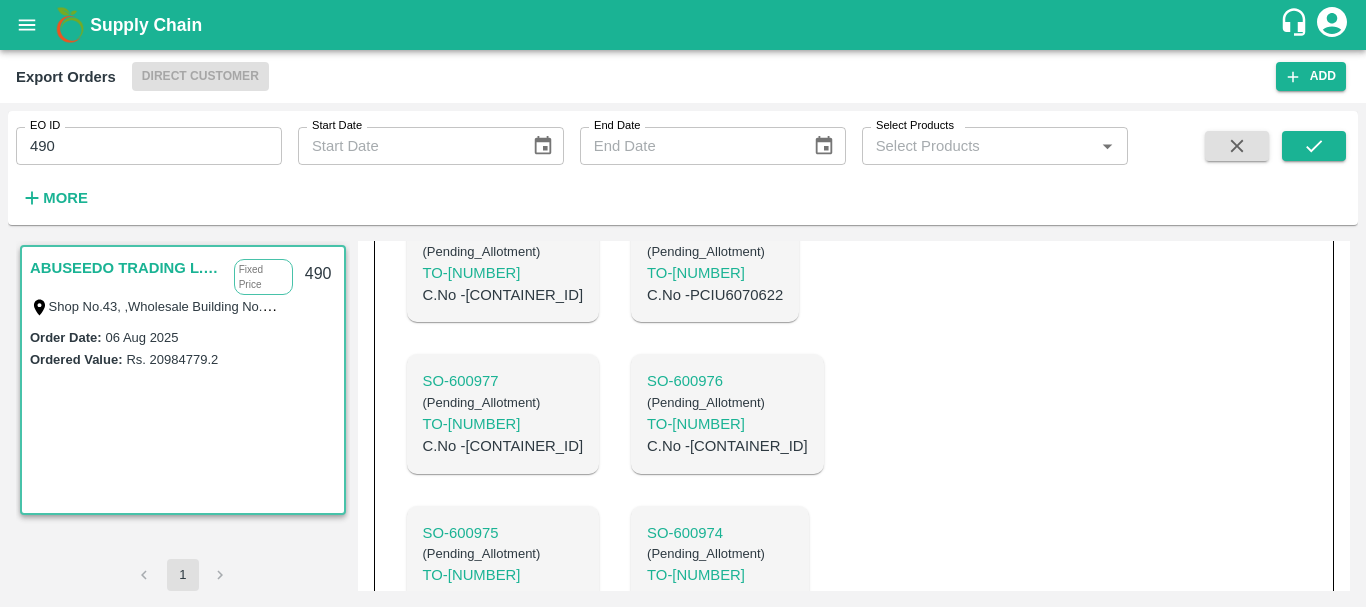 click on "C.No - CGMU5135254" at bounding box center (503, 598) 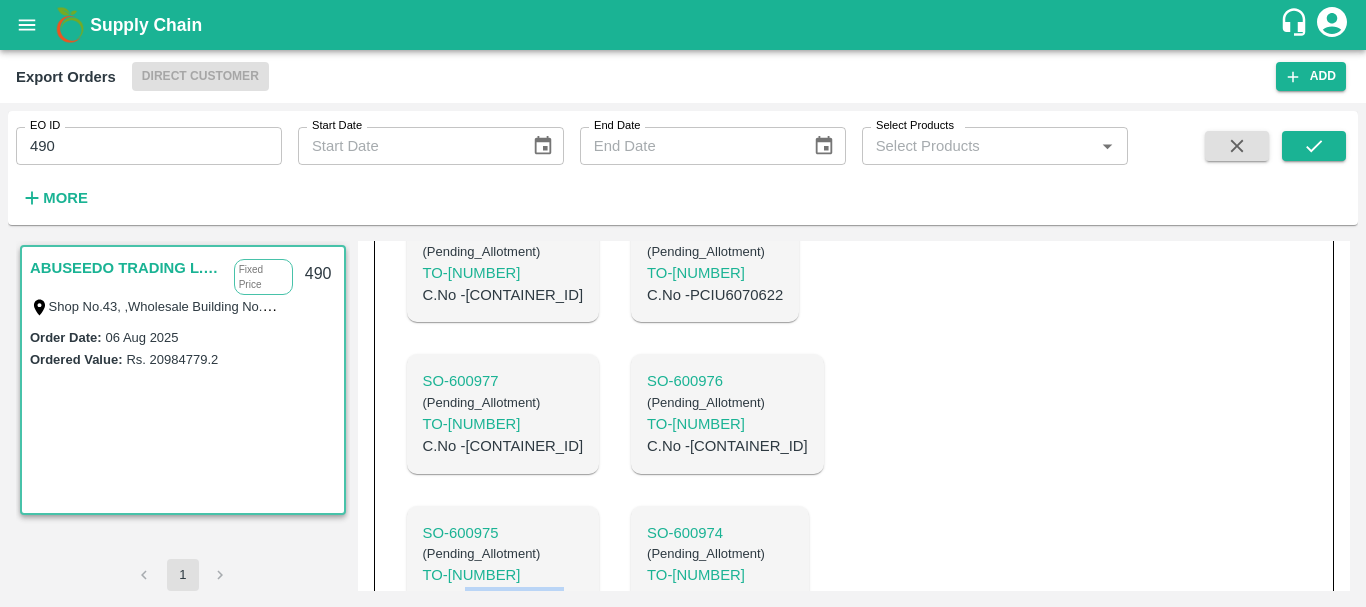click on "C.No - CGMU5135254" at bounding box center (503, 598) 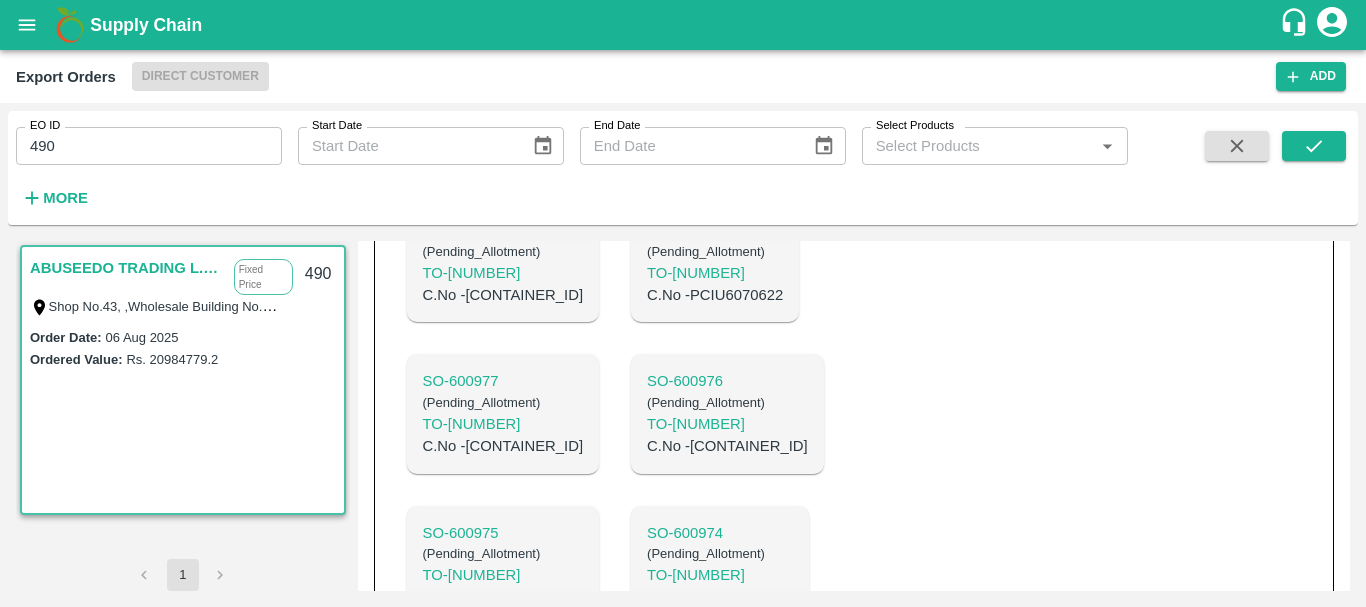 click on "C.No - TCLU1253819" at bounding box center [727, 446] 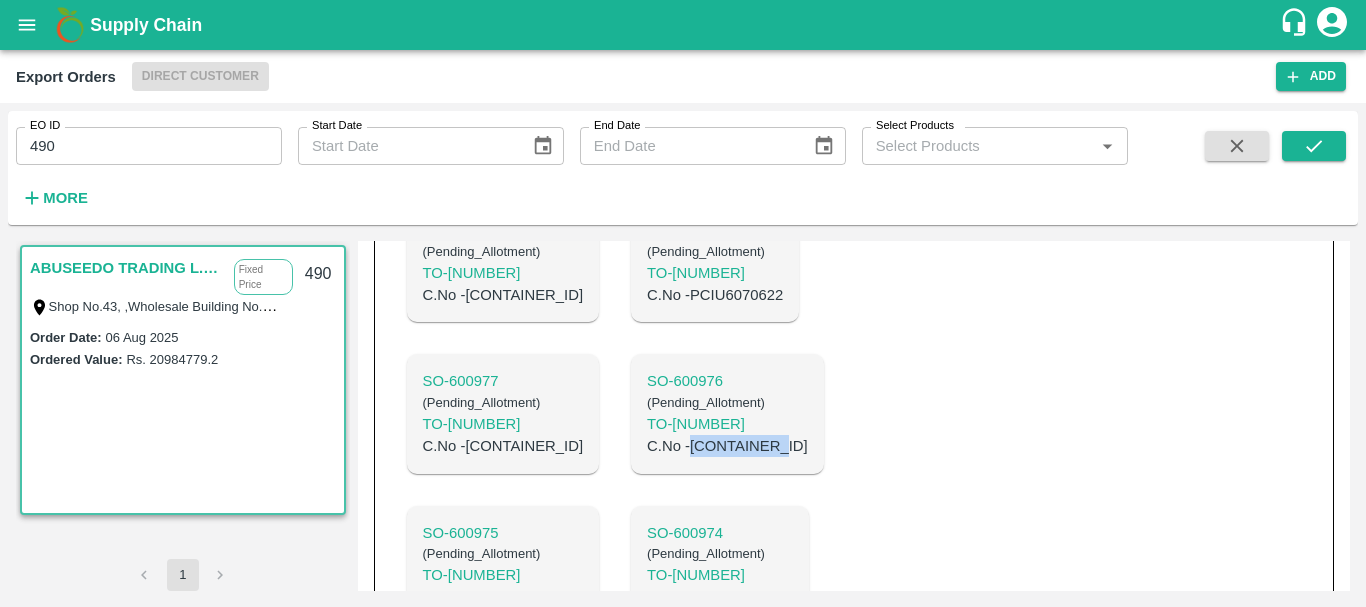 click on "C.No - TCLU1253819" at bounding box center [727, 446] 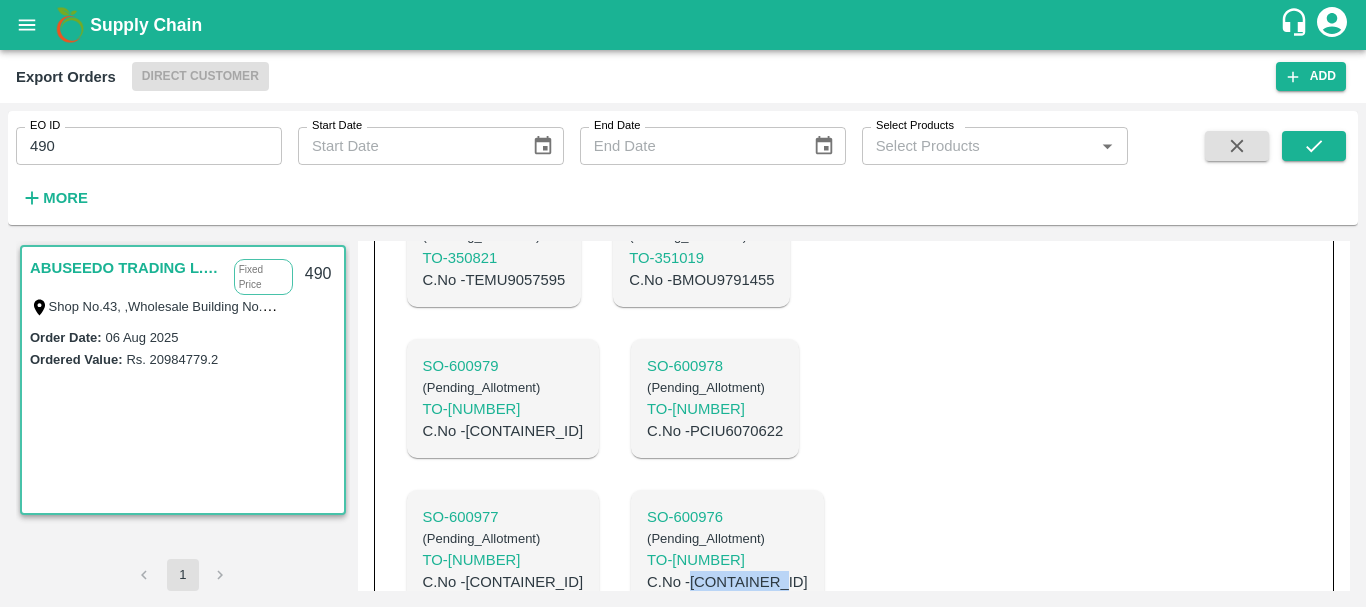 scroll, scrollTop: 1398, scrollLeft: 0, axis: vertical 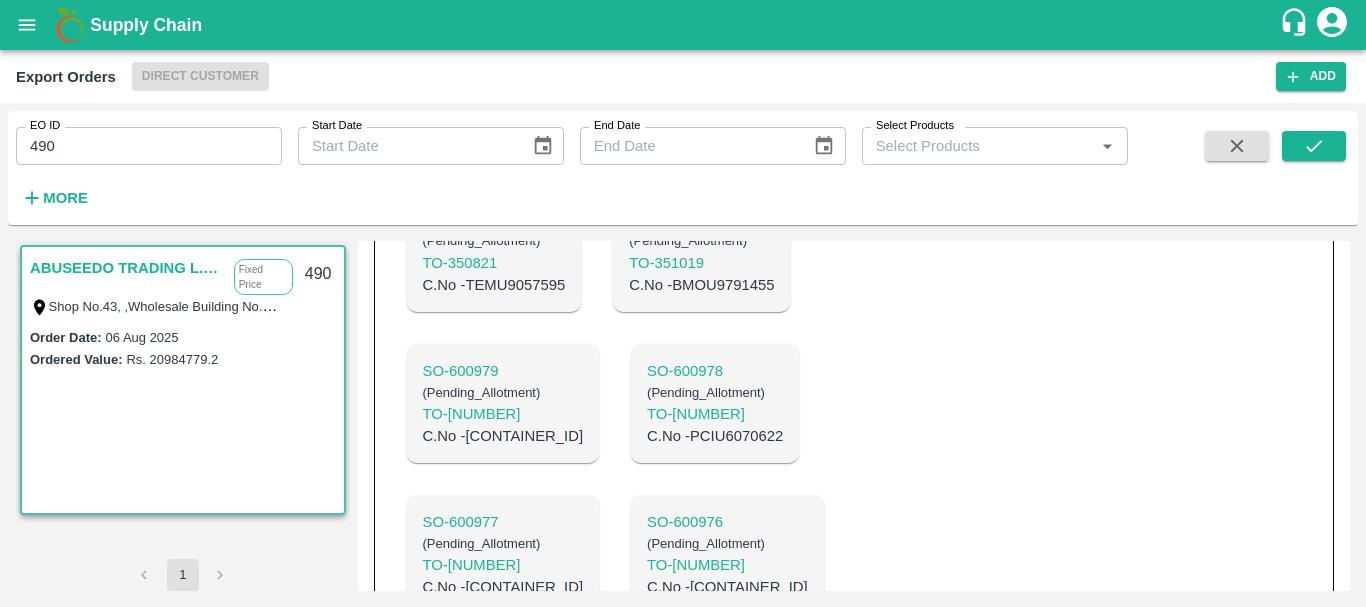 click on "C.No - TCLU1134039" at bounding box center [503, 587] 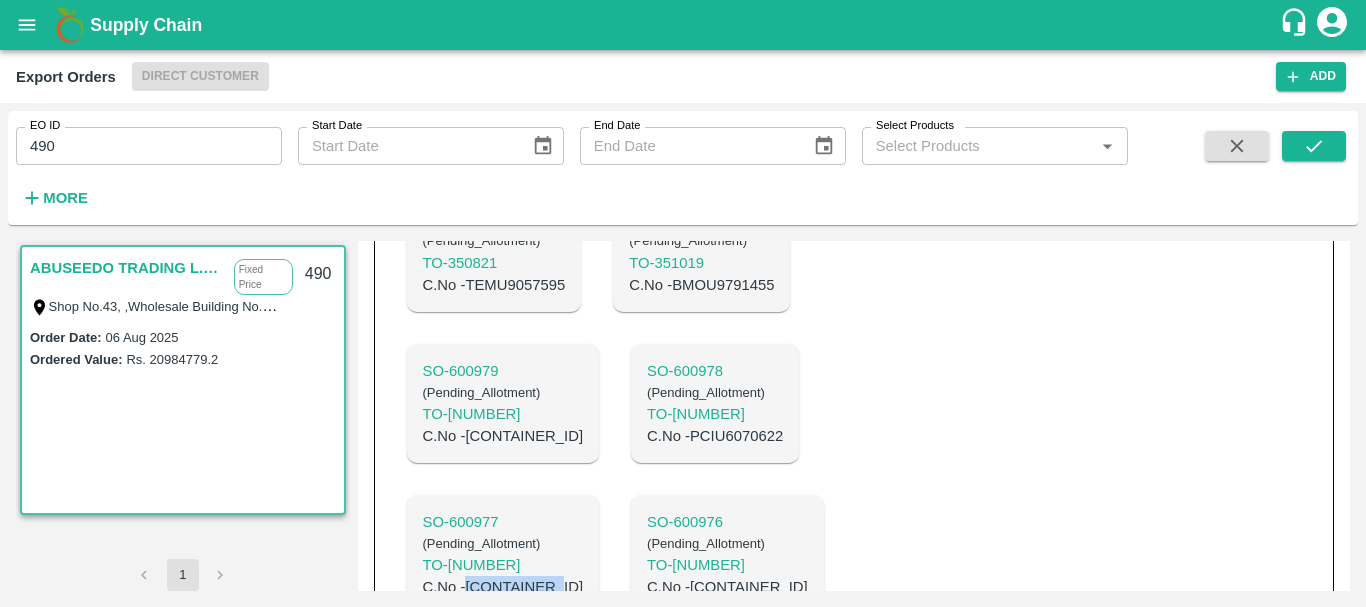 click on "C.No - TCLU1134039" at bounding box center [503, 587] 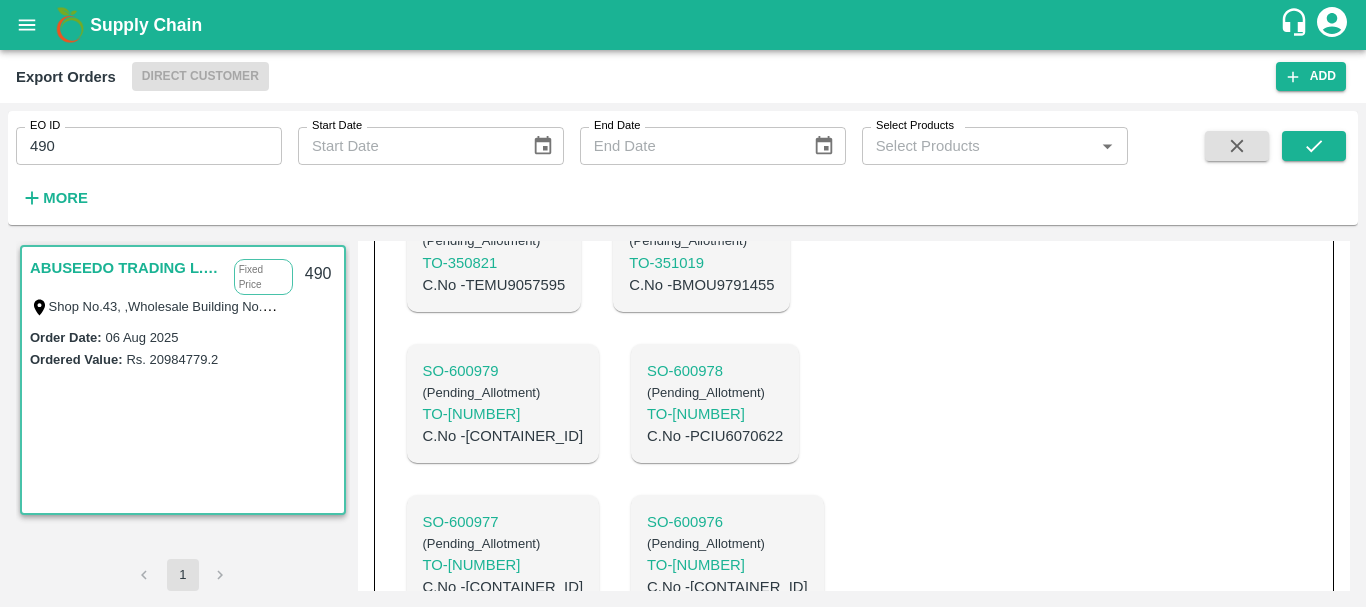 click on "C.No - PCIU6070622" at bounding box center (715, 436) 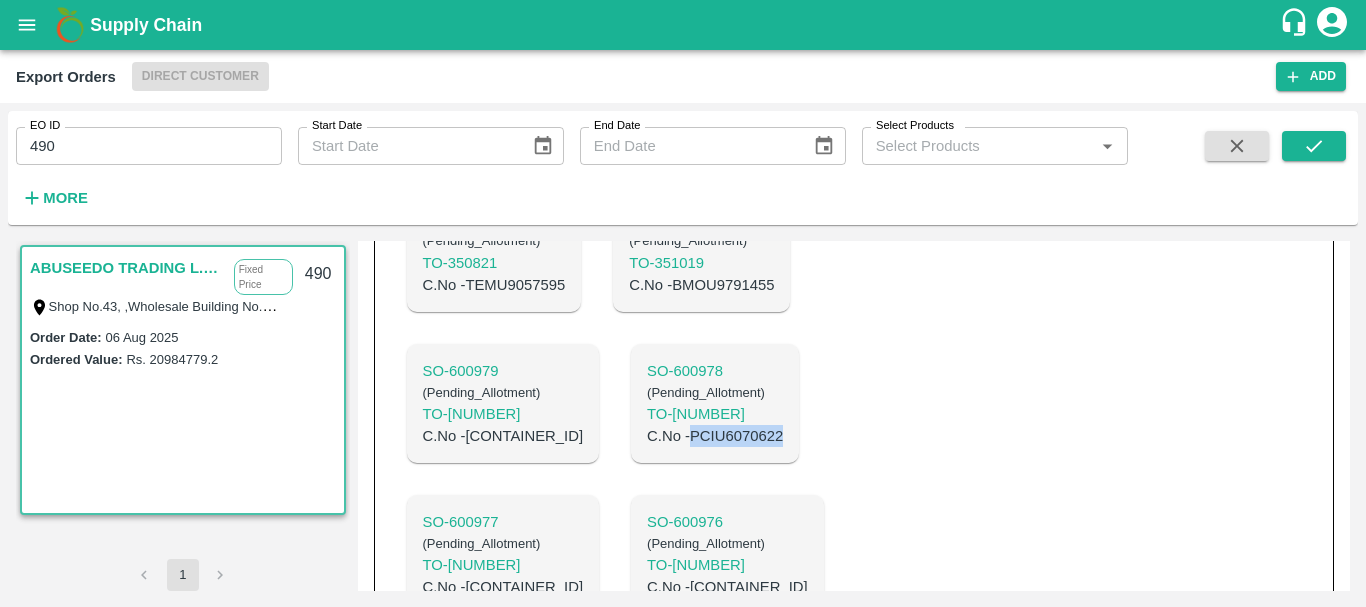 click on "C.No - PCIU6070622" at bounding box center (715, 436) 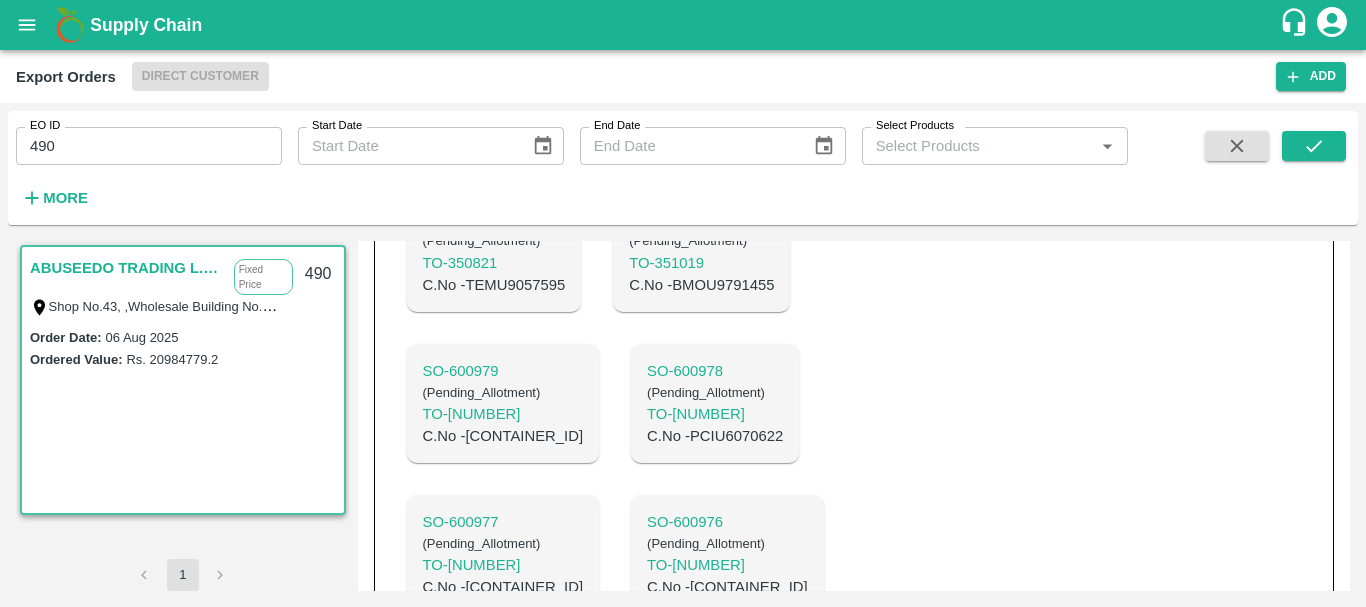 click on "C.No - SEGU9533782" at bounding box center [503, 436] 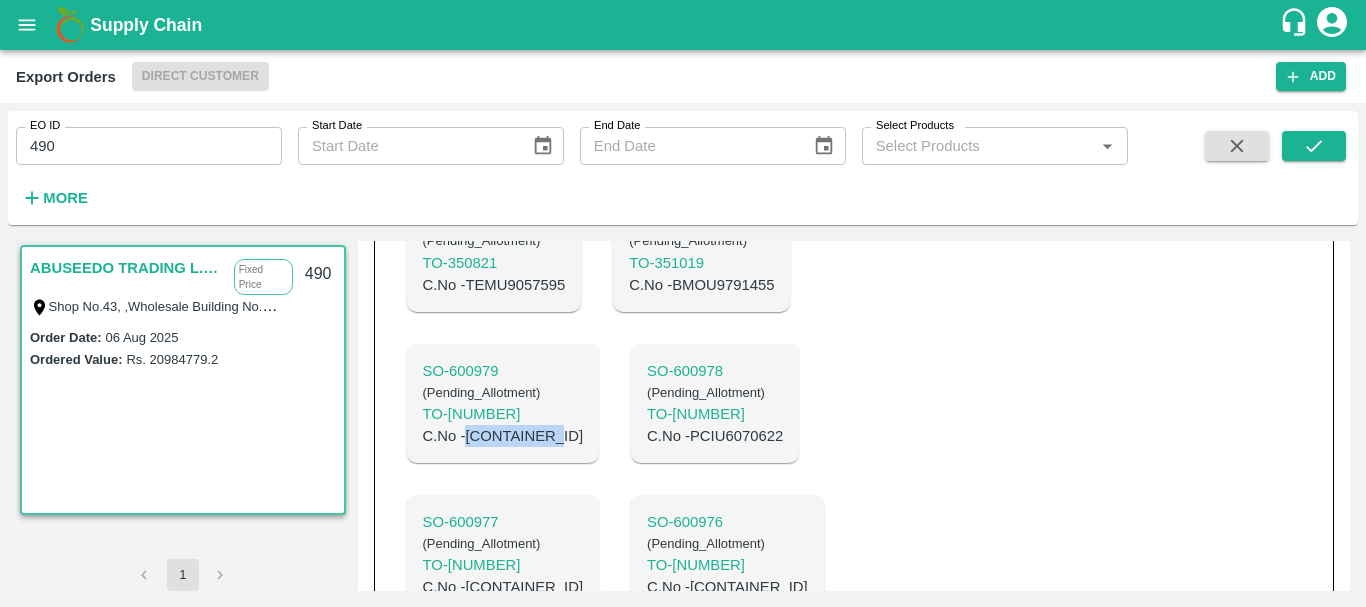 click on "C.No - SEGU9533782" at bounding box center (503, 436) 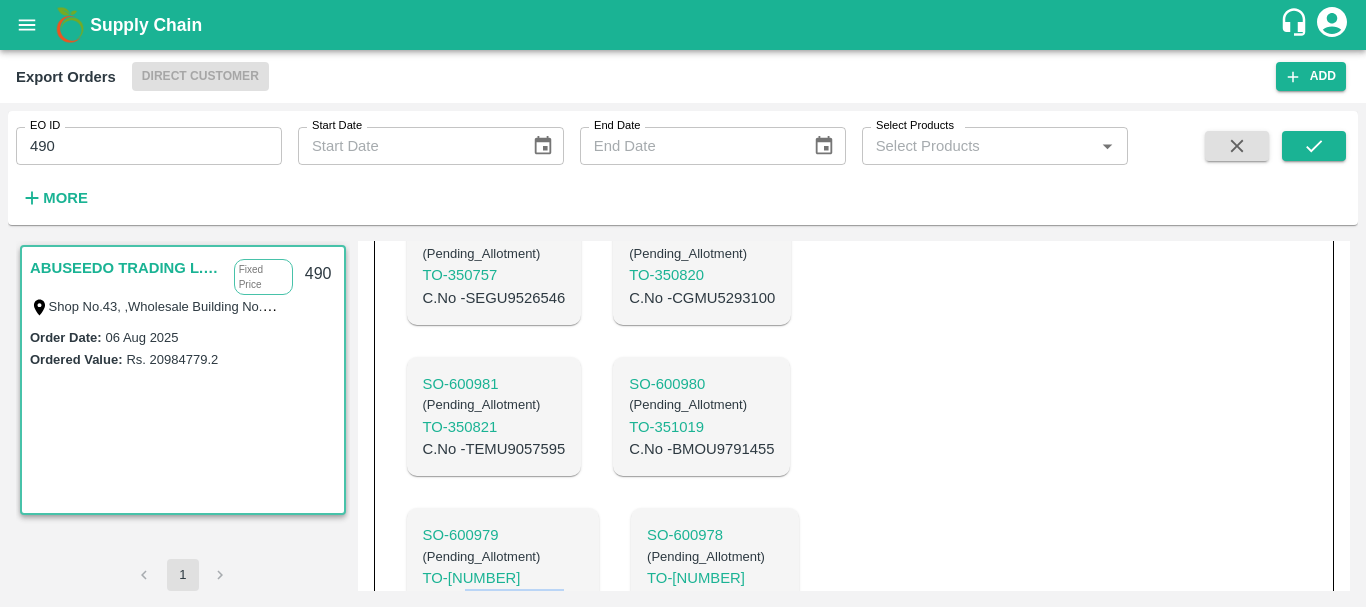 scroll, scrollTop: 1233, scrollLeft: 0, axis: vertical 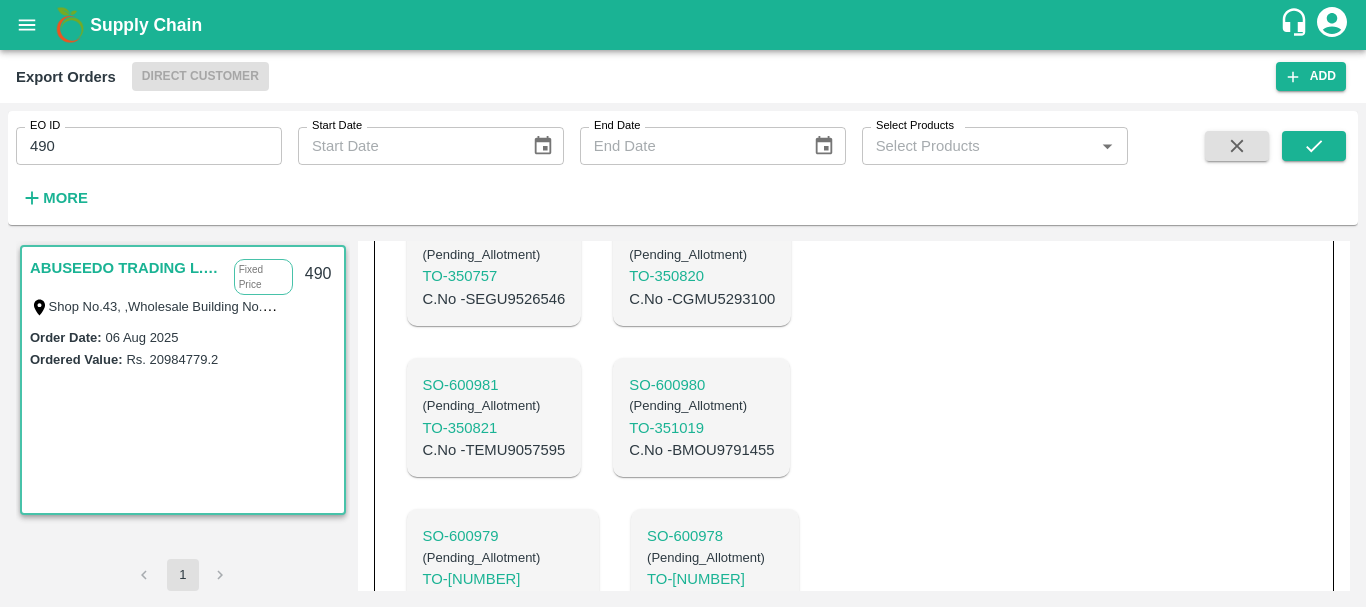 click on "C.No - BMOU9791455" at bounding box center [701, 450] 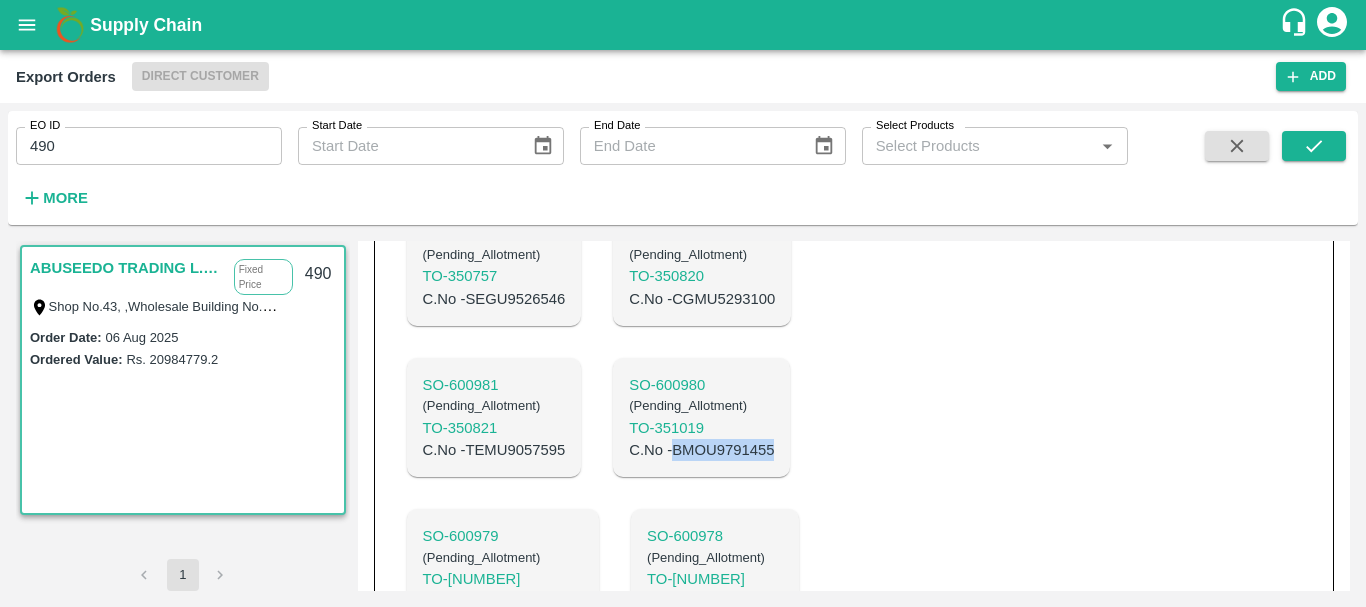 click on "C.No - BMOU9791455" at bounding box center [701, 450] 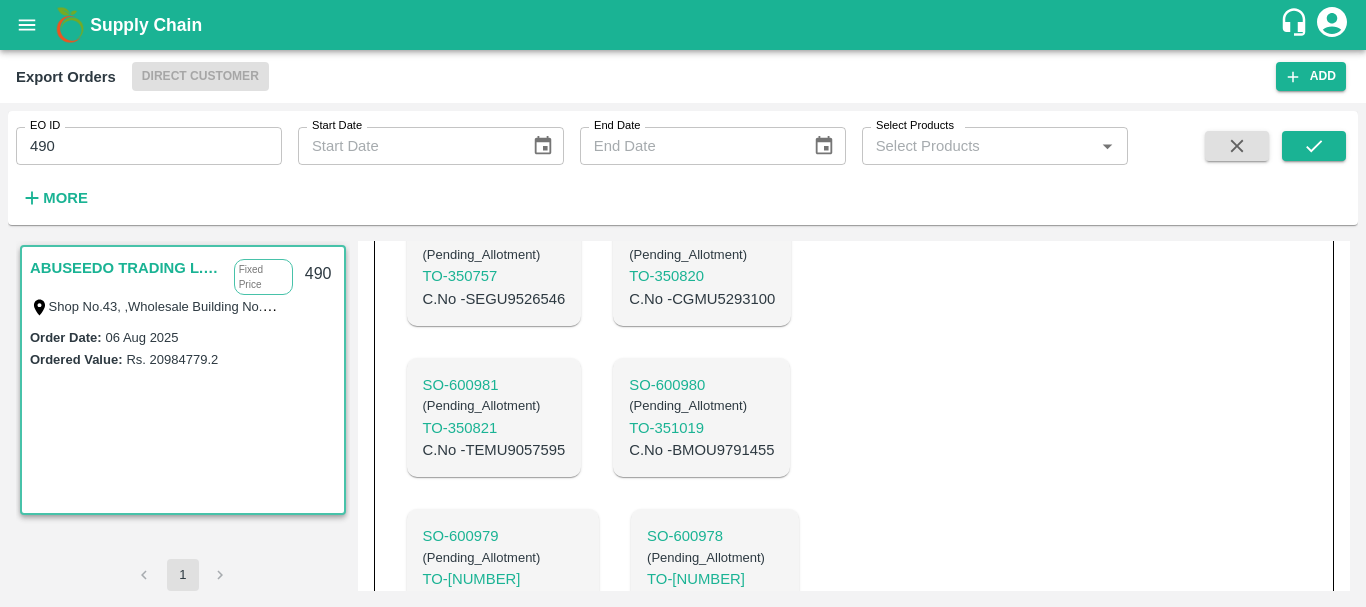click on "C.No - TEMU9057595" at bounding box center [494, 450] 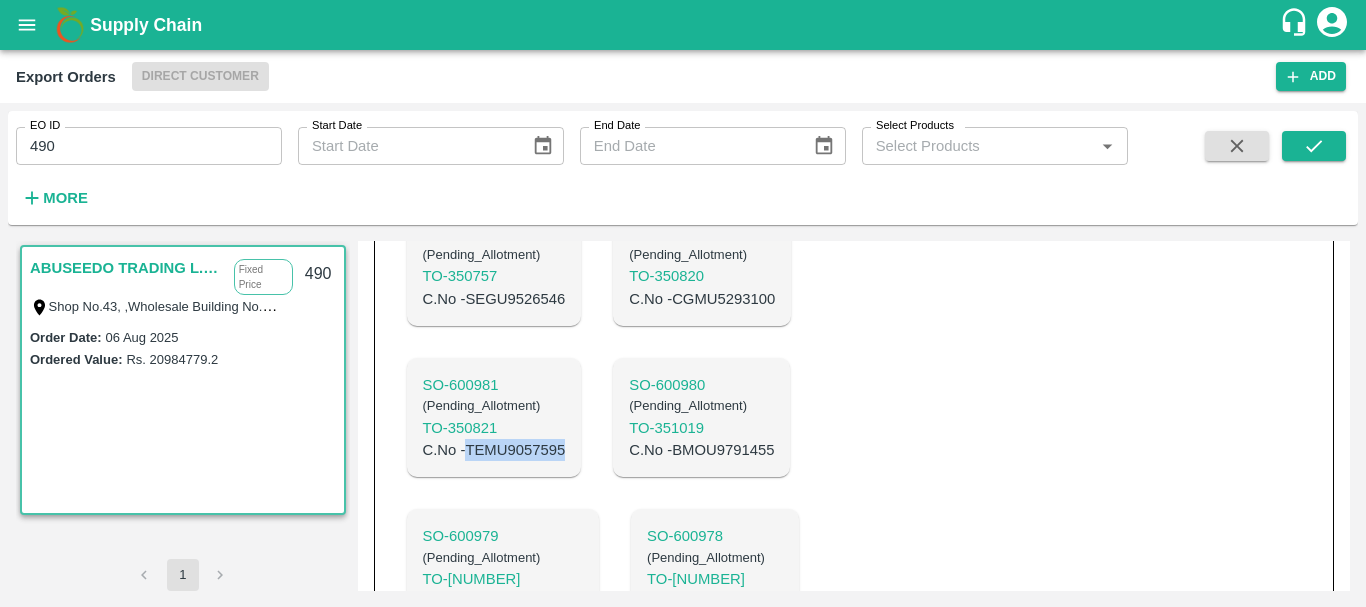click on "C.No - TEMU9057595" at bounding box center [494, 450] 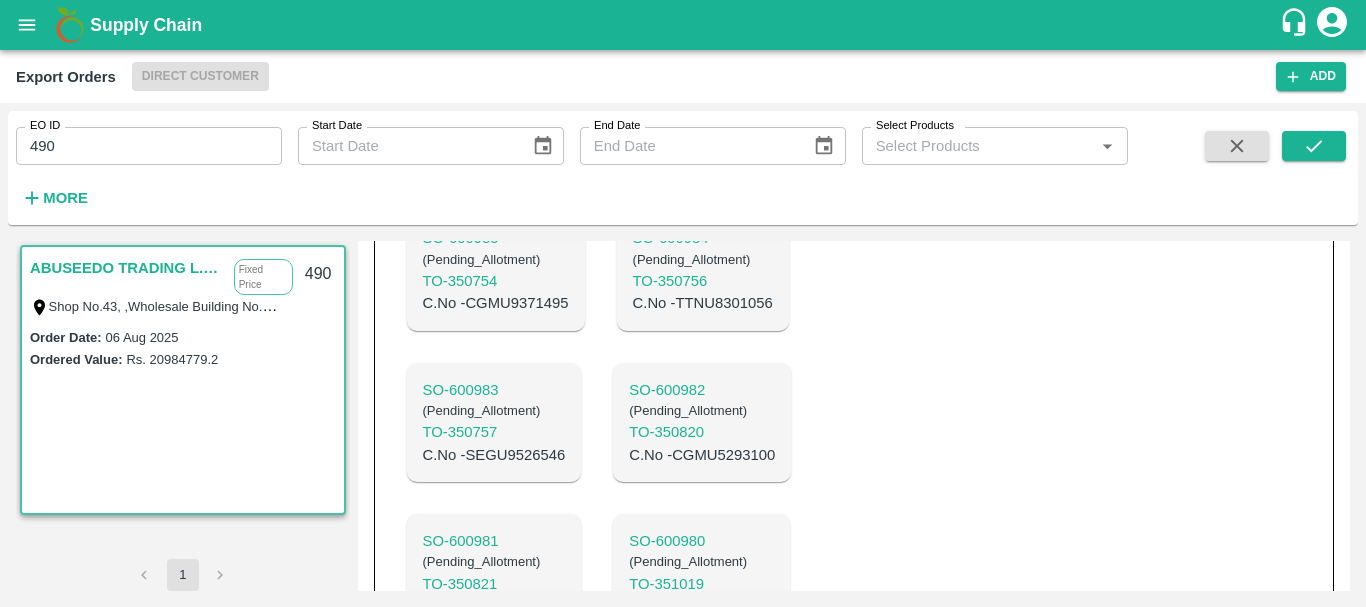 click on "C.No - CGMU5293100" at bounding box center (702, 455) 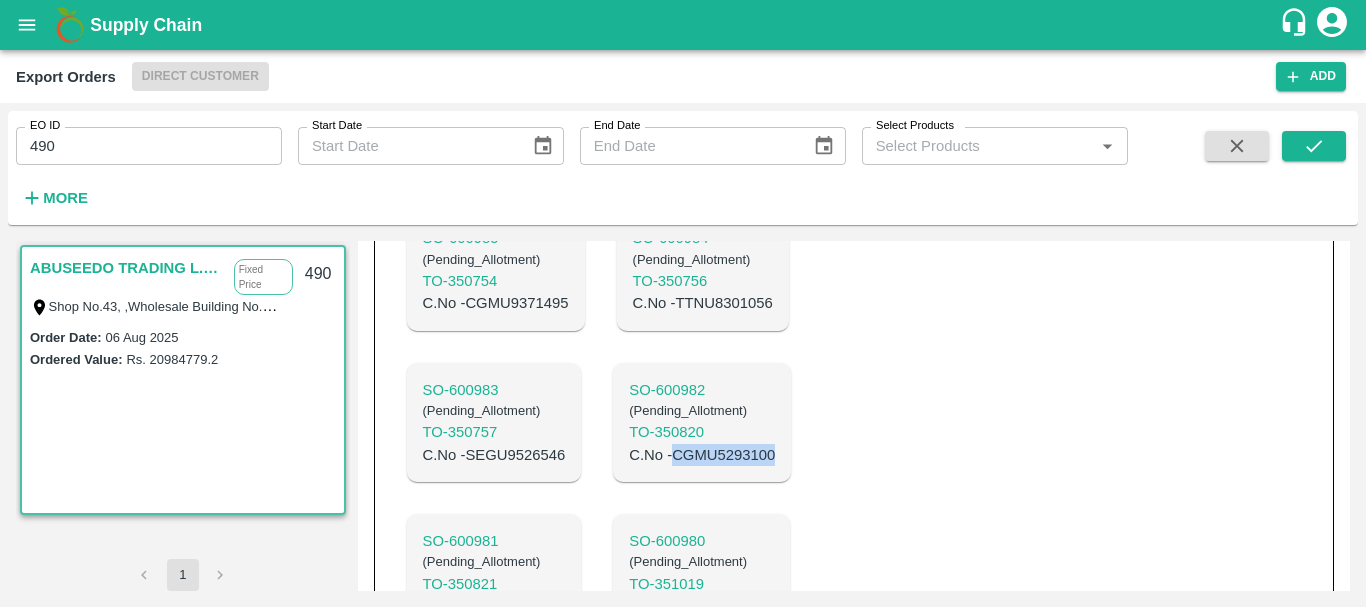 click on "C.No - CGMU5293100" at bounding box center [702, 455] 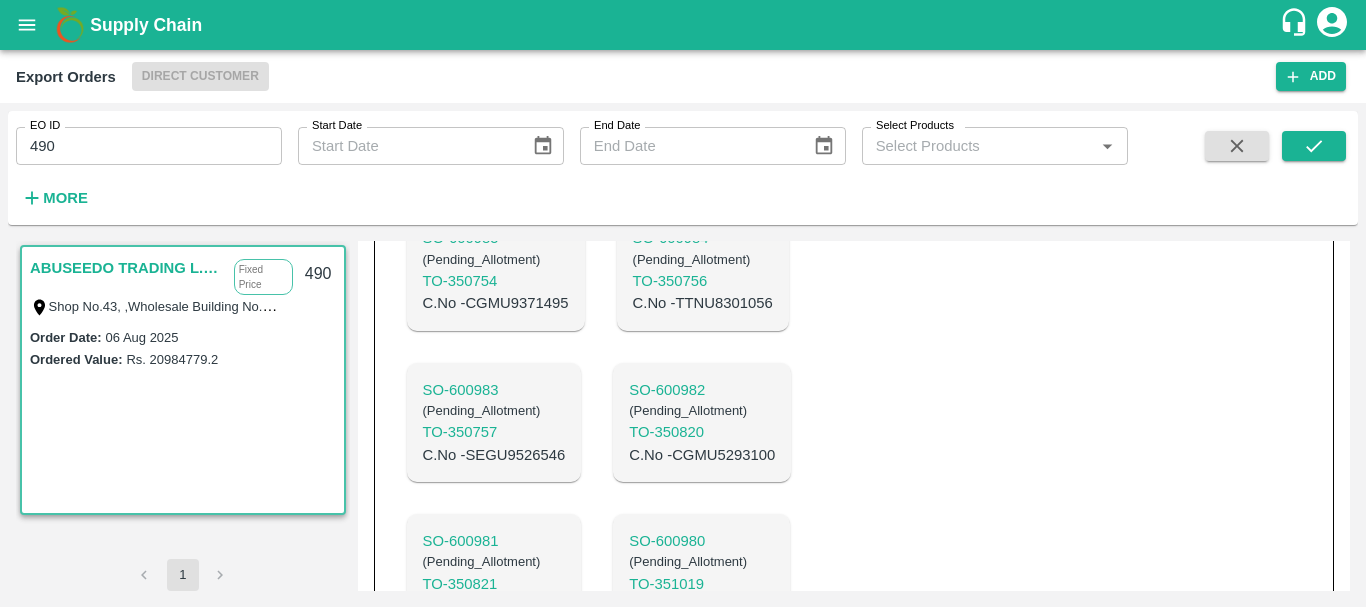 click on "C.No - SEGU9526546" at bounding box center [494, 455] 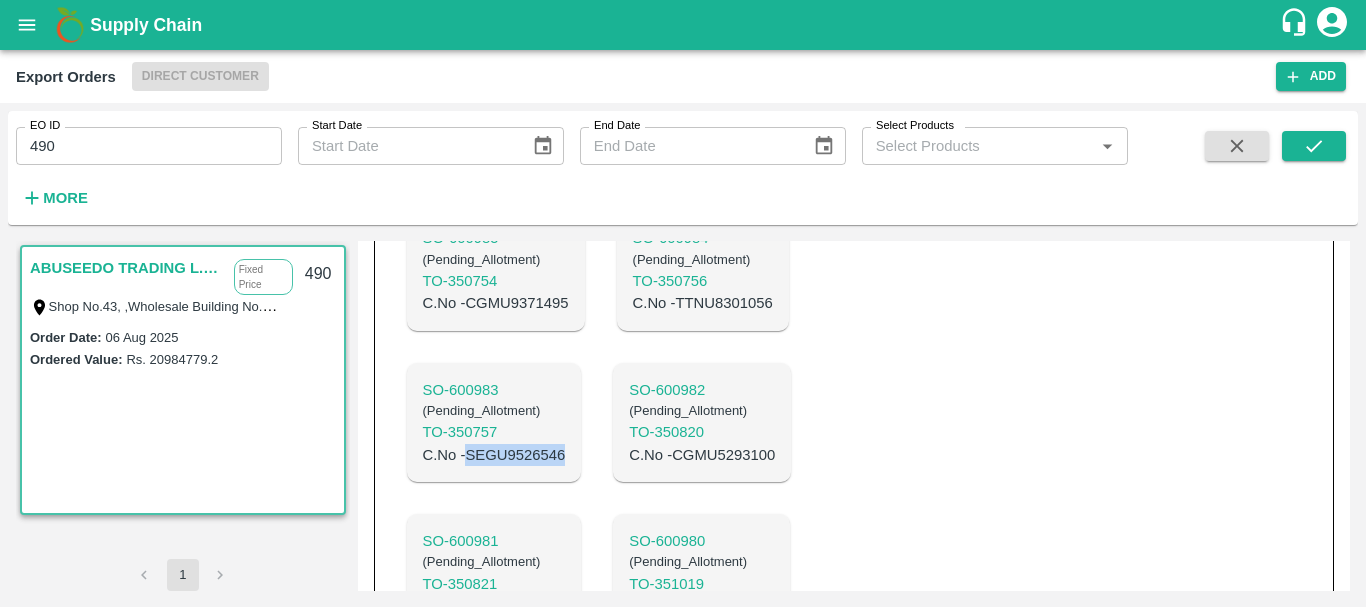 click on "C.No - SEGU9526546" at bounding box center [494, 455] 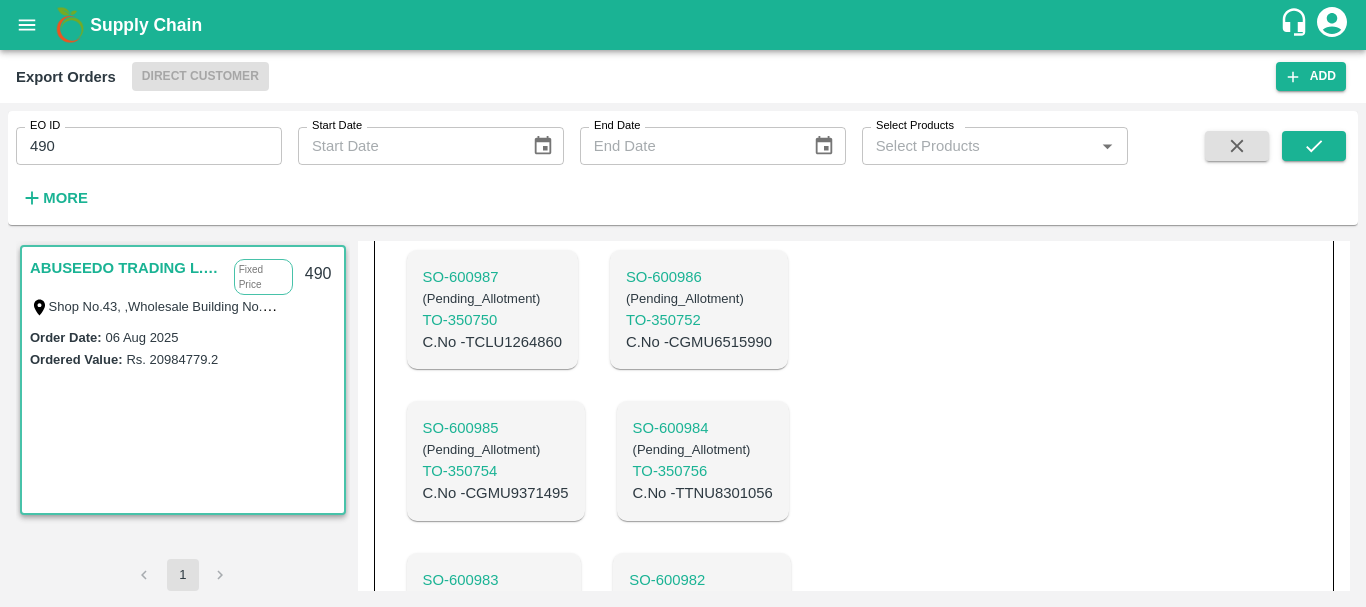 click on "C.No - TTNU8301056" at bounding box center (703, 493) 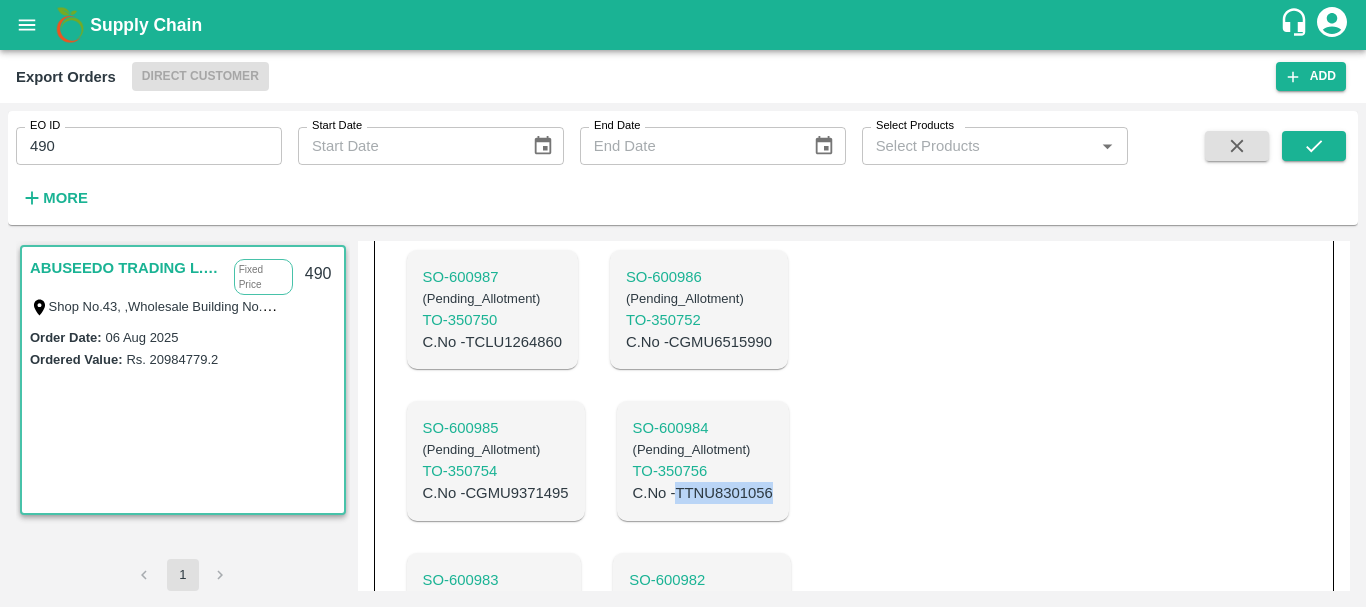 click on "C.No - TTNU8301056" at bounding box center [703, 493] 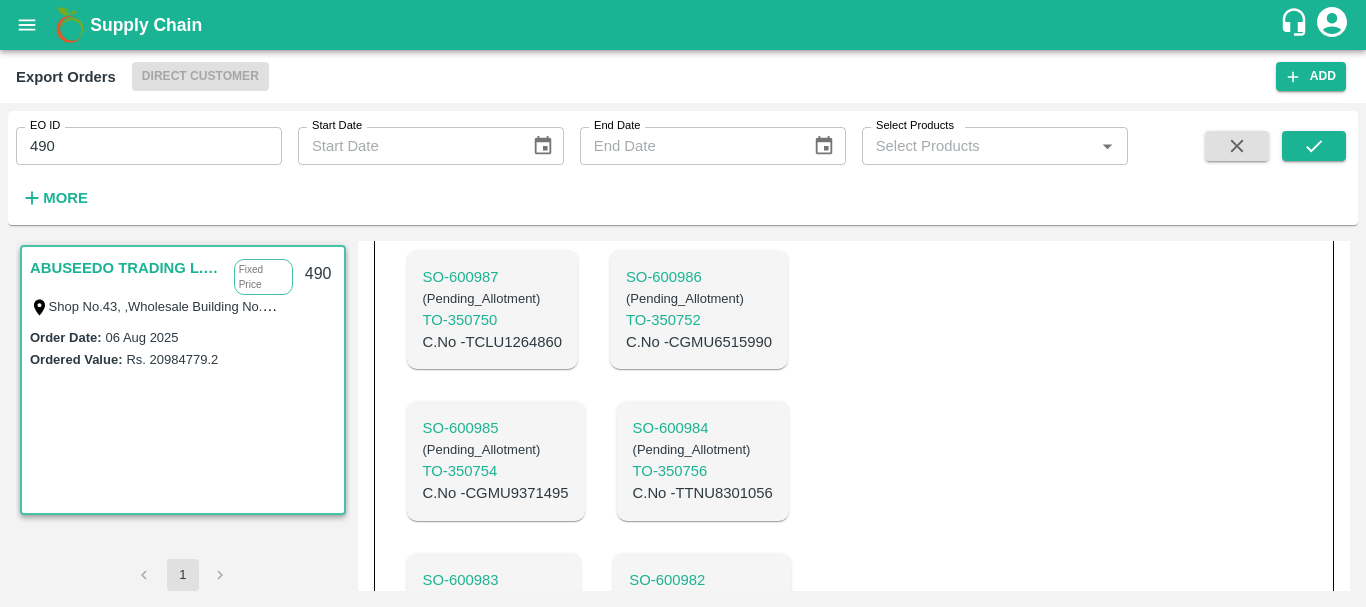 click on "C.No - CGMU9371495" at bounding box center (496, 493) 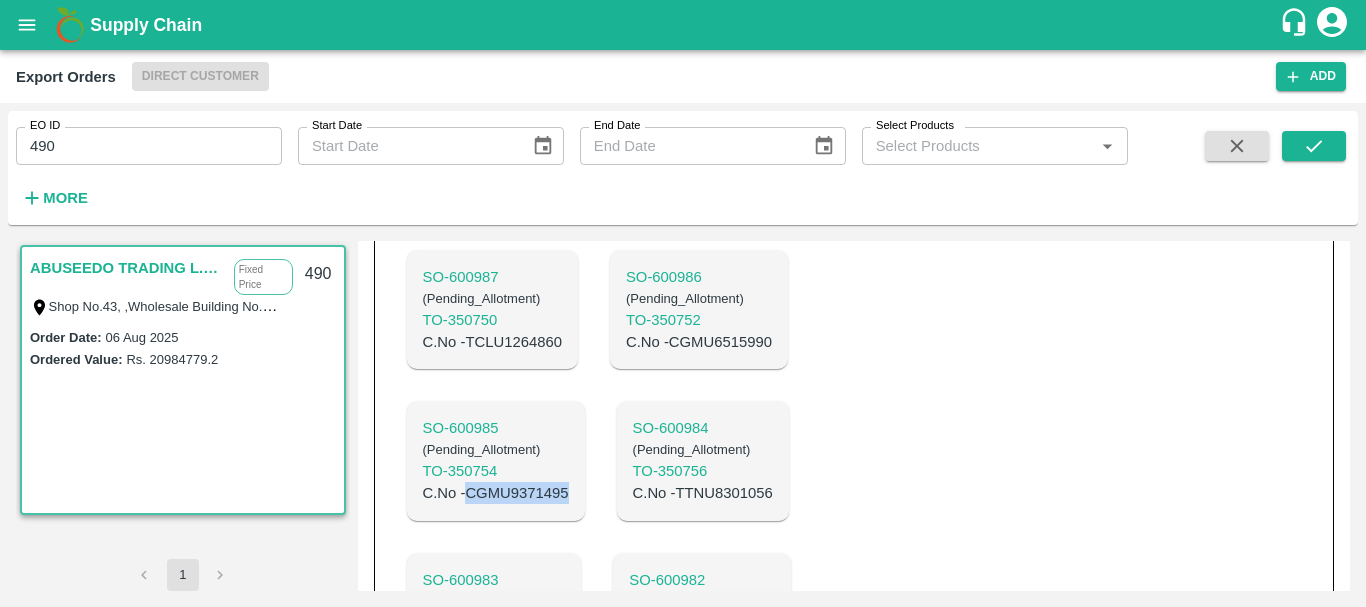 click on "C.No - CGMU9371495" at bounding box center [496, 493] 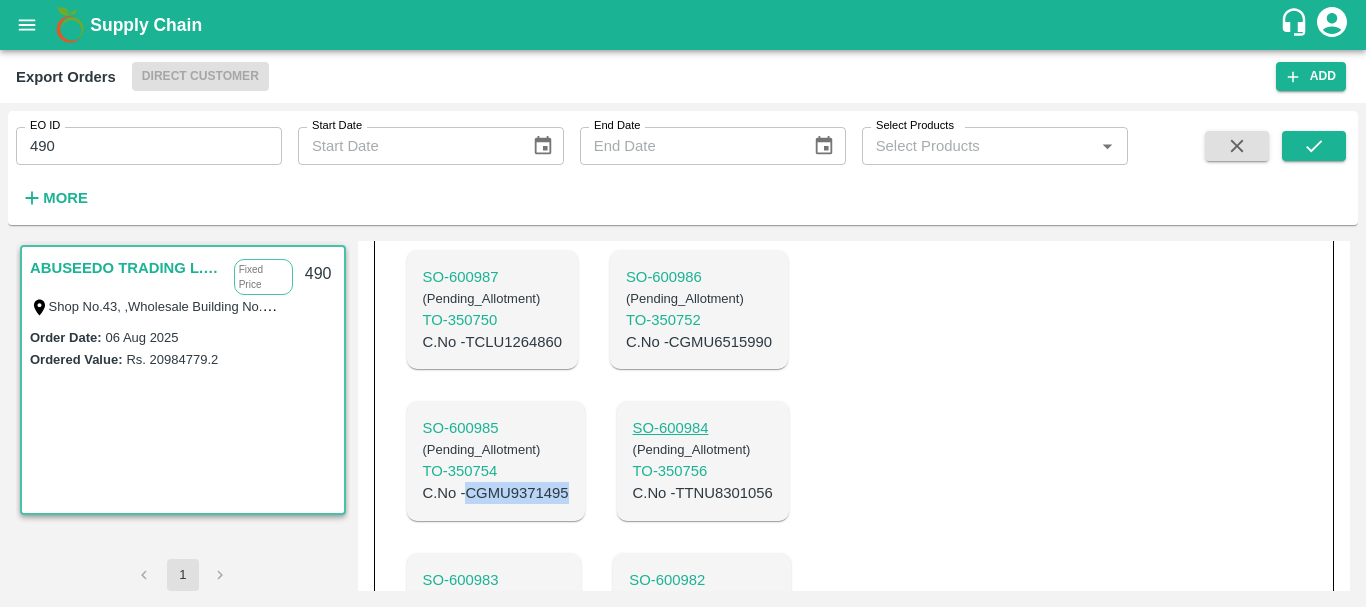 scroll, scrollTop: 748, scrollLeft: 0, axis: vertical 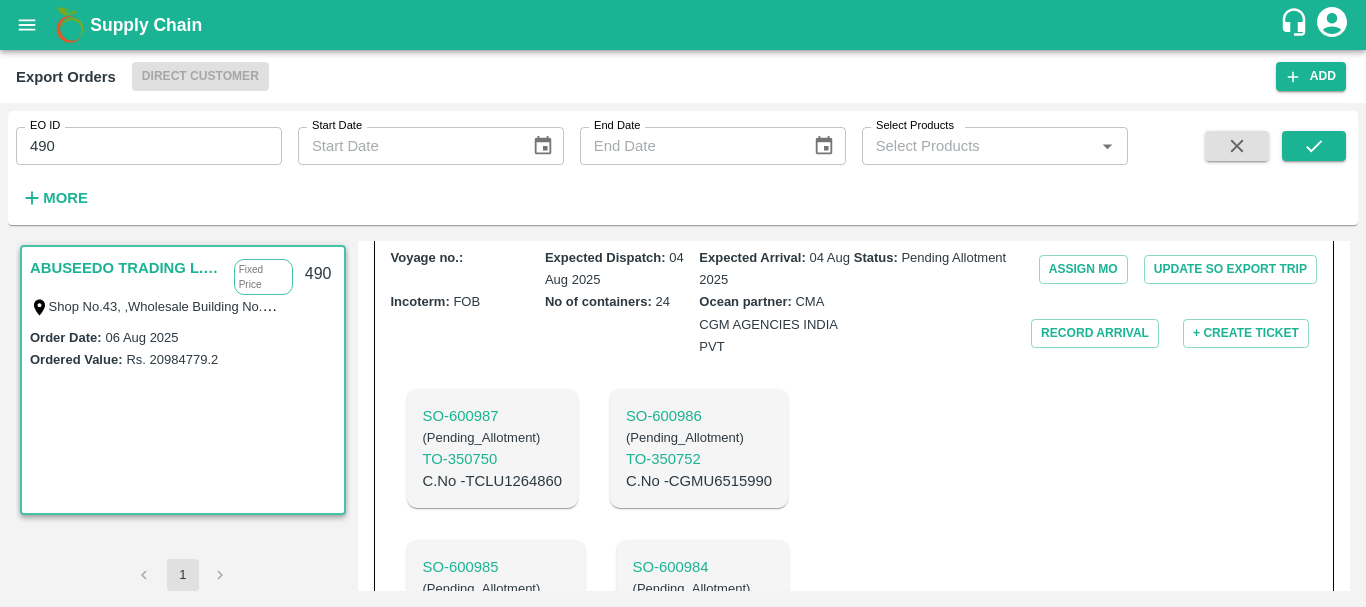 click on "C.No - CGMU6515990" at bounding box center [699, 481] 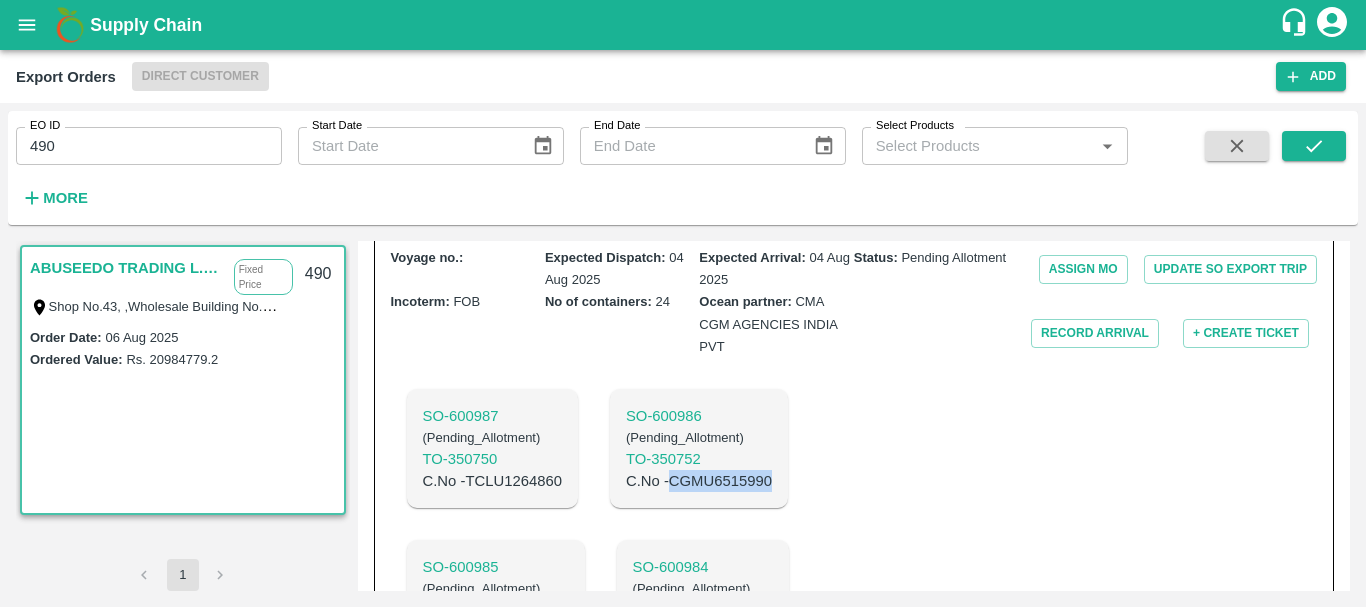 click on "C.No - CGMU6515990" at bounding box center (699, 481) 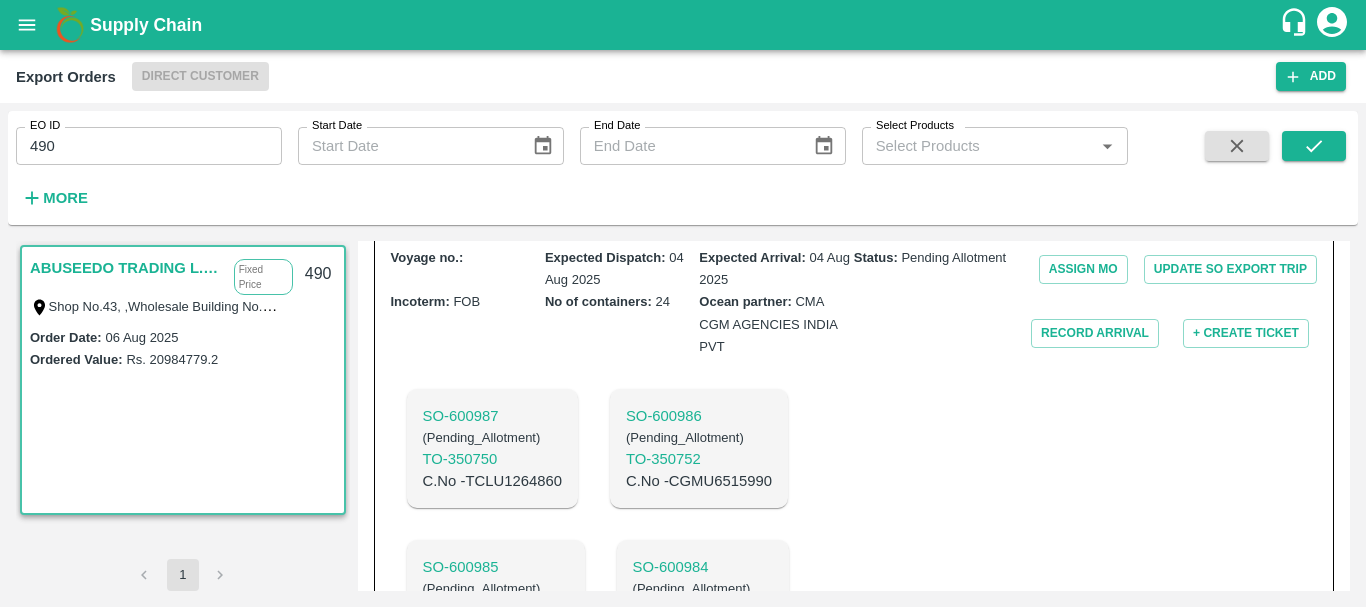 click on "C.No - TCLU1264860" at bounding box center (492, 481) 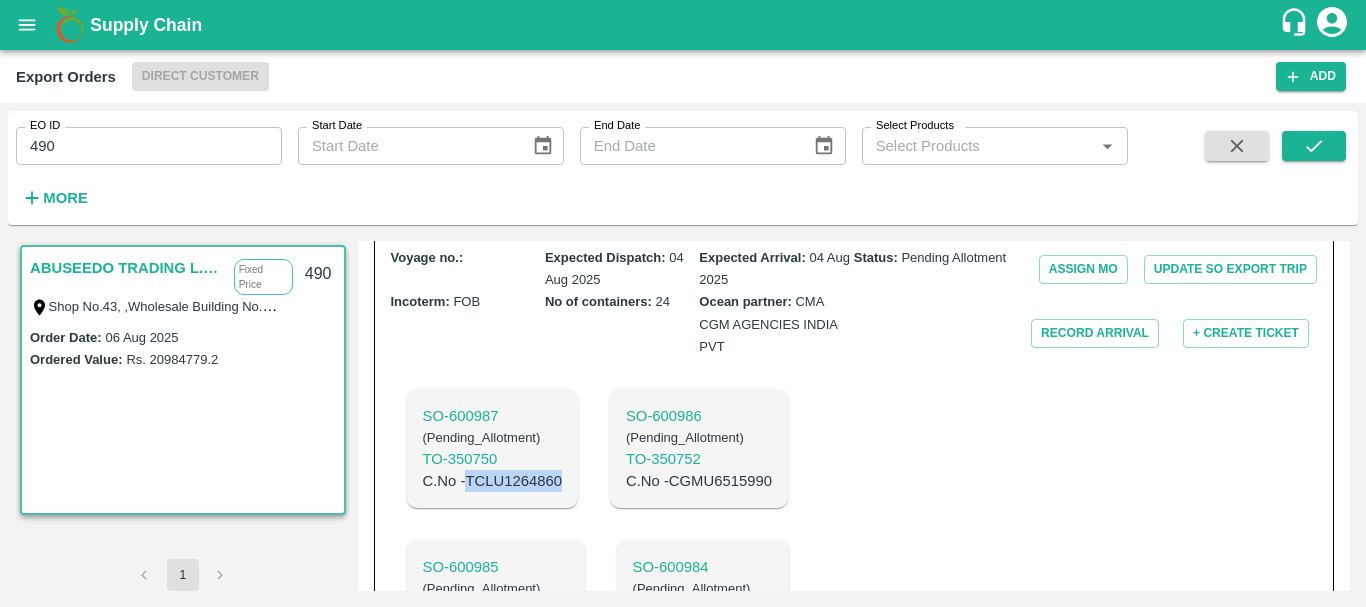 click on "C.No - TCLU1264860" at bounding box center (492, 481) 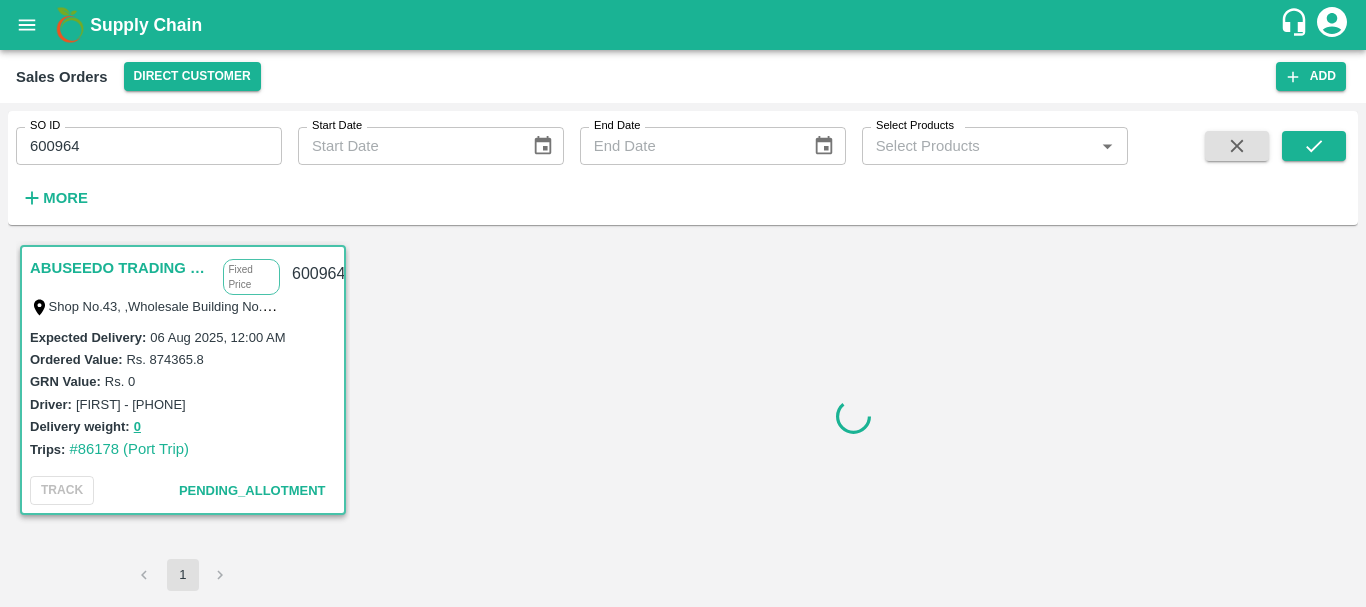scroll, scrollTop: 0, scrollLeft: 0, axis: both 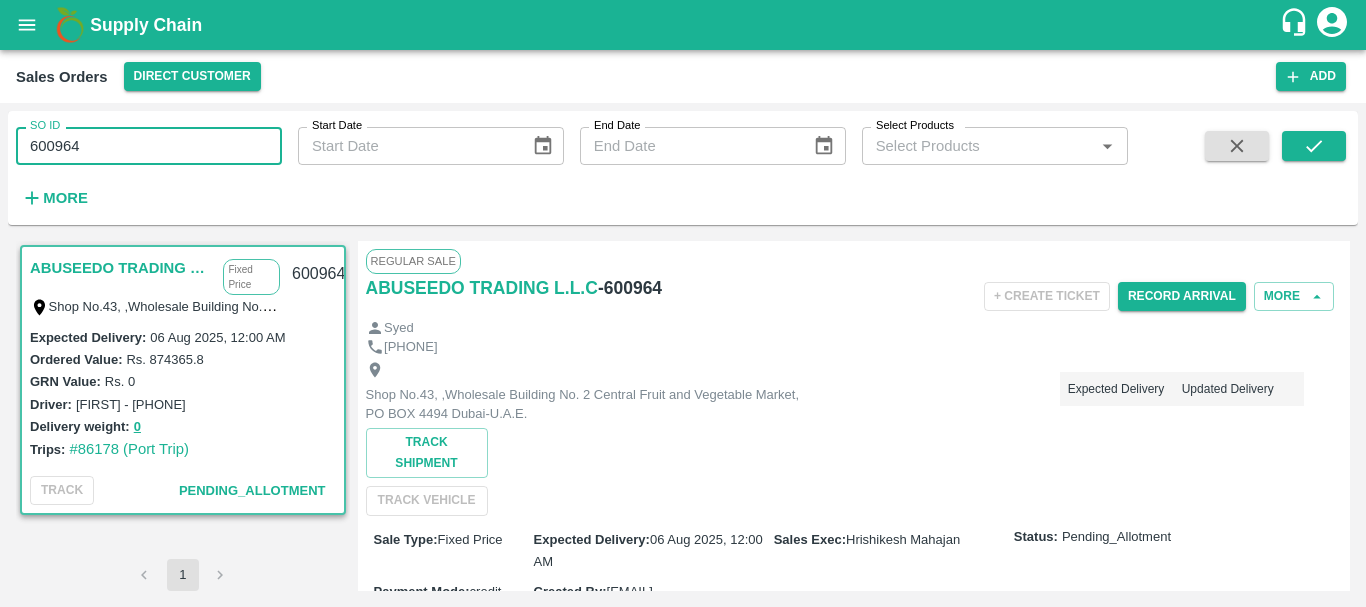click on "600964" at bounding box center (149, 146) 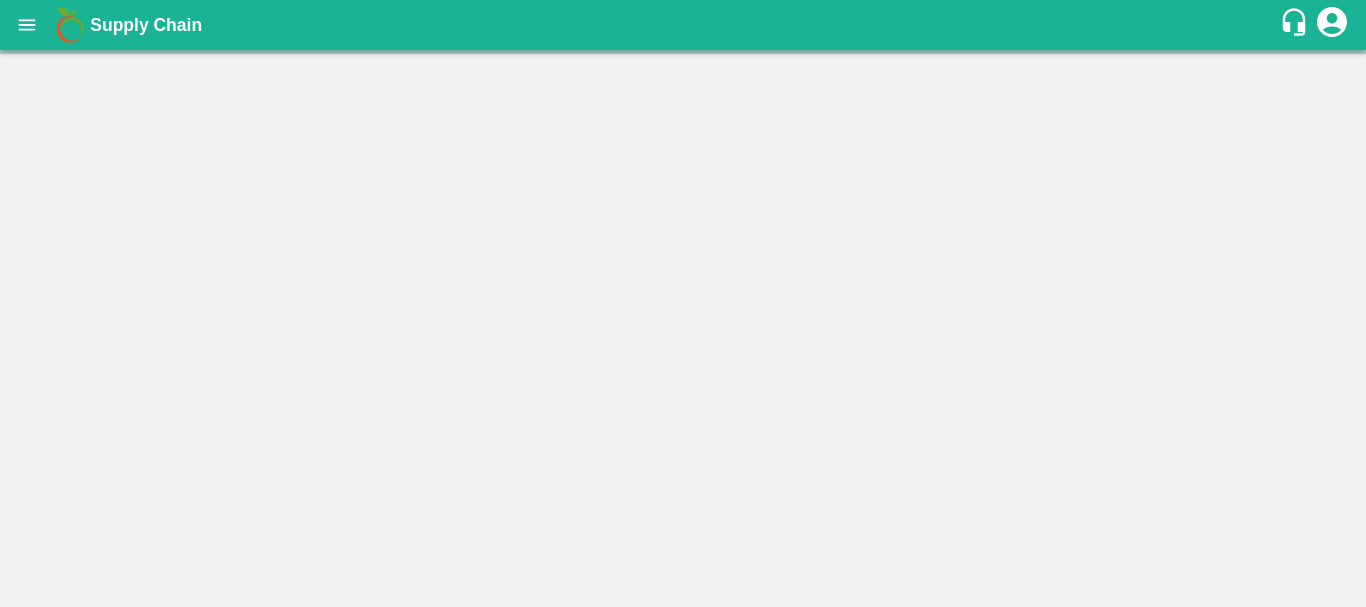 scroll, scrollTop: 0, scrollLeft: 0, axis: both 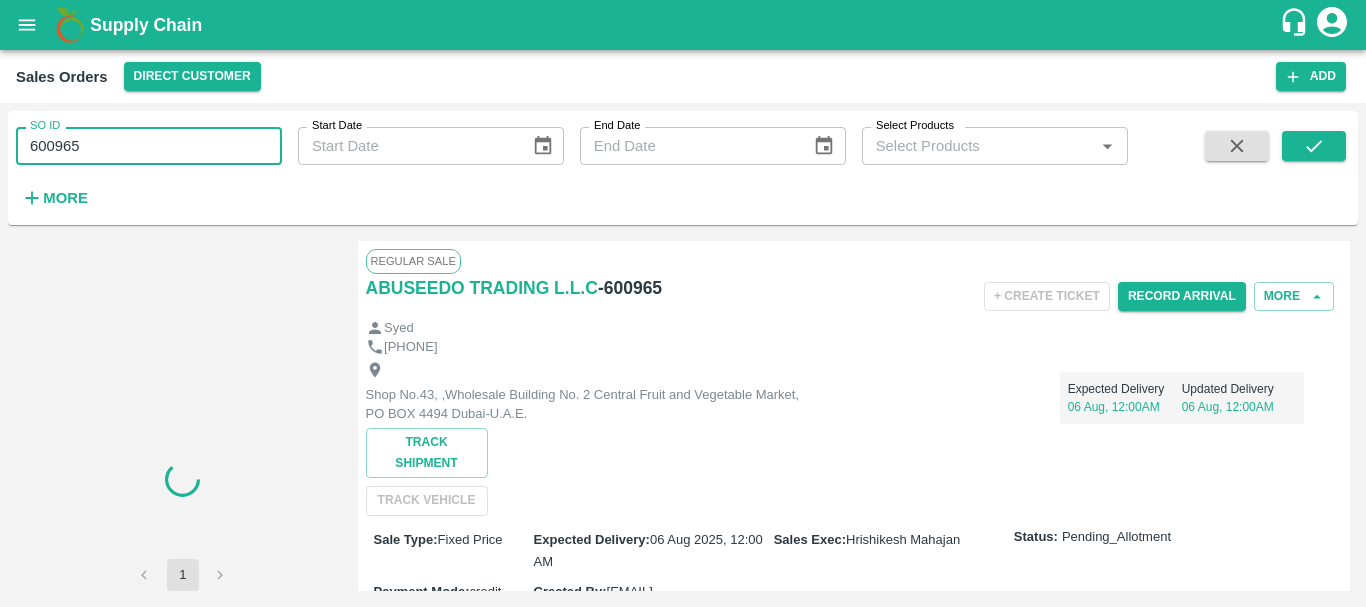 click on "600965" at bounding box center [149, 146] 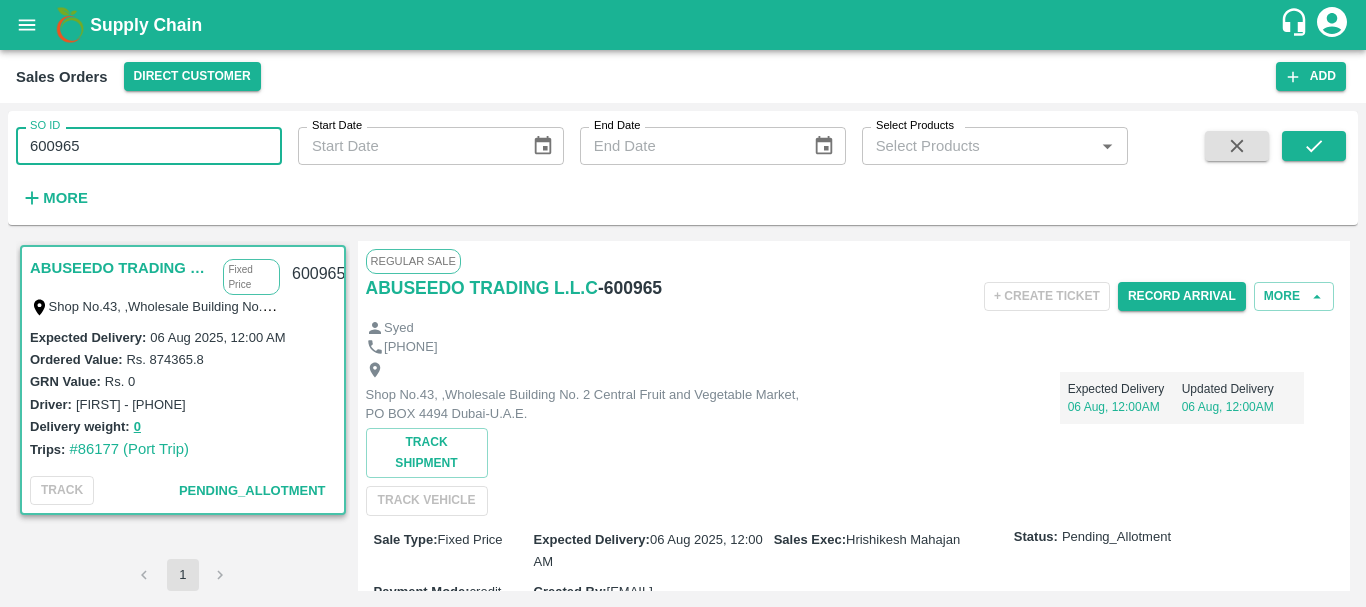 click on "600965" at bounding box center [149, 146] 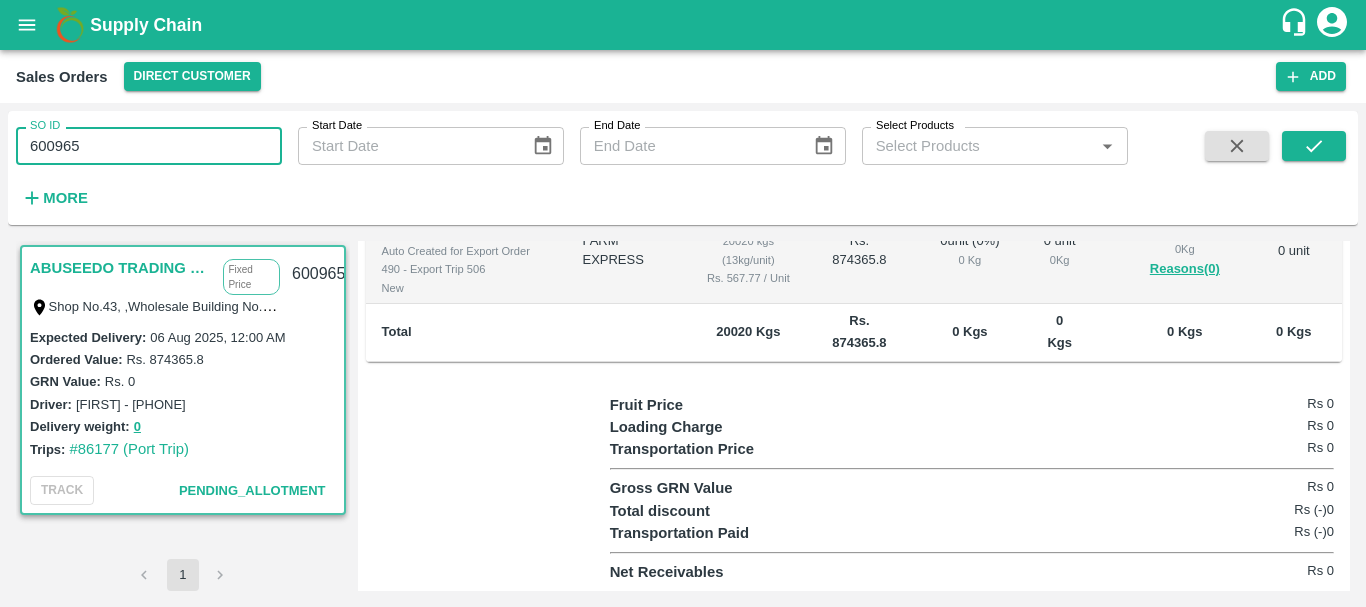 scroll, scrollTop: 0, scrollLeft: 0, axis: both 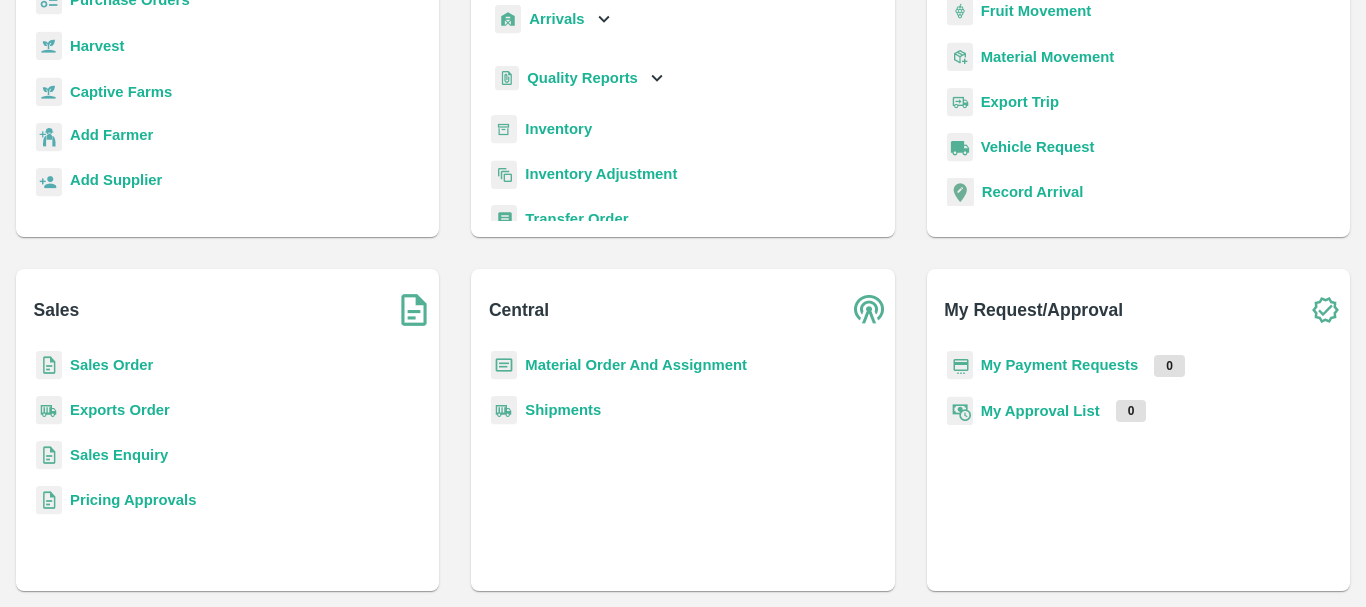 click on "Exports Order" at bounding box center (120, 410) 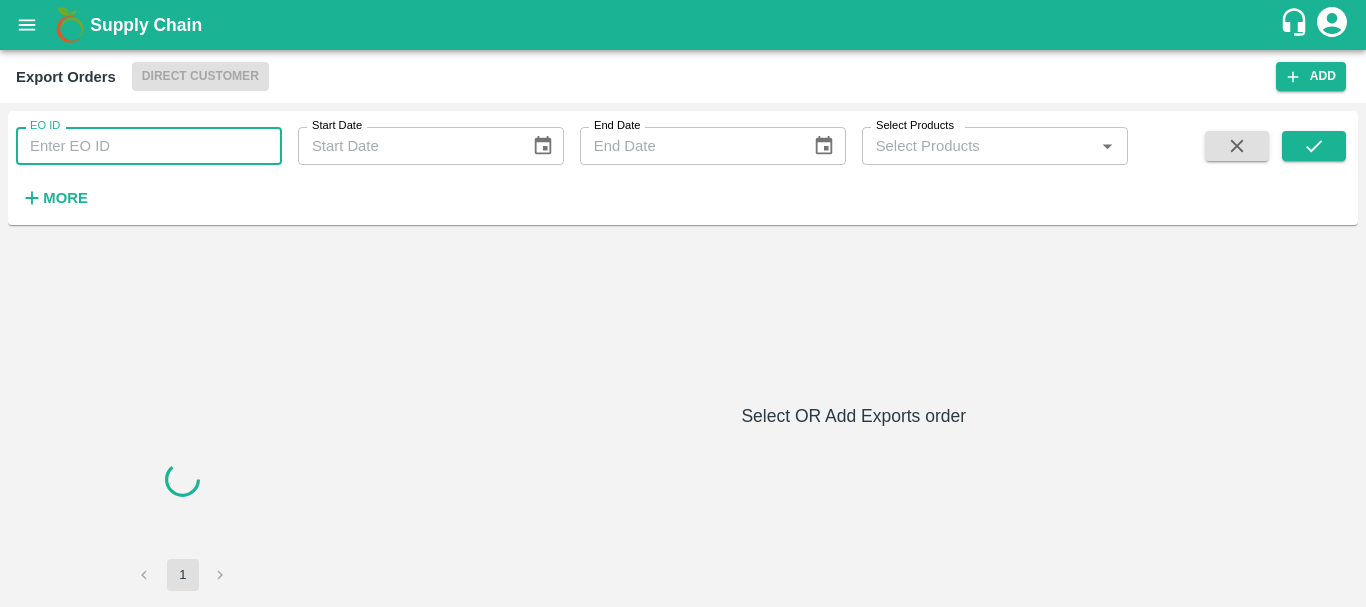 click on "EO ID" at bounding box center (149, 146) 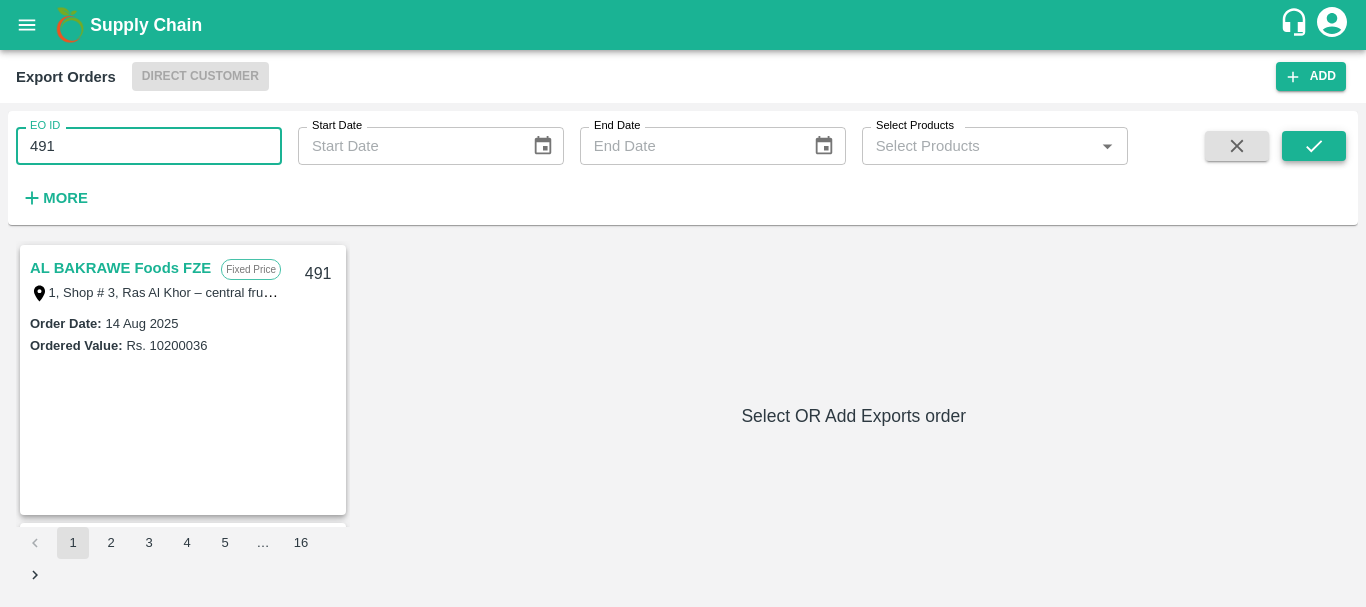 type on "491" 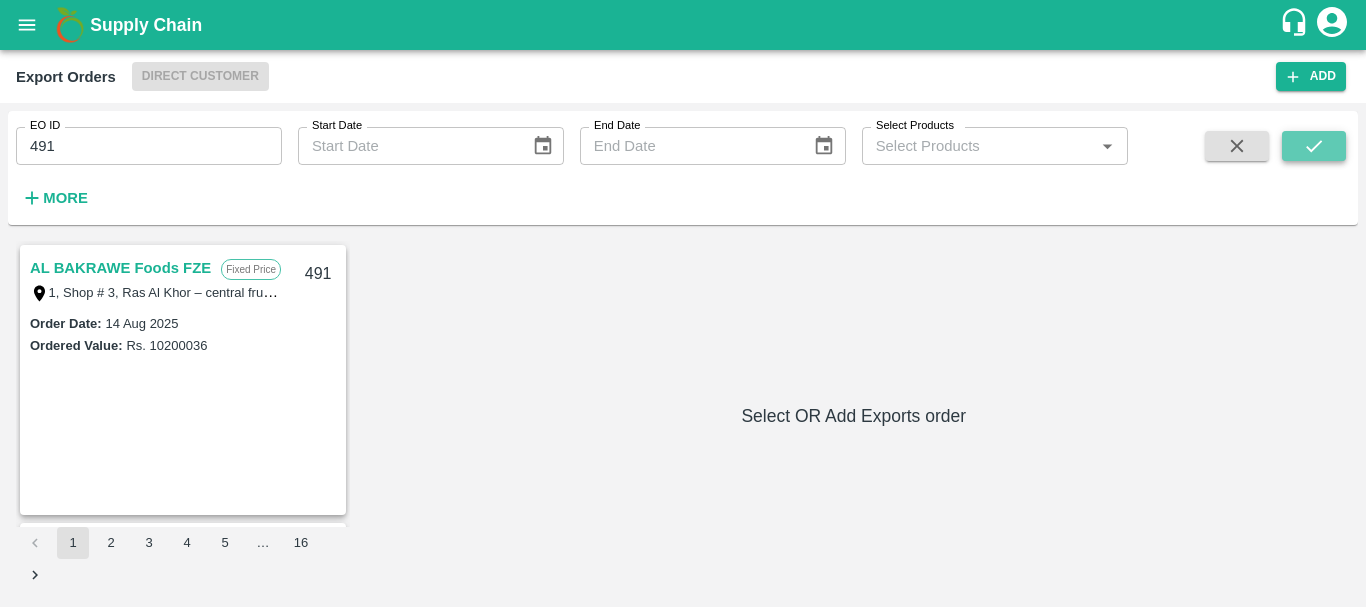 click 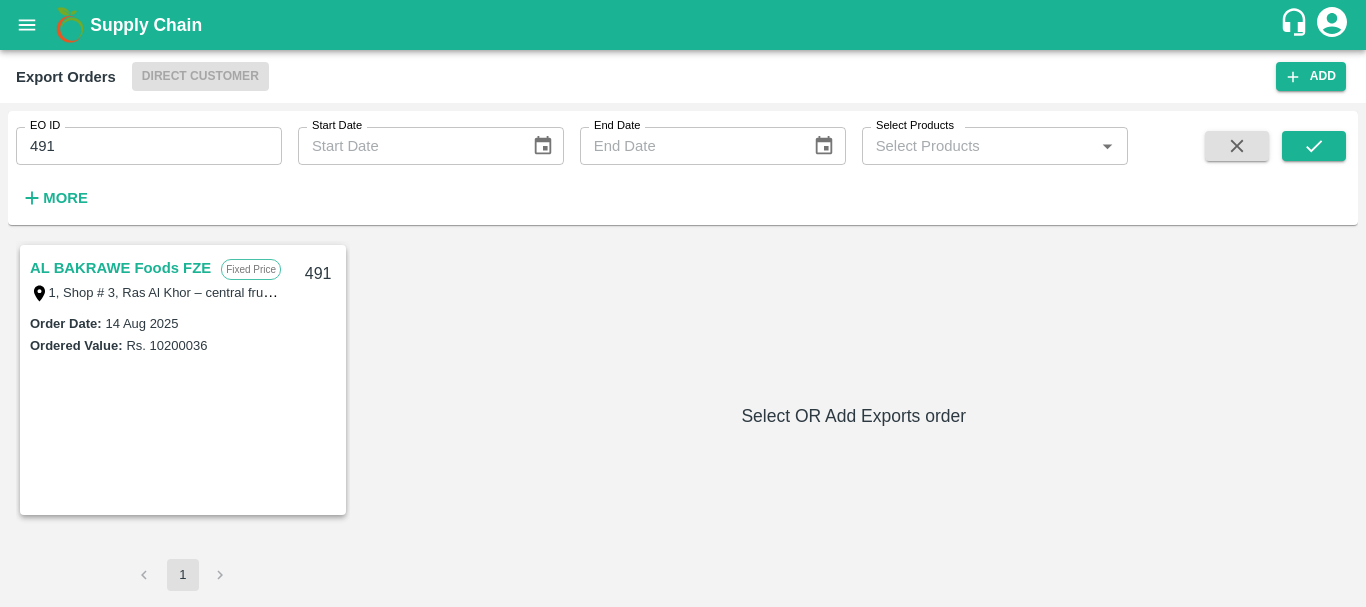 click on "AL BAKRAWE Foods FZE" at bounding box center (120, 268) 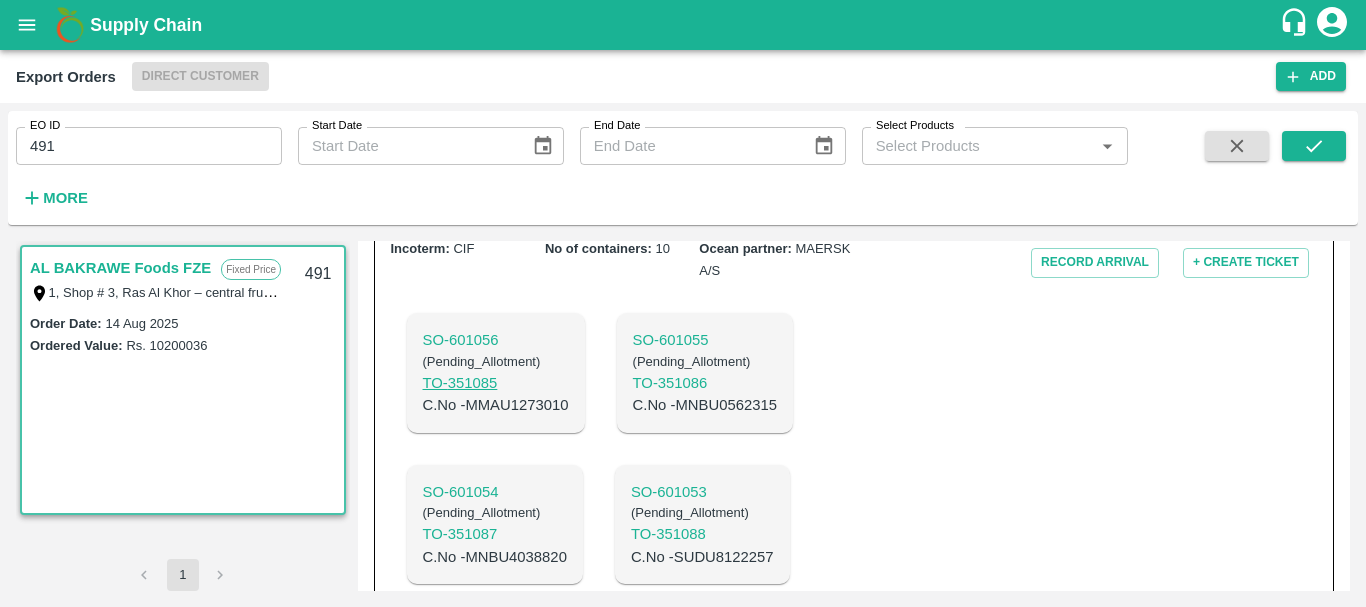 scroll, scrollTop: 1144, scrollLeft: 0, axis: vertical 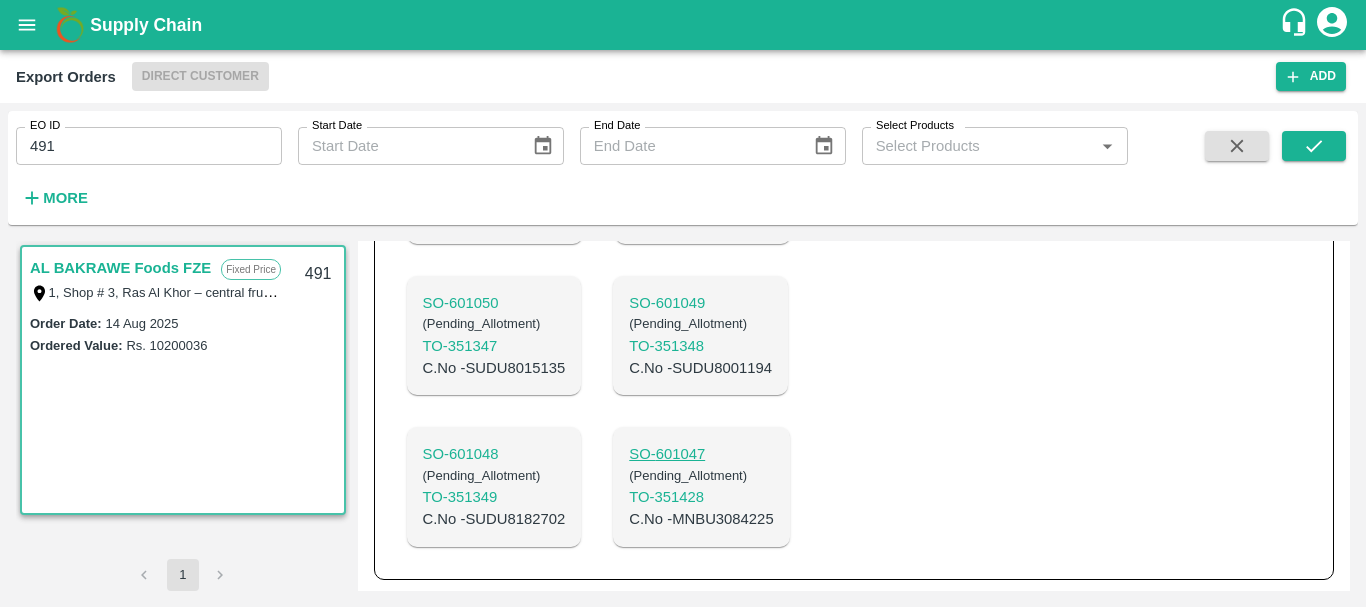 click on "SO- 601047" at bounding box center [701, 454] 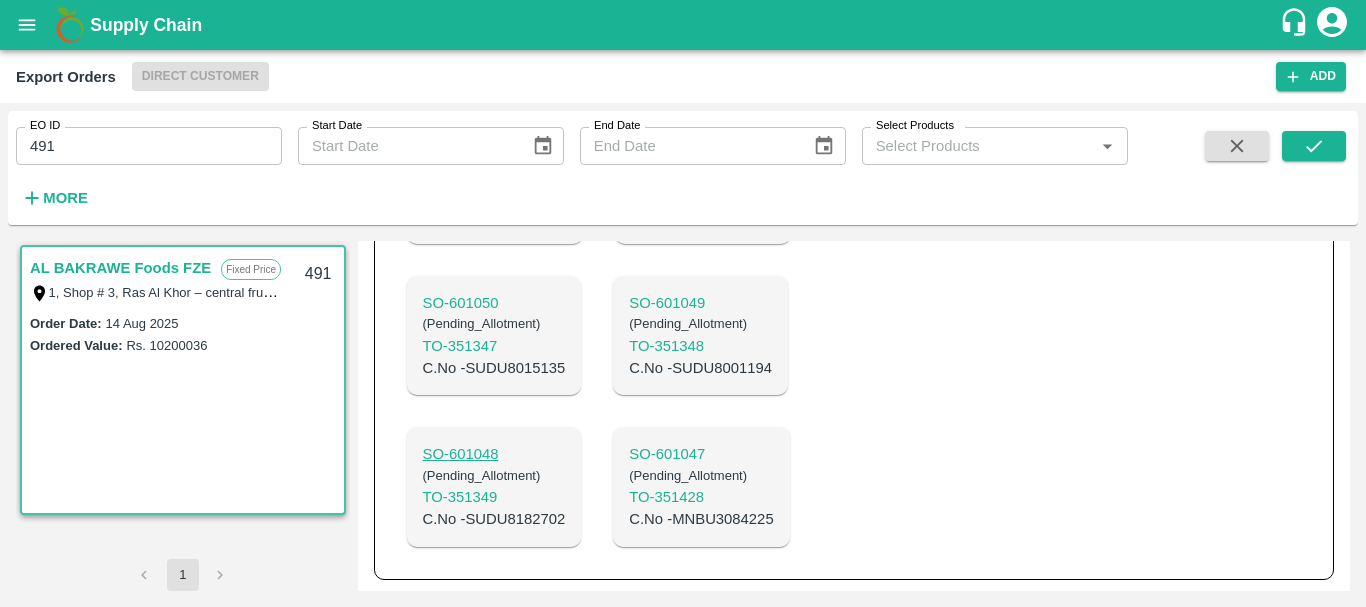 click on "SO- 601048" at bounding box center [494, 454] 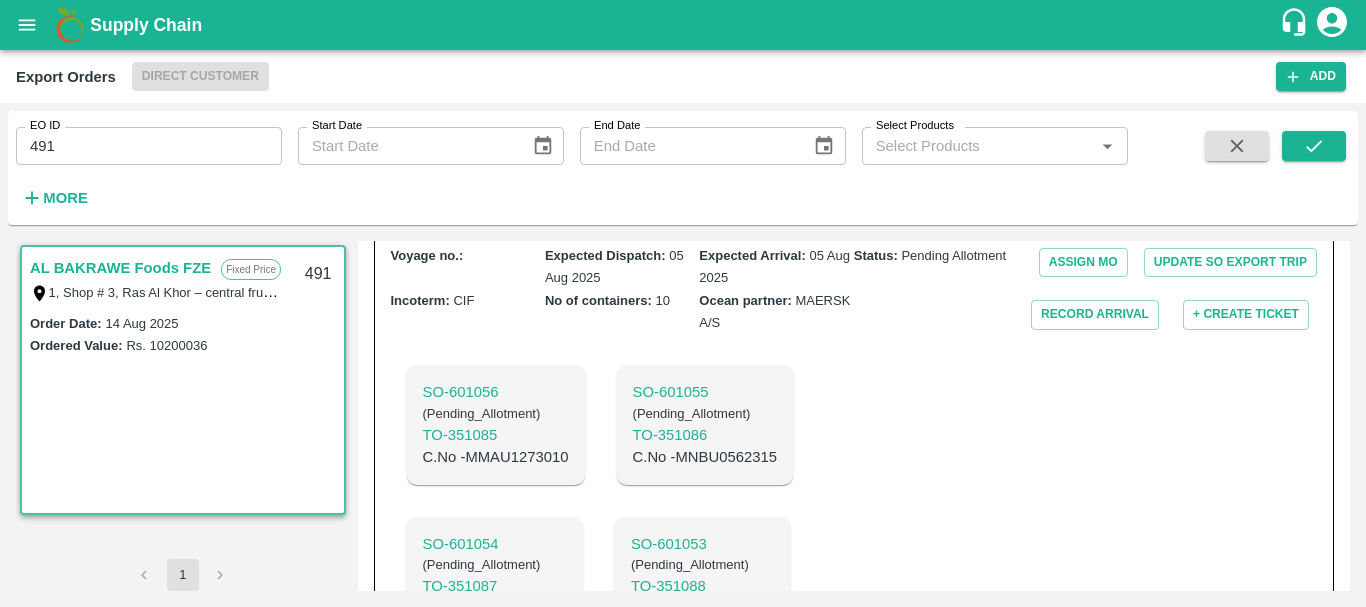 scroll, scrollTop: 1144, scrollLeft: 0, axis: vertical 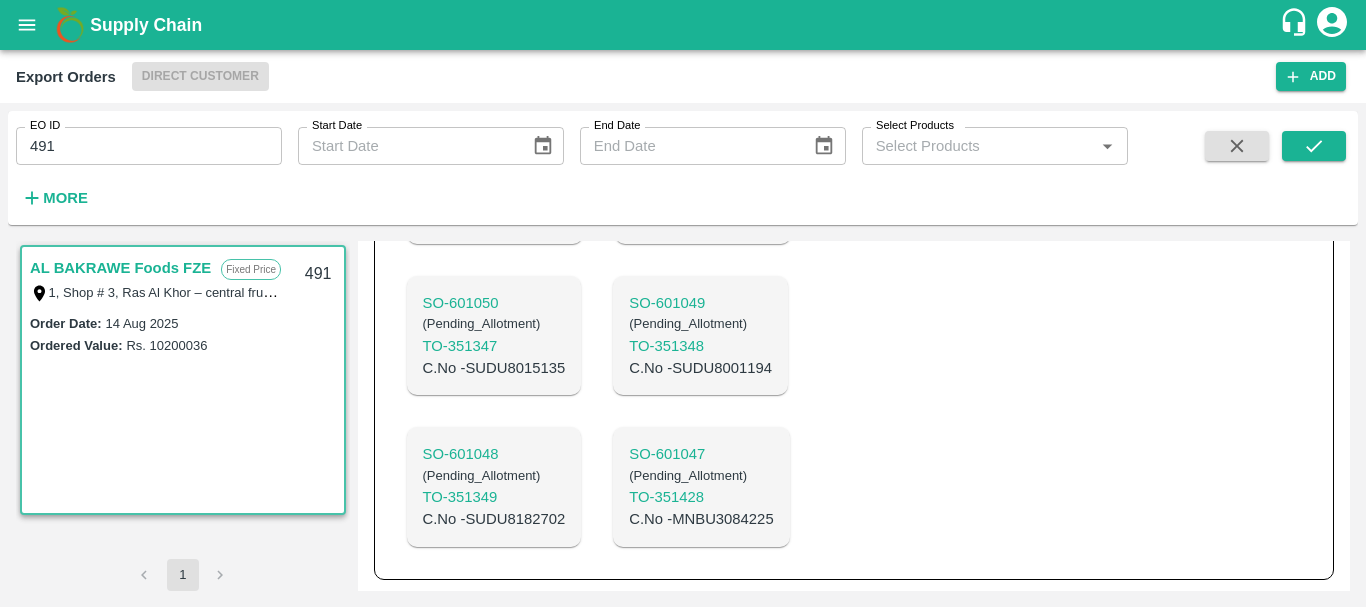 click on "C.No - [ALPHANUMERIC]" at bounding box center (701, 519) 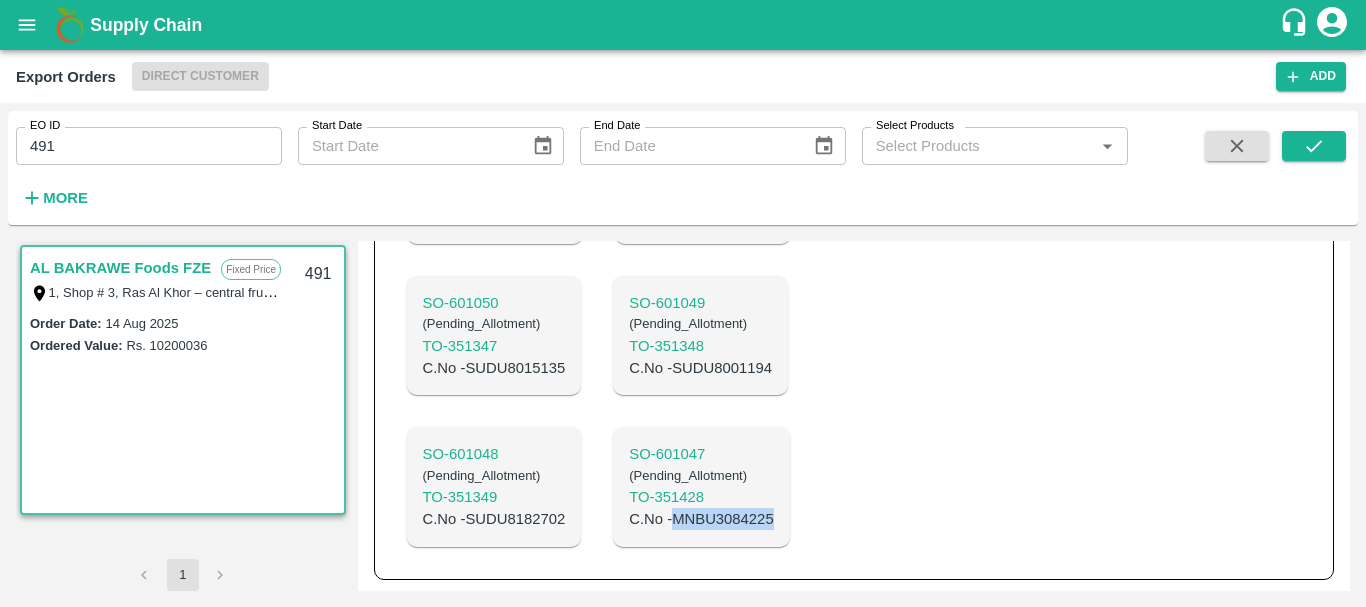 click on "C.No - [ALPHANUMERIC]" at bounding box center (701, 519) 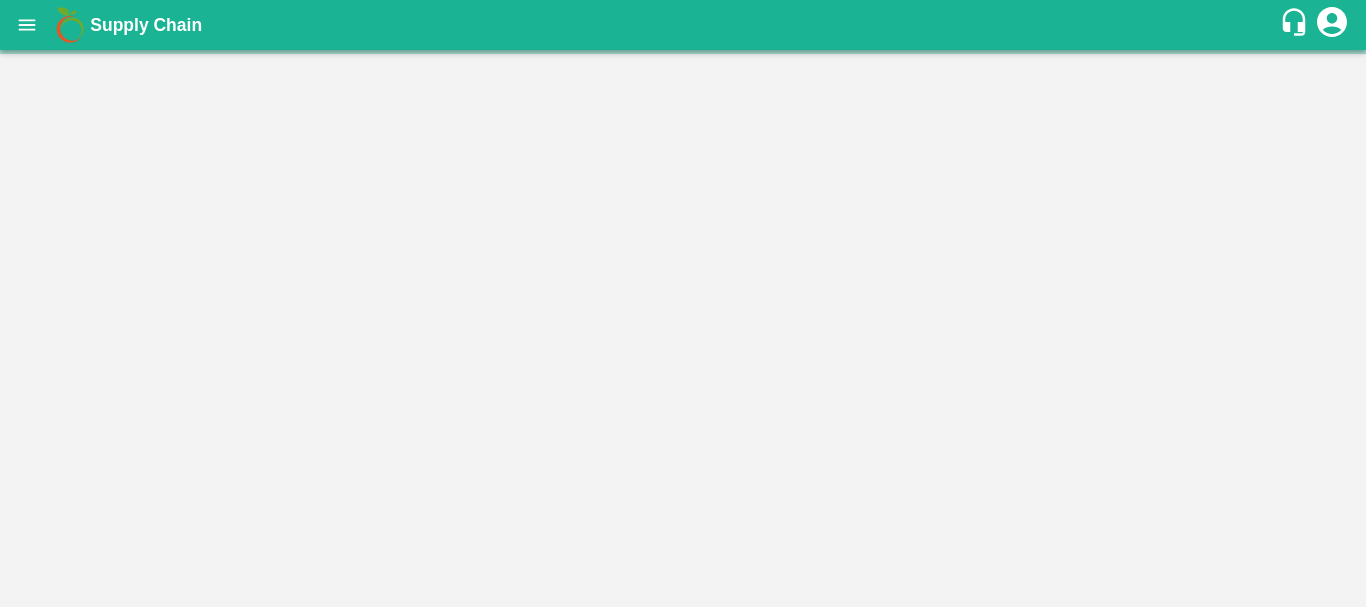 scroll, scrollTop: 0, scrollLeft: 0, axis: both 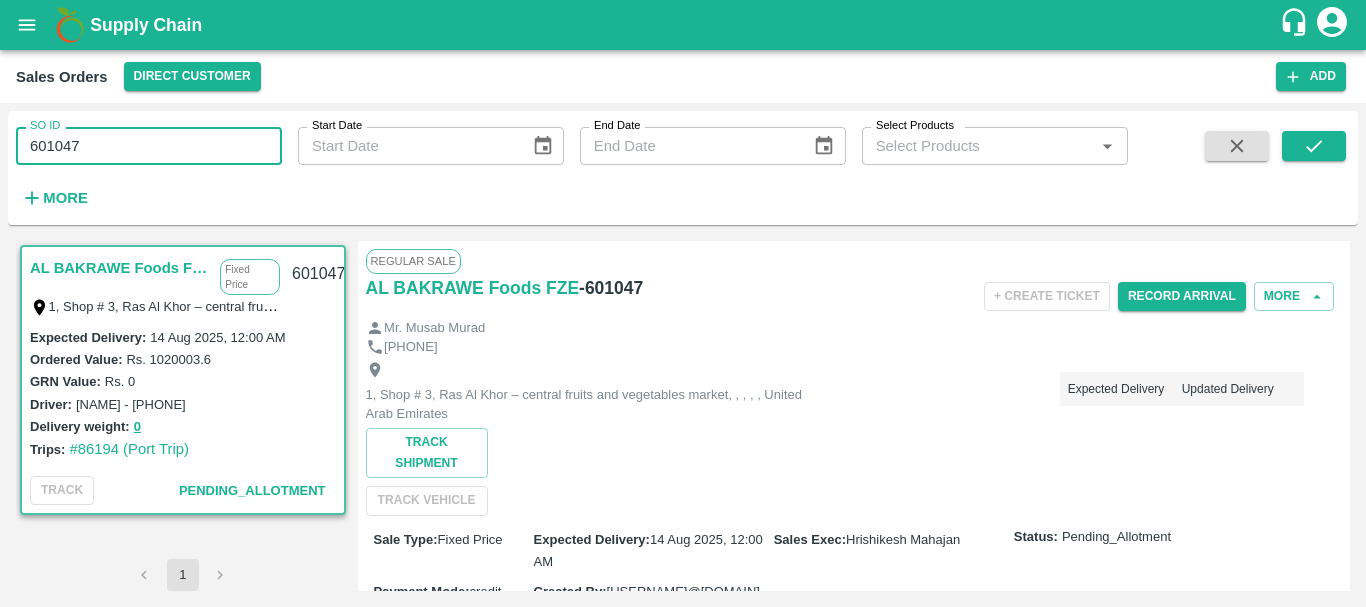 click on "601047" at bounding box center [149, 146] 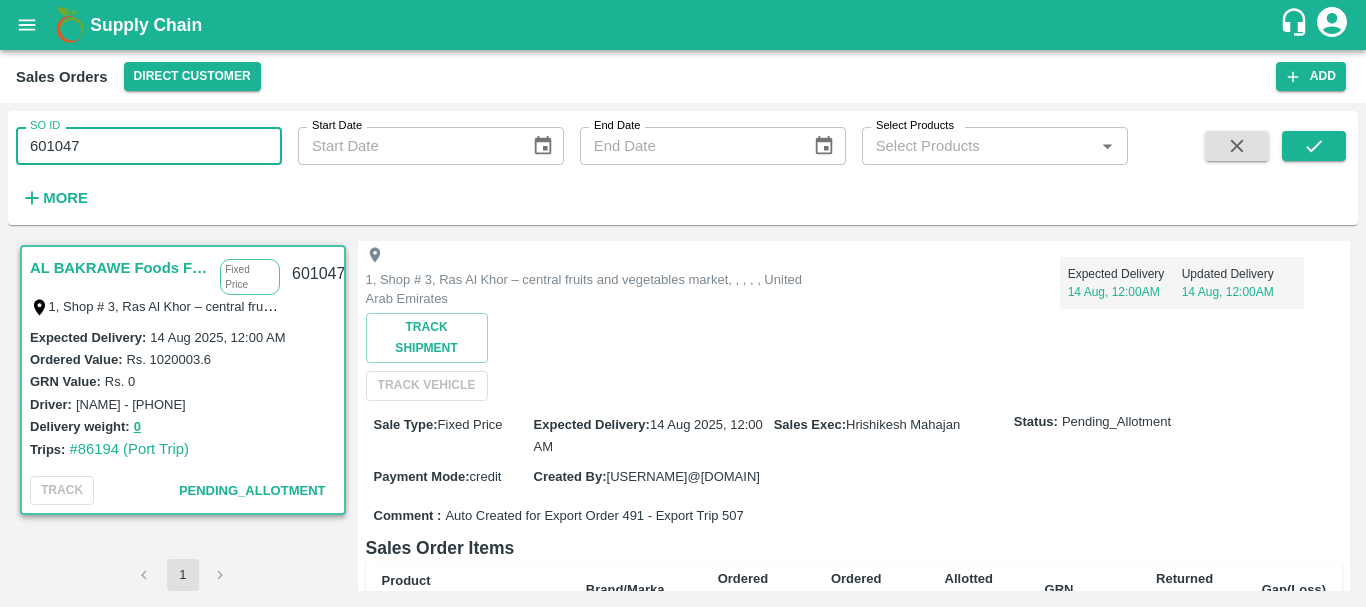 scroll, scrollTop: 0, scrollLeft: 0, axis: both 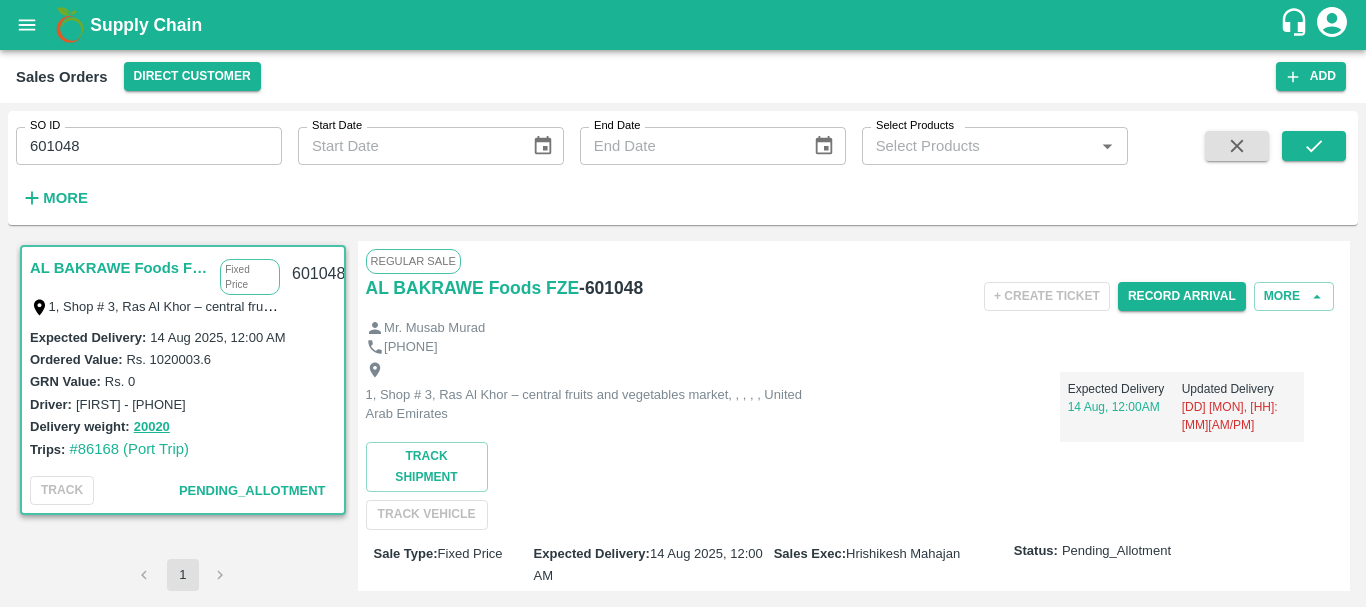 click on "601048" at bounding box center [149, 146] 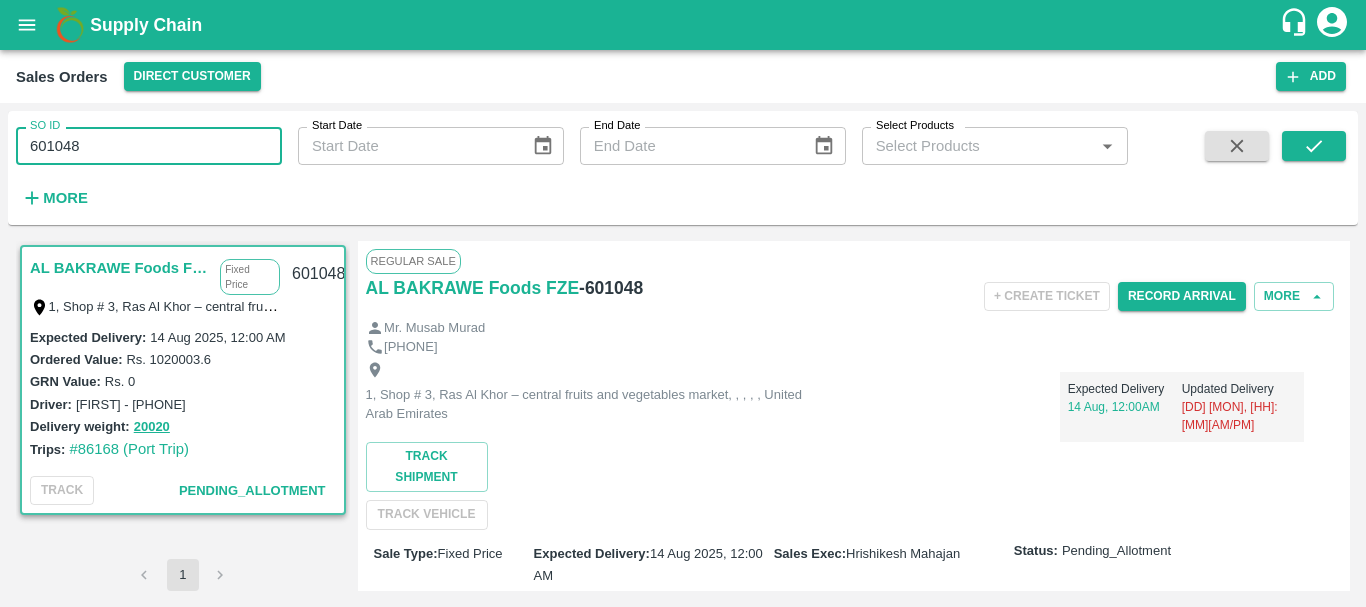 click on "601048" at bounding box center (149, 146) 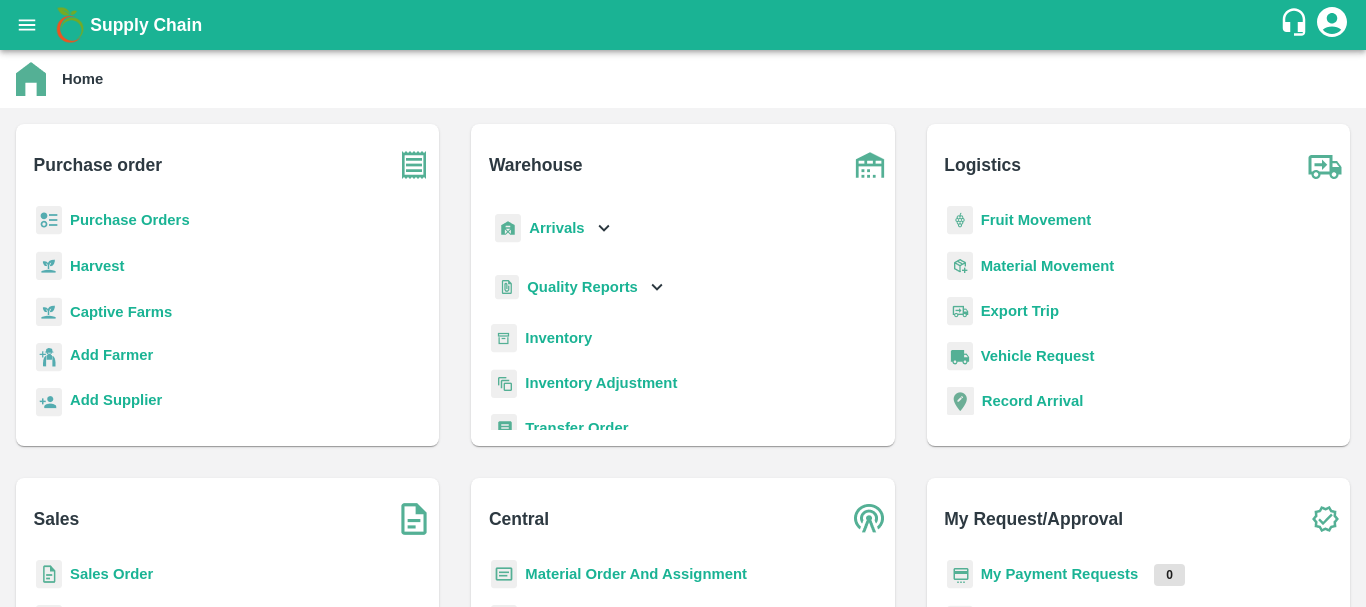 scroll, scrollTop: 0, scrollLeft: 0, axis: both 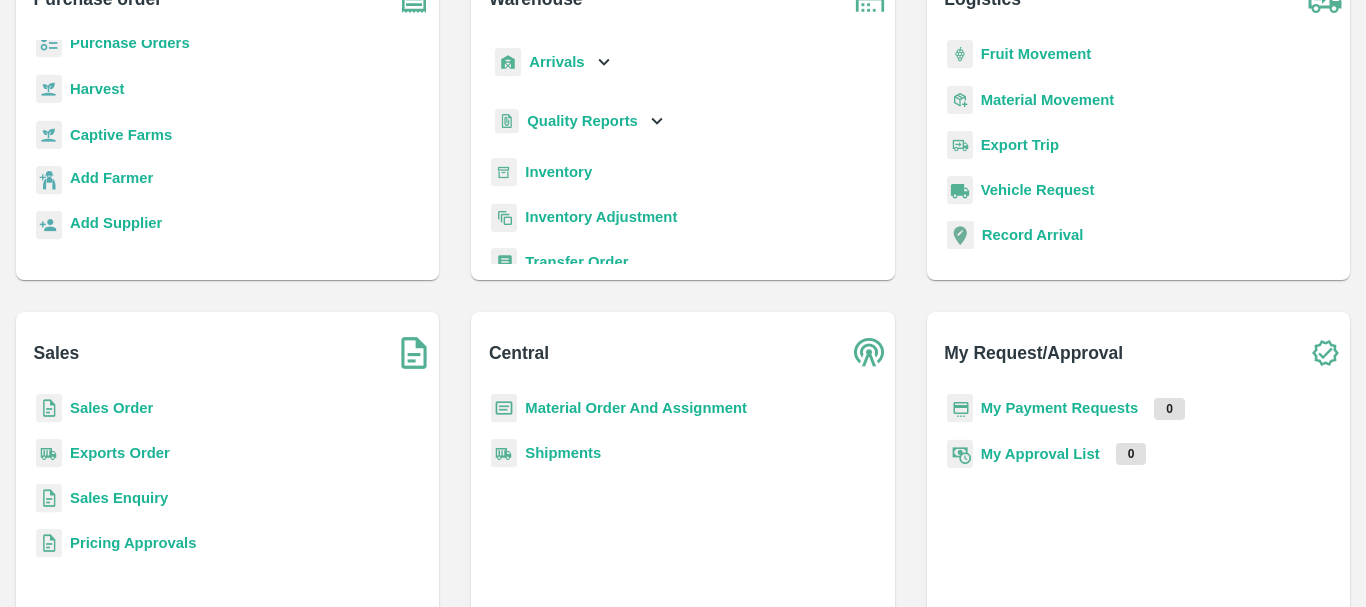 click on "Exports Order" at bounding box center [120, 453] 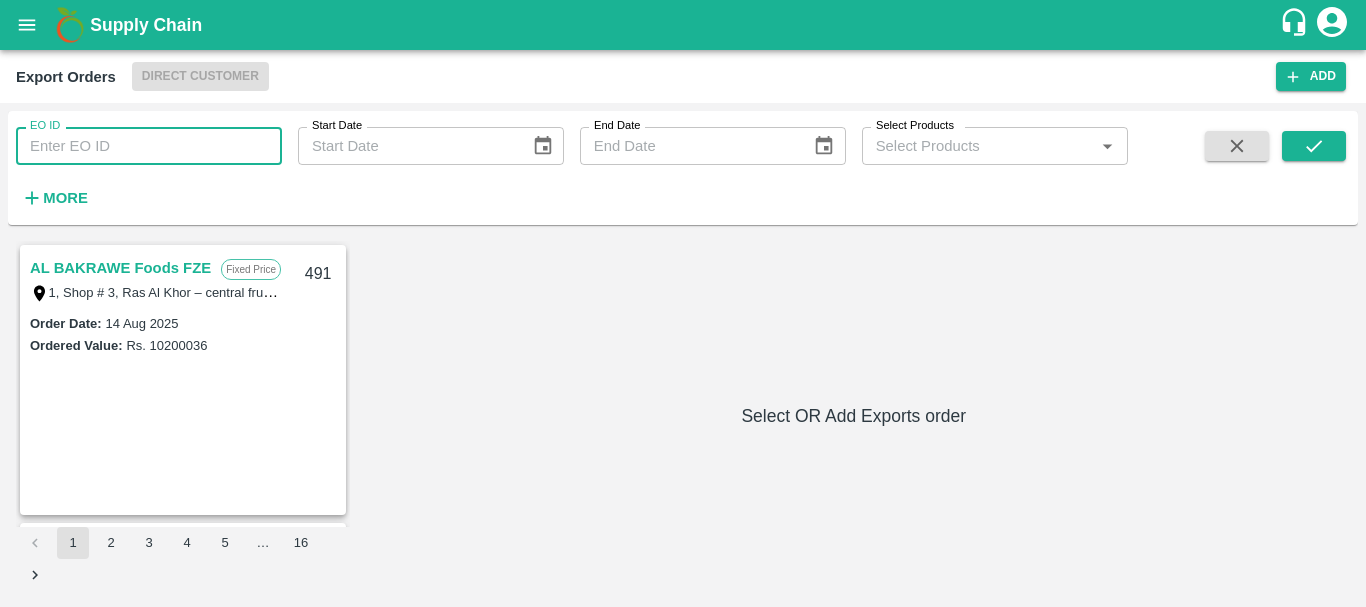 click on "EO ID" at bounding box center (149, 146) 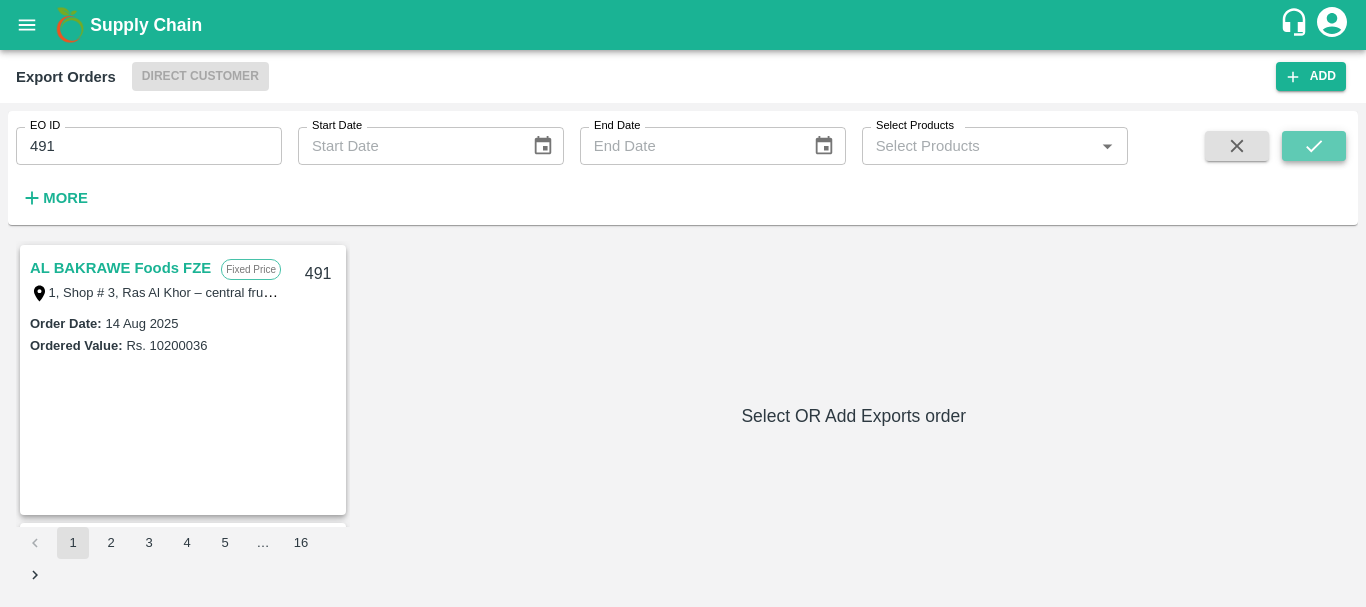 click 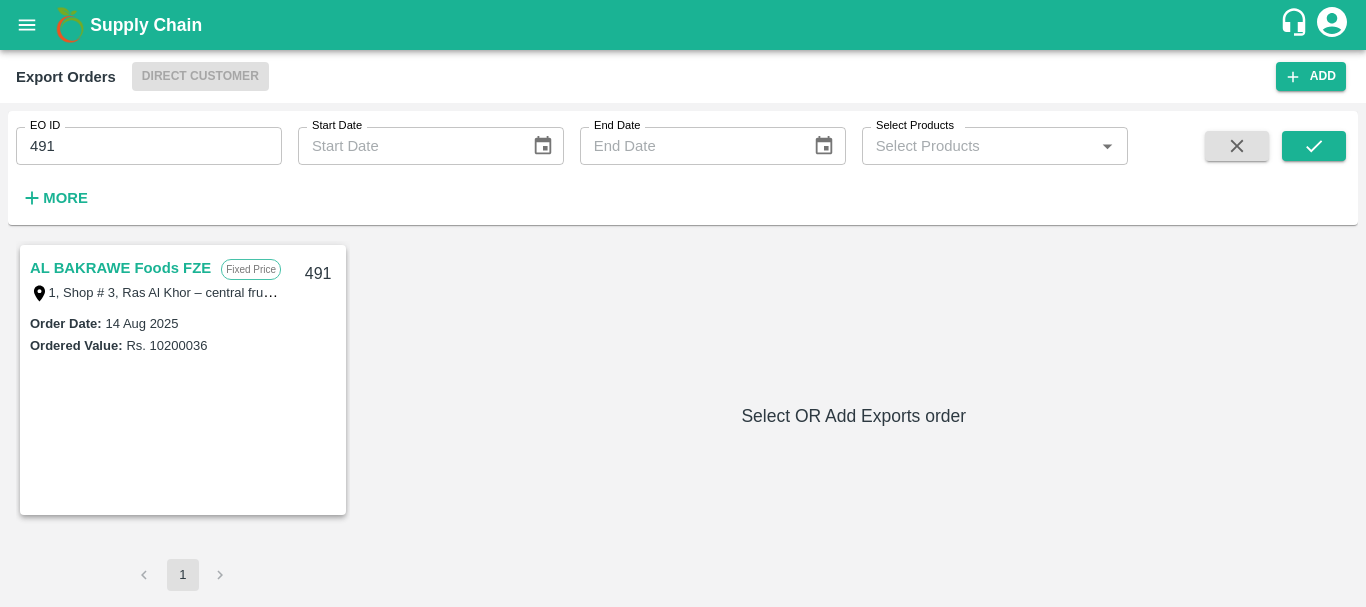 click on "AL BAKRAWE Foods FZE" at bounding box center [120, 268] 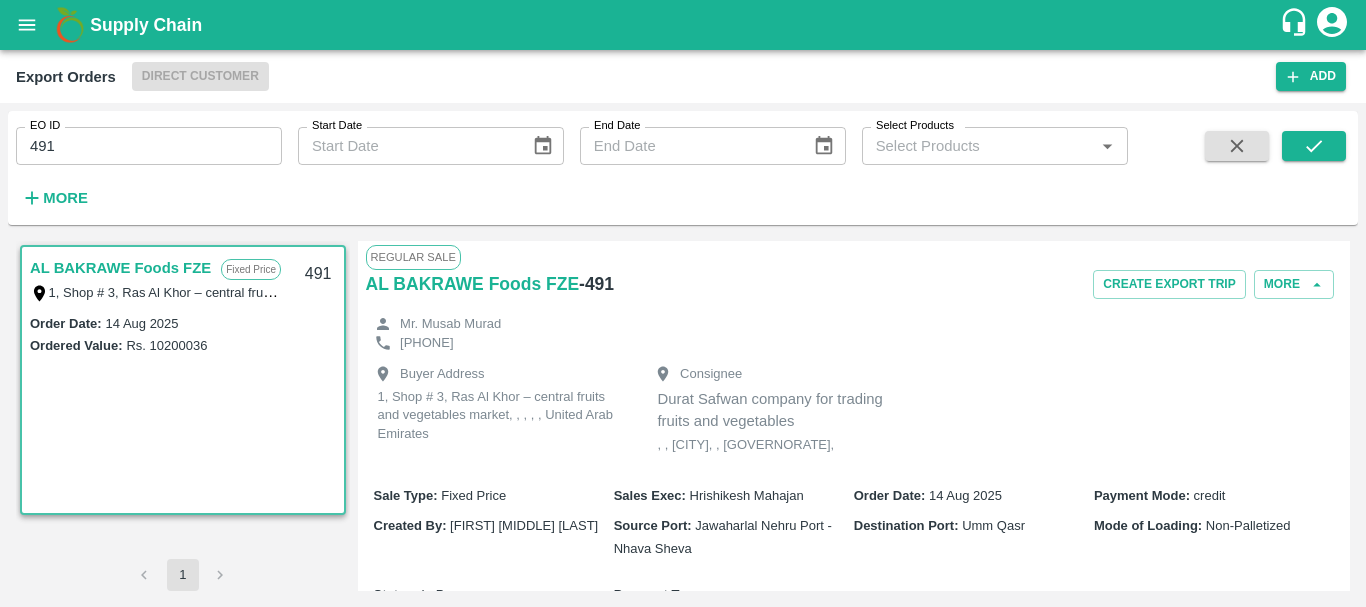 scroll, scrollTop: 1144, scrollLeft: 0, axis: vertical 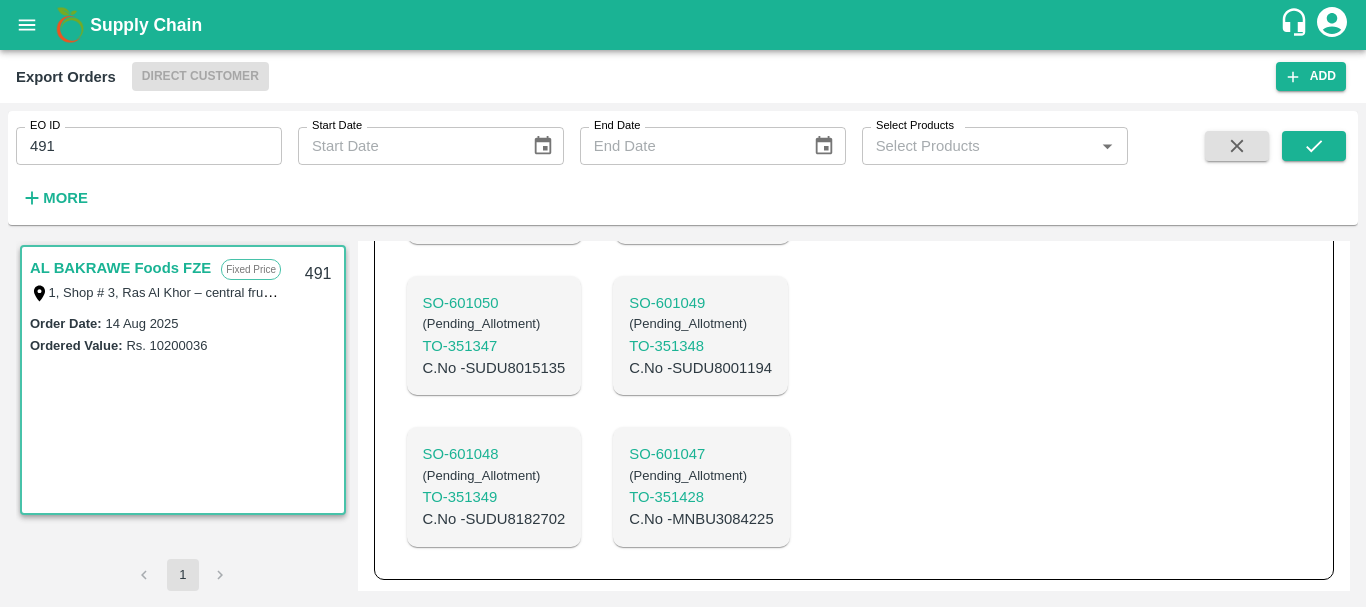 click on "C.No - [ALPHANUMERIC]" at bounding box center [701, 519] 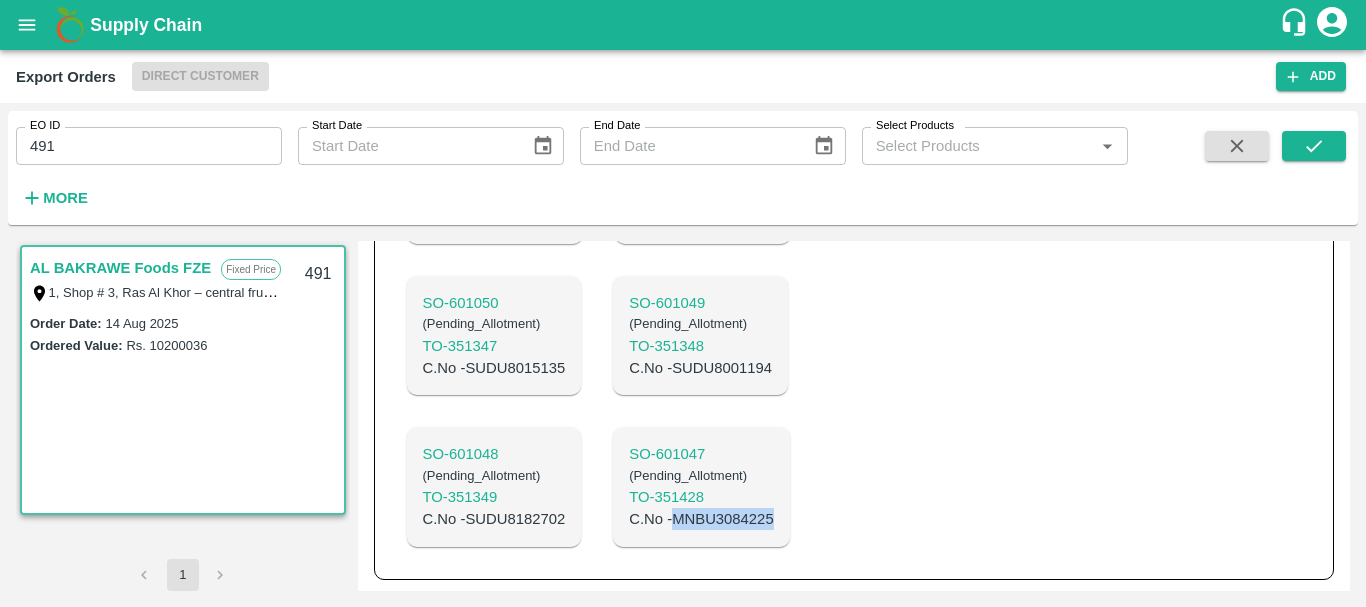 click on "C.No - [ALPHANUMERIC]" at bounding box center (701, 519) 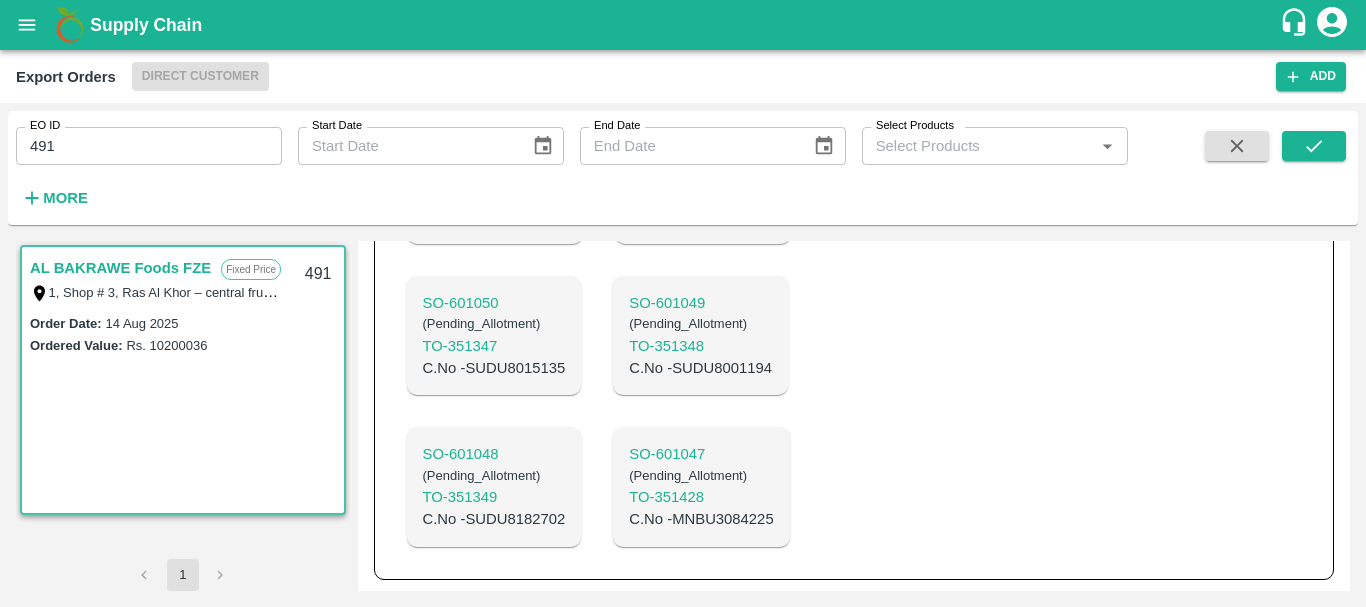 click on "C.No - [ALPHANUMERIC]" at bounding box center (494, 519) 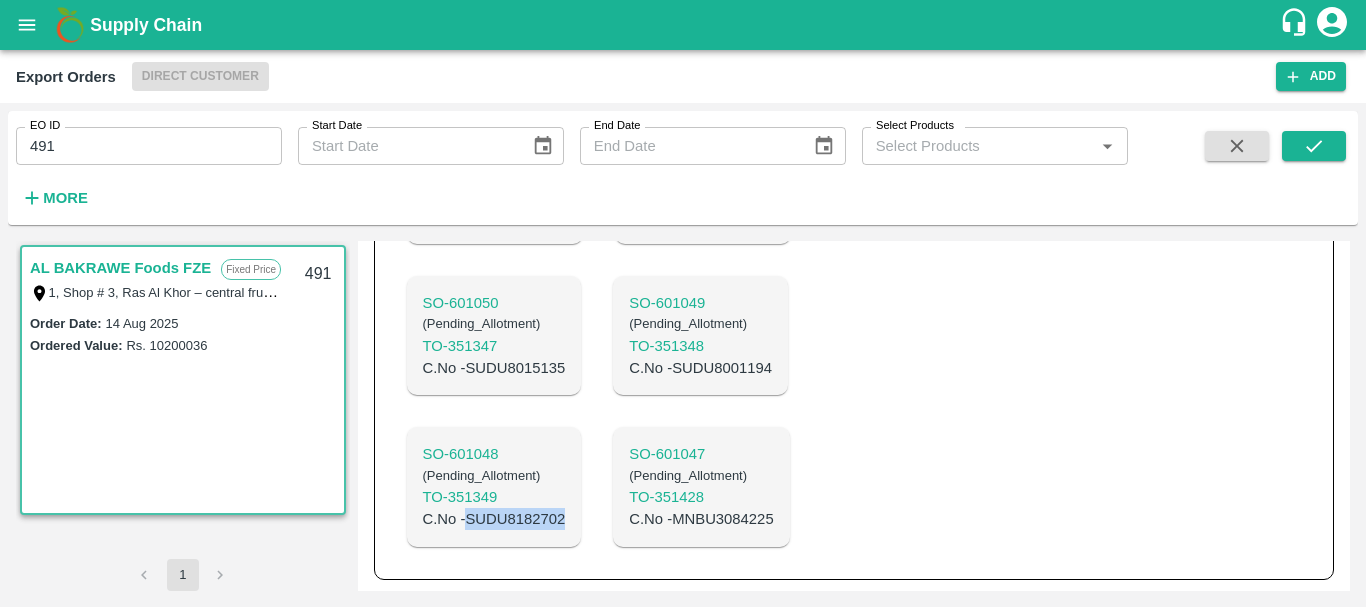 click on "C.No - [ALPHANUMERIC]" at bounding box center (494, 519) 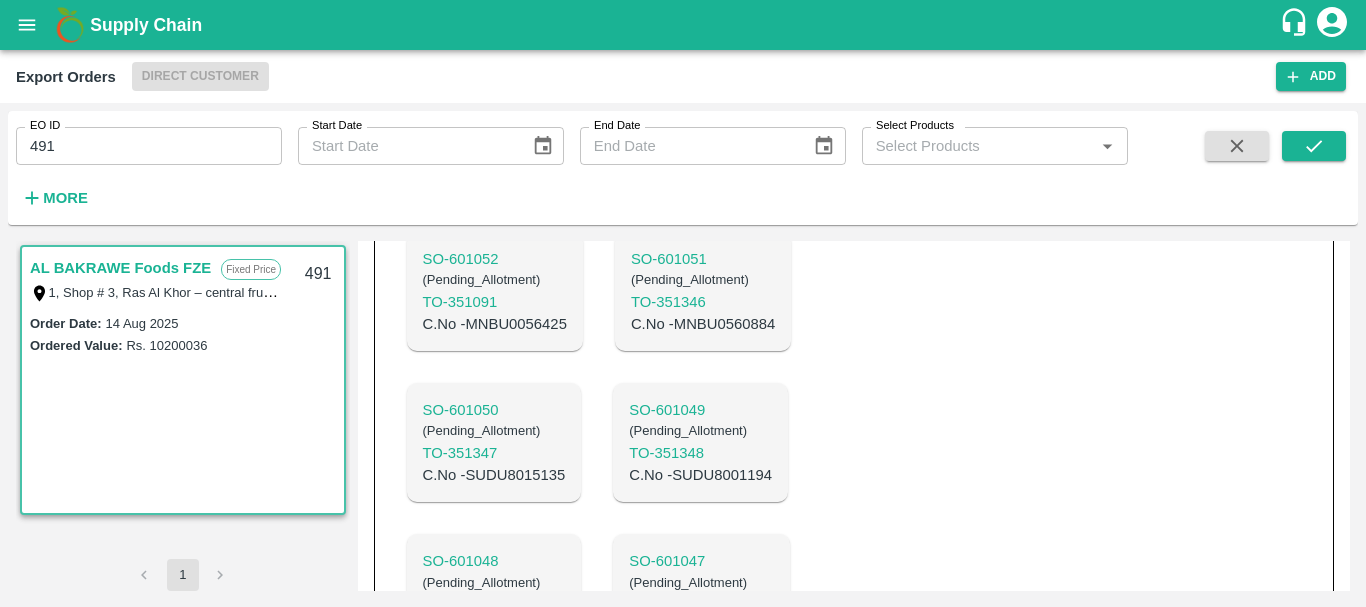 scroll, scrollTop: 1144, scrollLeft: 0, axis: vertical 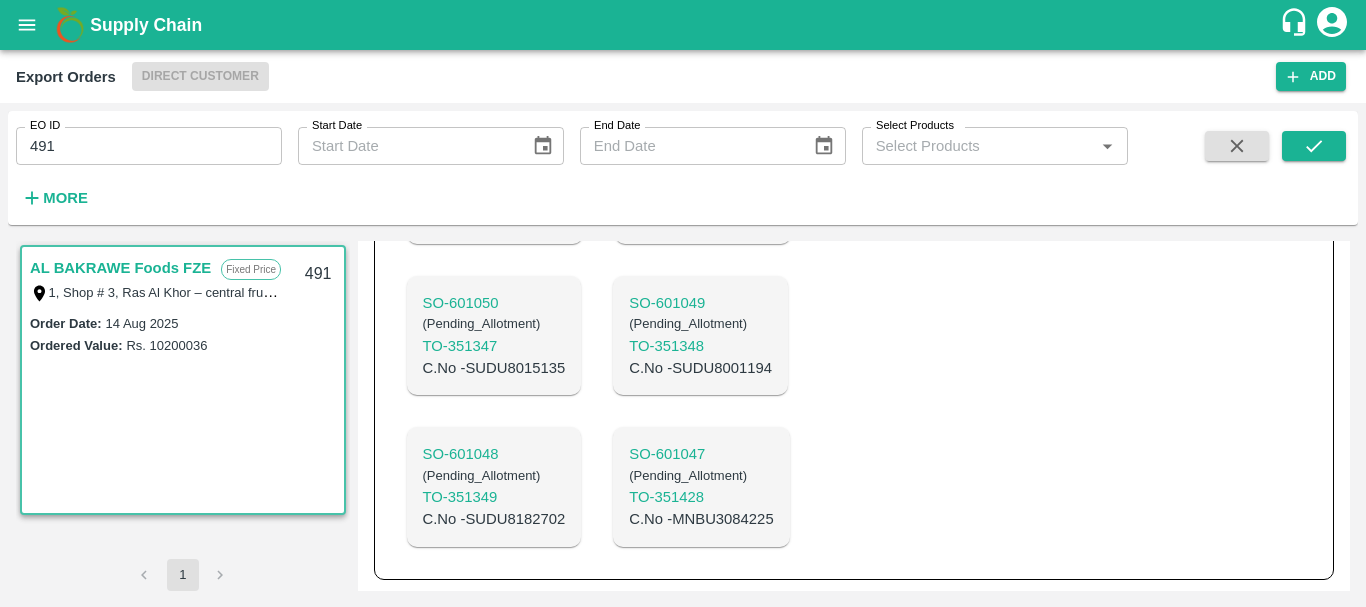 click on "C.No - [ALPHANUMERIC]" at bounding box center [700, 368] 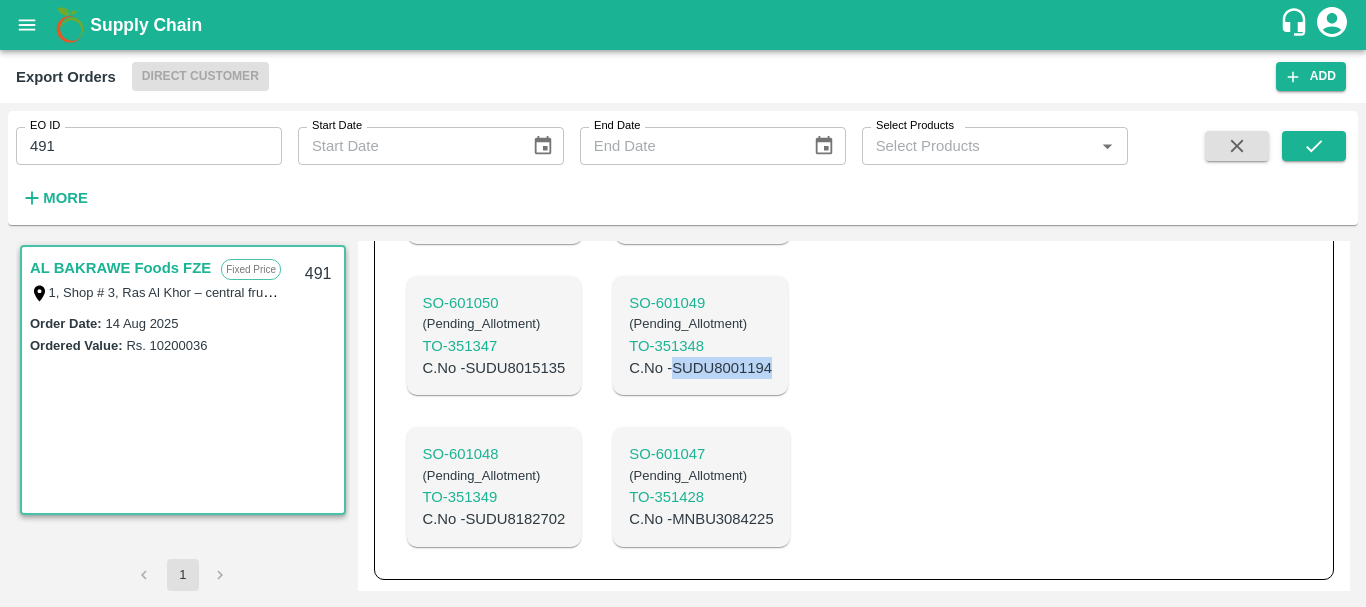 click on "C.No - [ALPHANUMERIC]" at bounding box center (700, 368) 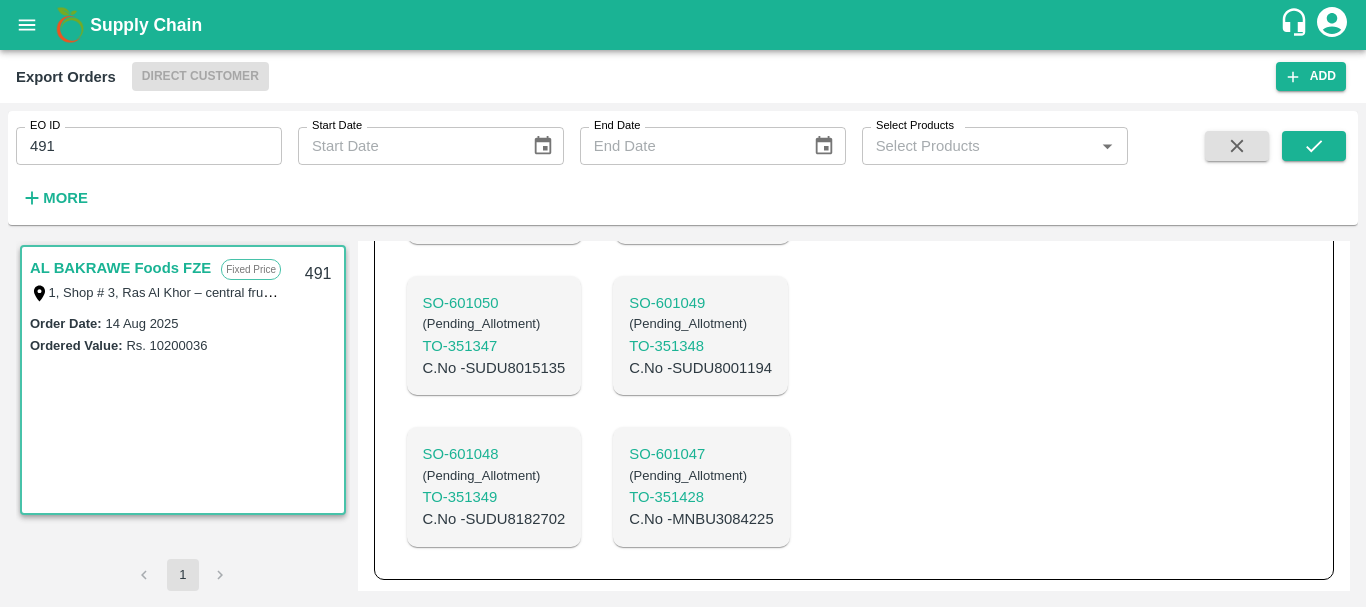 click on "C.No - [ALPHANUMERIC]" at bounding box center (494, 368) 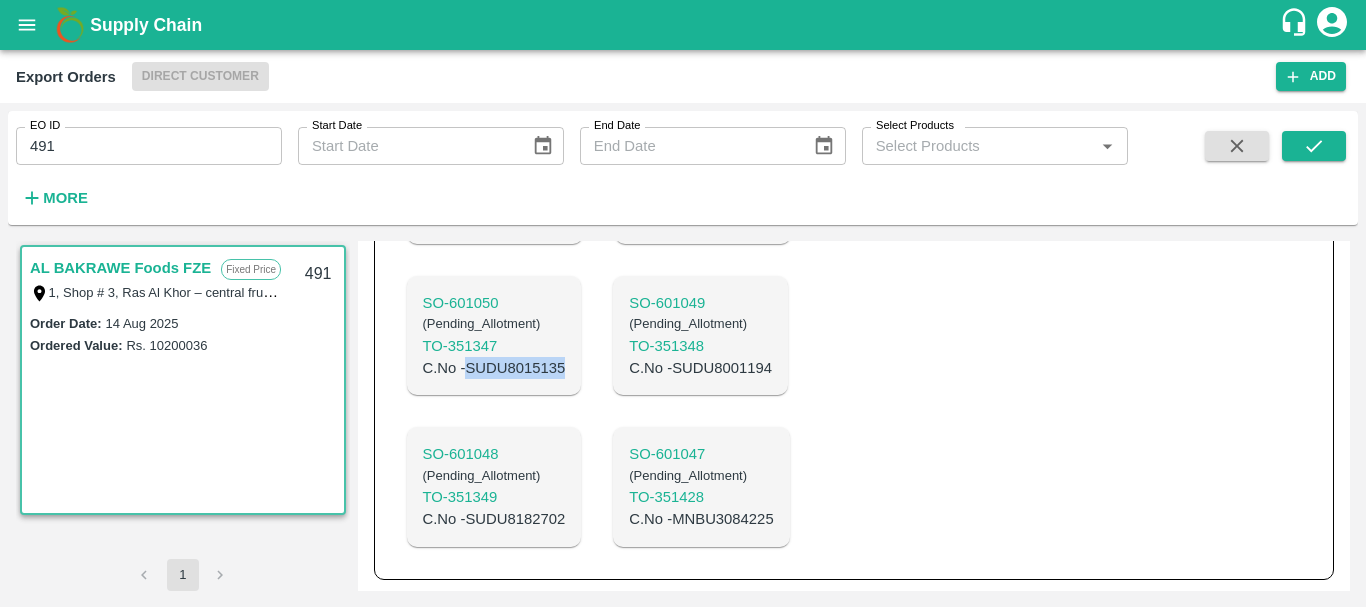 click on "C.No - [ALPHANUMERIC]" at bounding box center (494, 368) 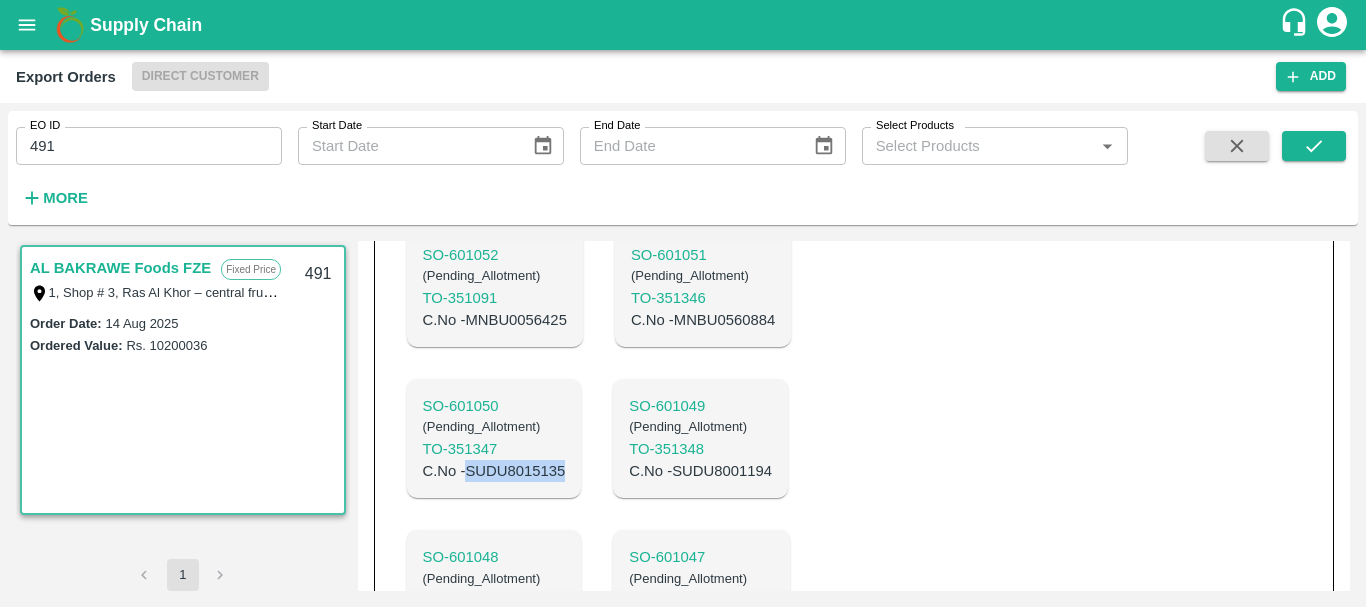 scroll, scrollTop: 1036, scrollLeft: 0, axis: vertical 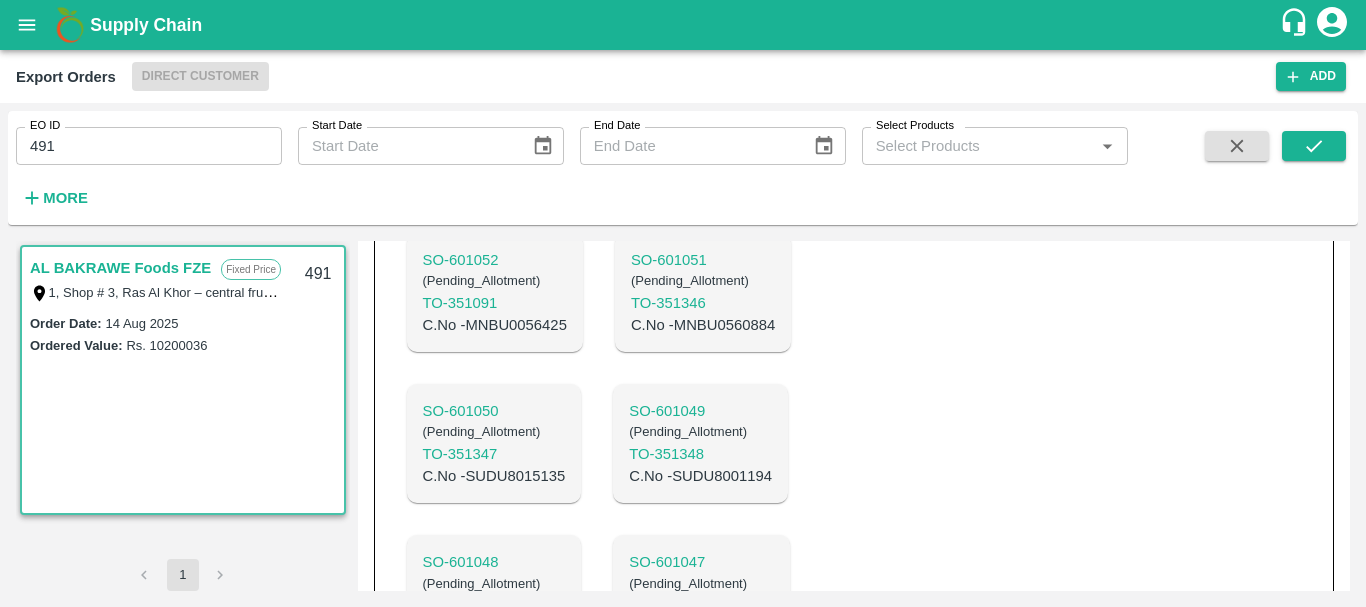 click on "C.No - [ALPHANUMERIC]" at bounding box center [703, 325] 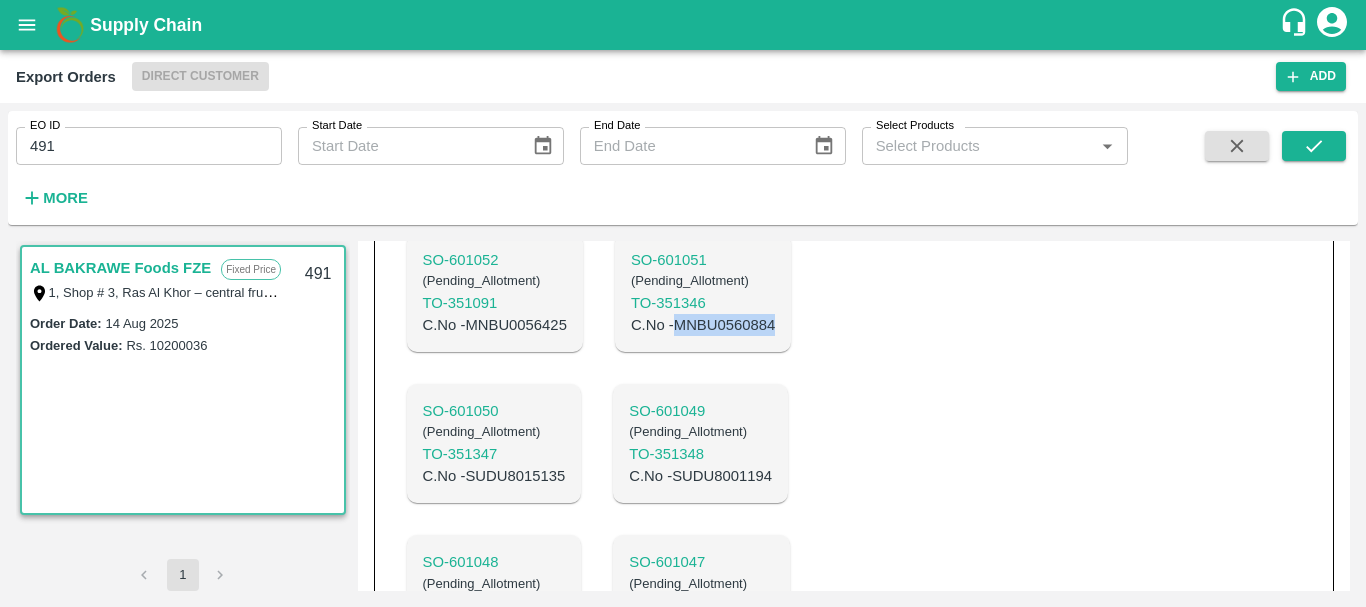 click on "C.No - [ALPHANUMERIC]" at bounding box center (703, 325) 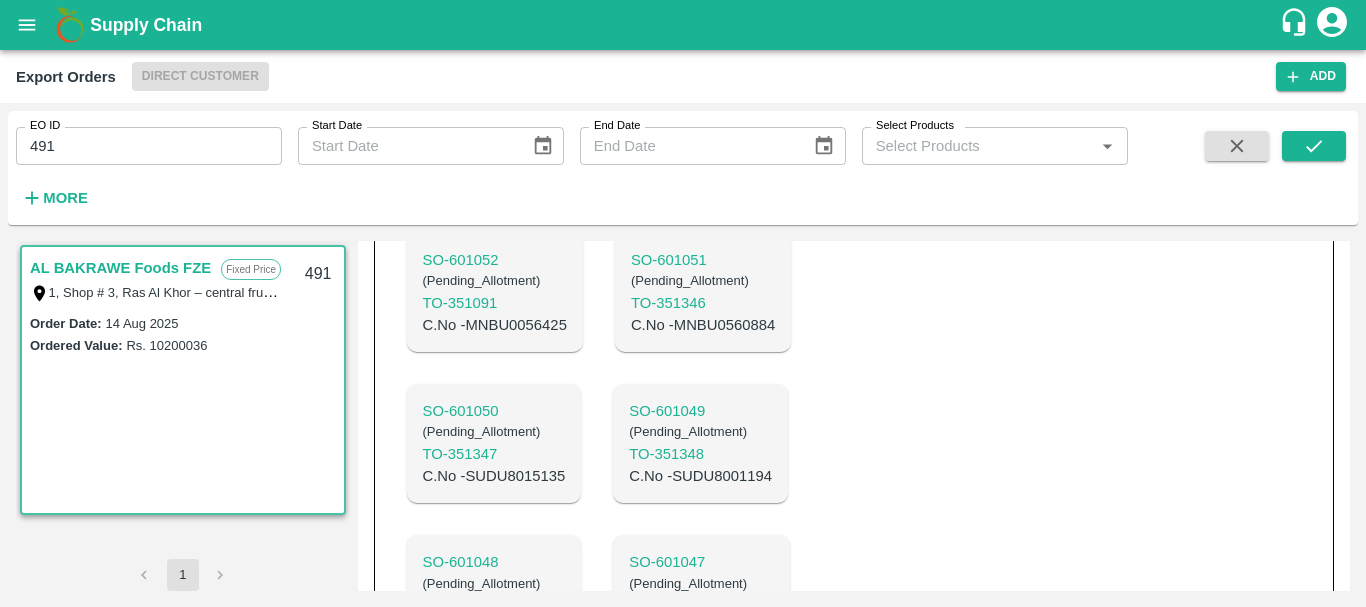 click on "C.No - [ALPHANUMERIC]" at bounding box center (495, 325) 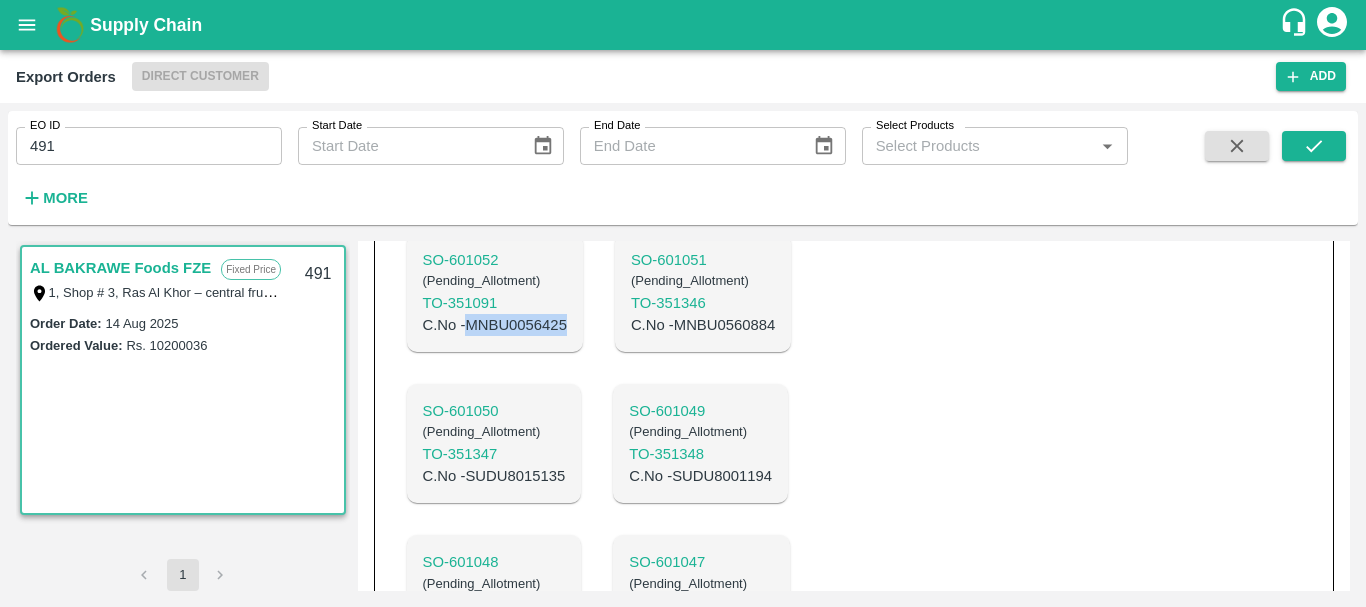 click on "C.No - [ALPHANUMERIC]" at bounding box center (495, 325) 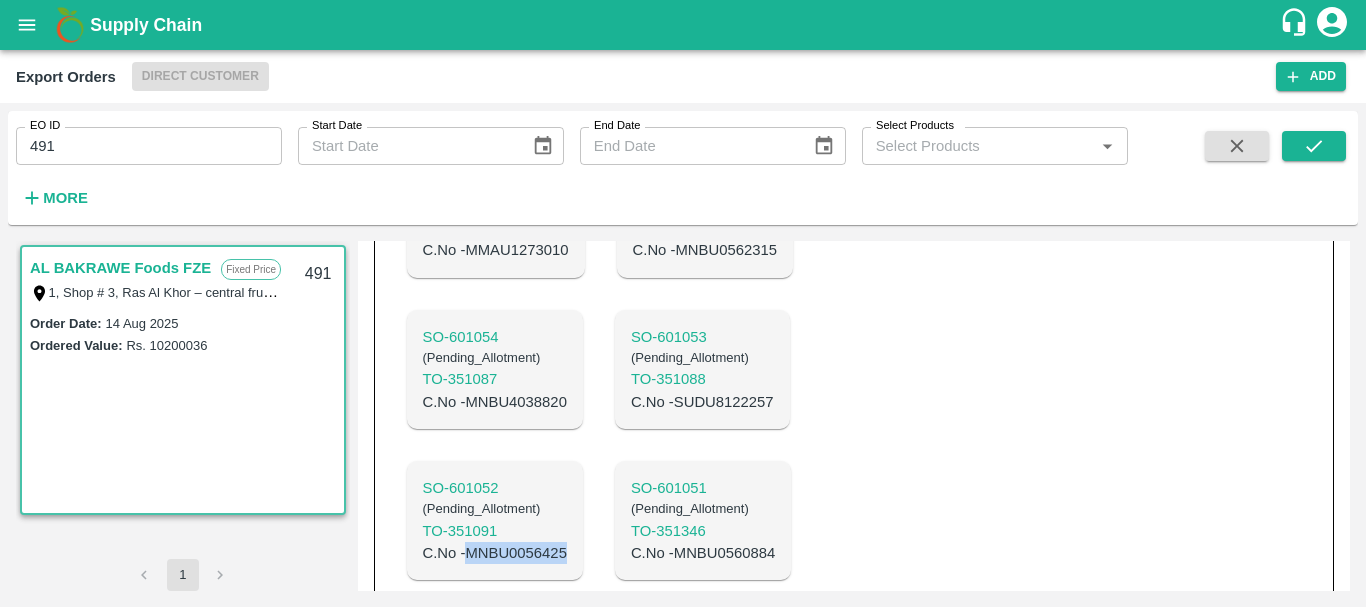 scroll, scrollTop: 806, scrollLeft: 0, axis: vertical 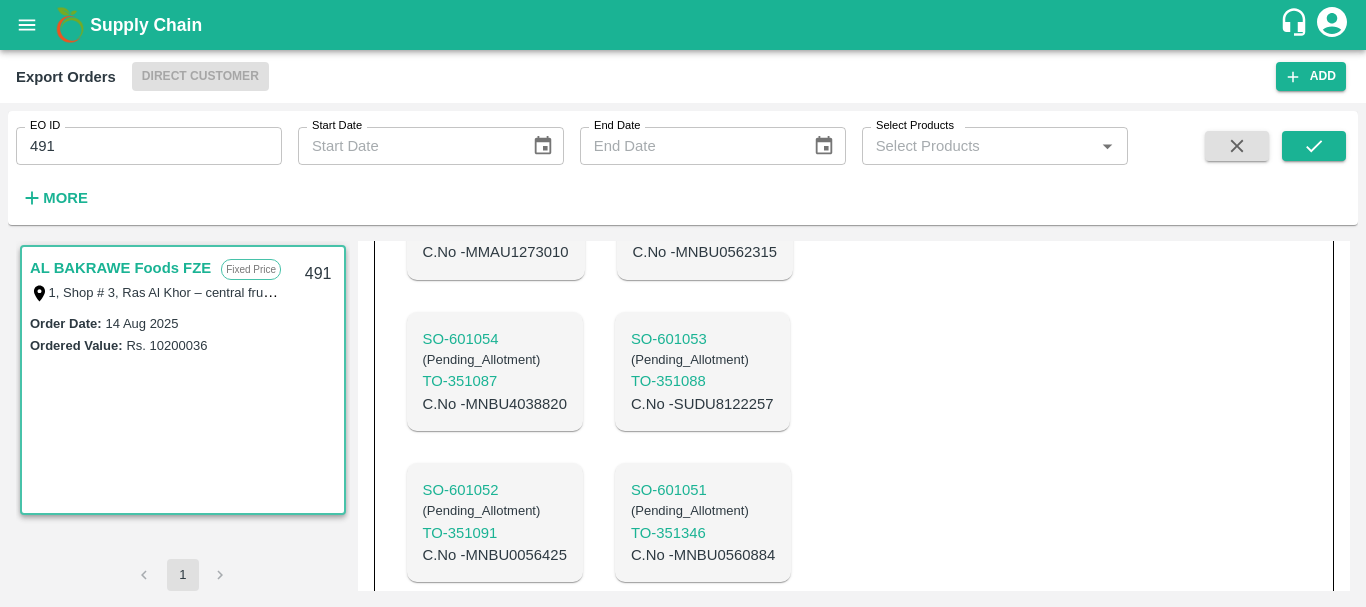 click on "C.No - [ALPHANUMERIC]" at bounding box center [702, 404] 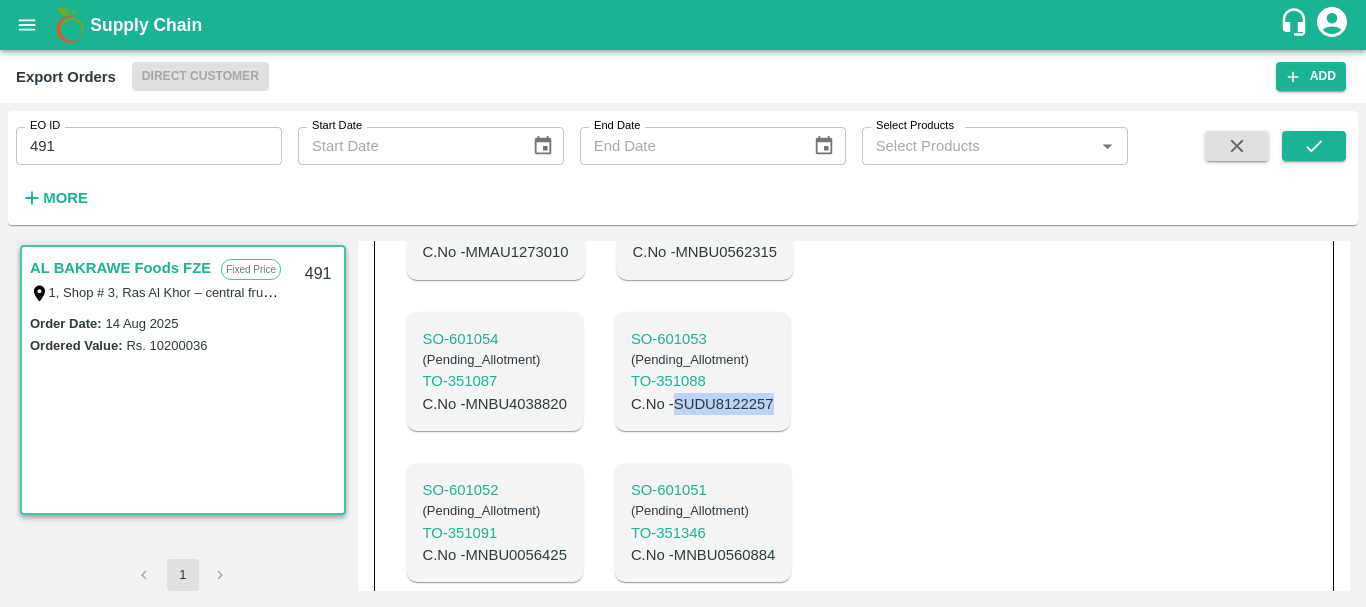 click on "C.No - [ALPHANUMERIC]" at bounding box center [702, 404] 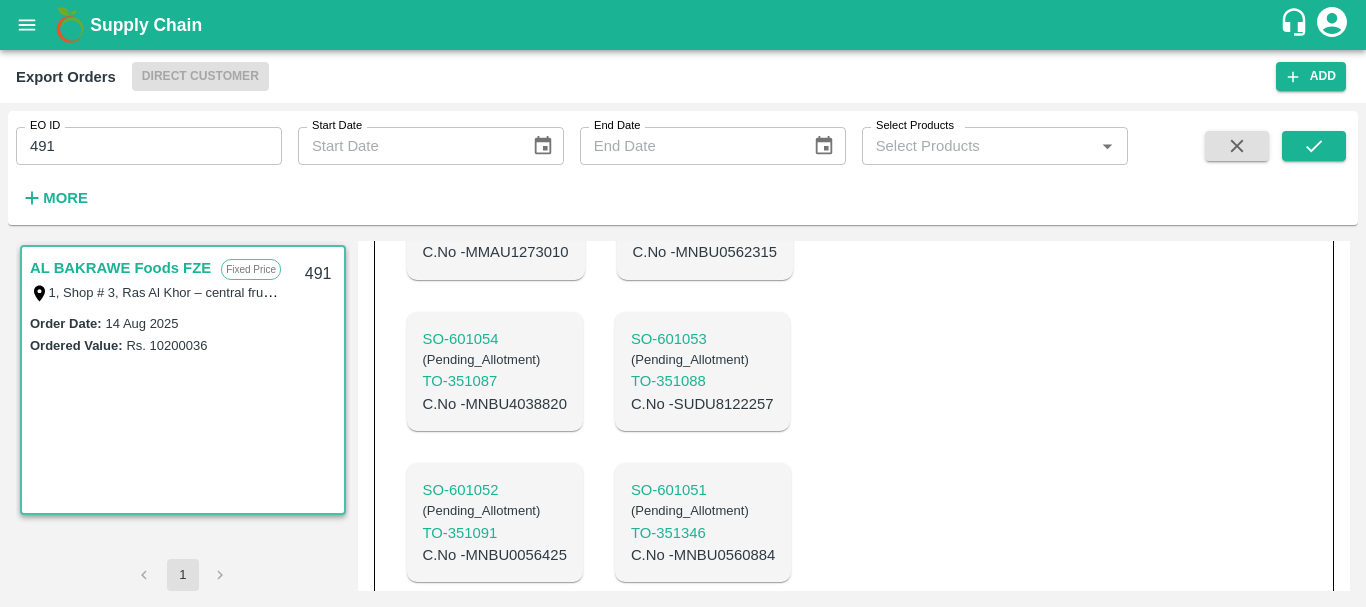 click on "C.No - [ALPHANUMERIC]" at bounding box center [495, 404] 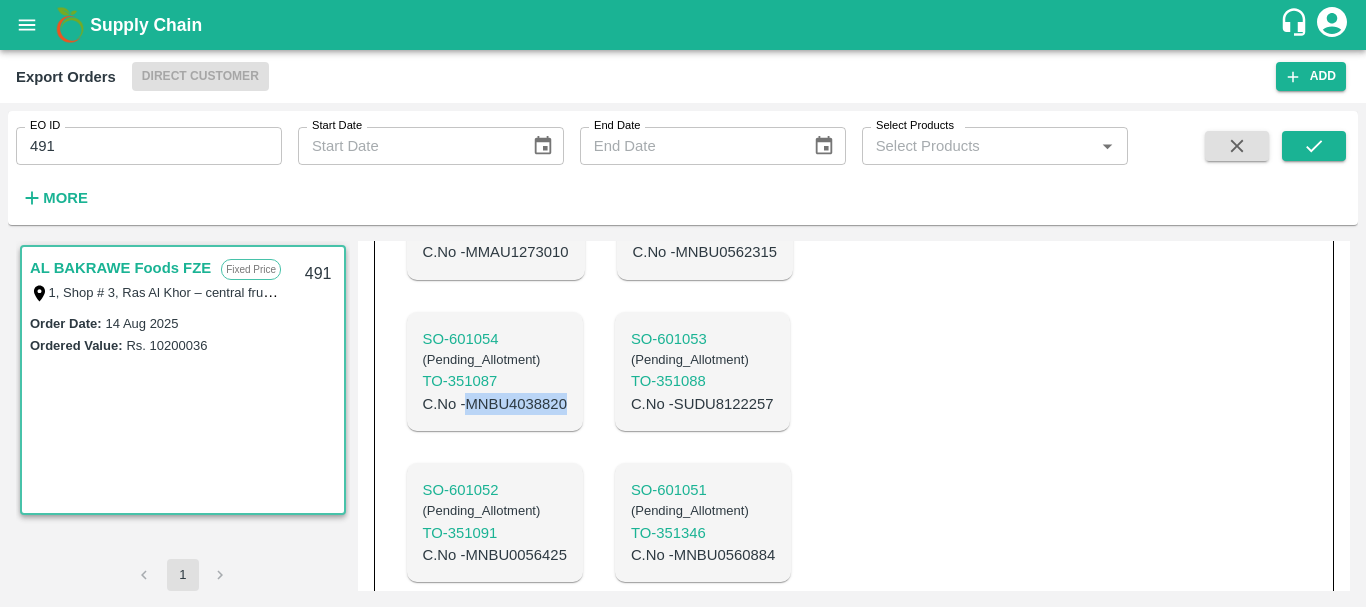 click on "C.No - [ALPHANUMERIC]" at bounding box center (495, 404) 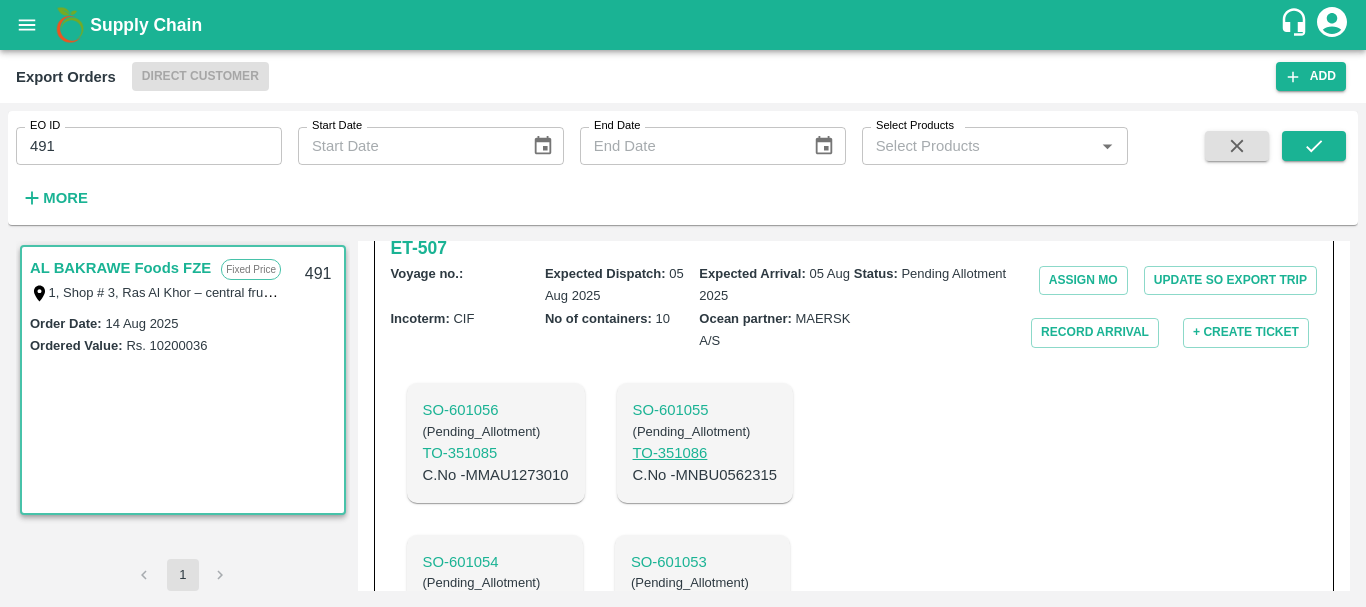 scroll, scrollTop: 582, scrollLeft: 0, axis: vertical 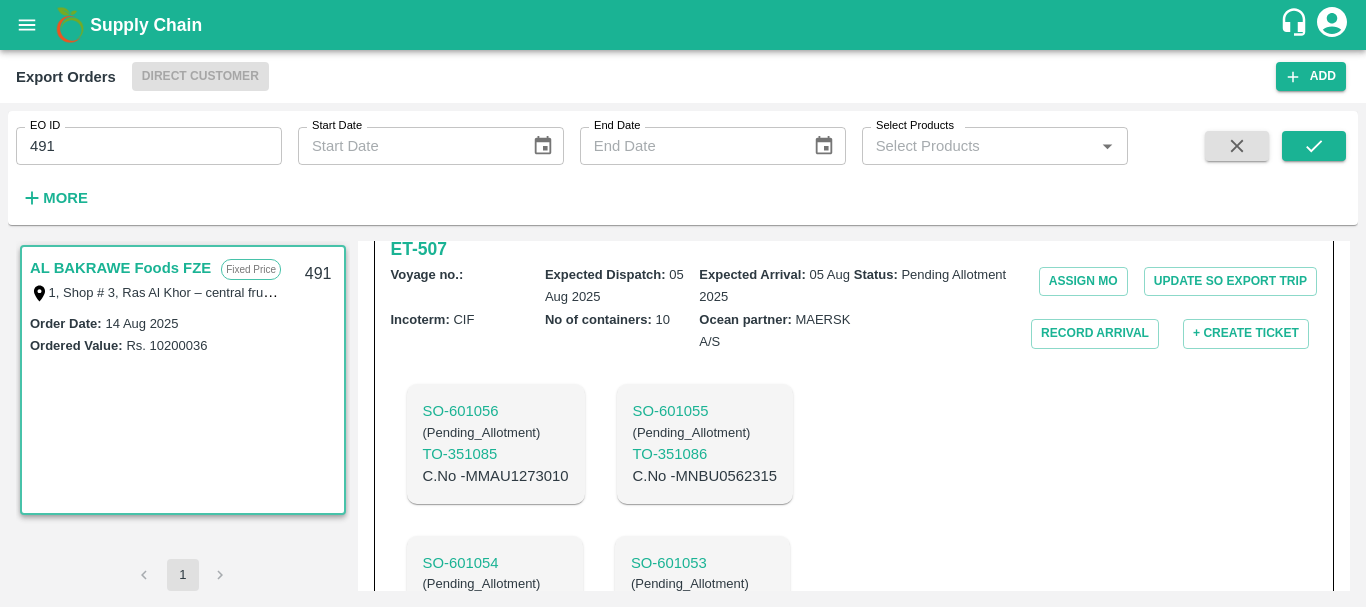 click on "C.No - [ALPHANUMERIC]" at bounding box center (705, 476) 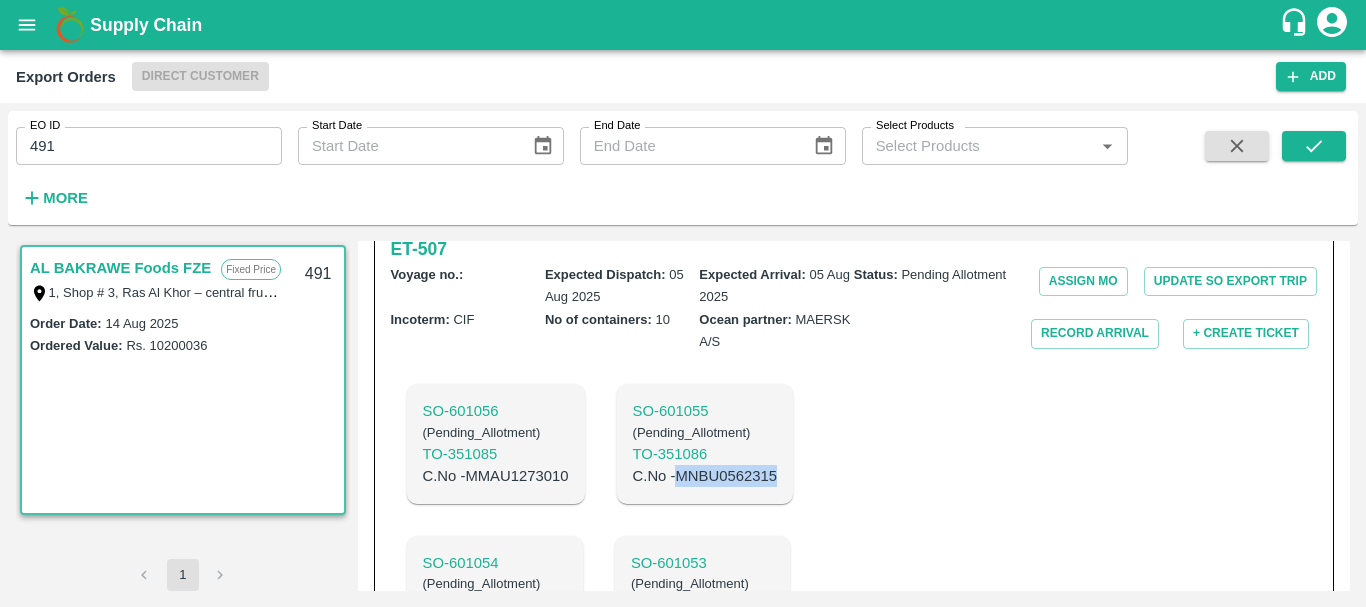 click on "C.No - [ALPHANUMERIC]" at bounding box center [705, 476] 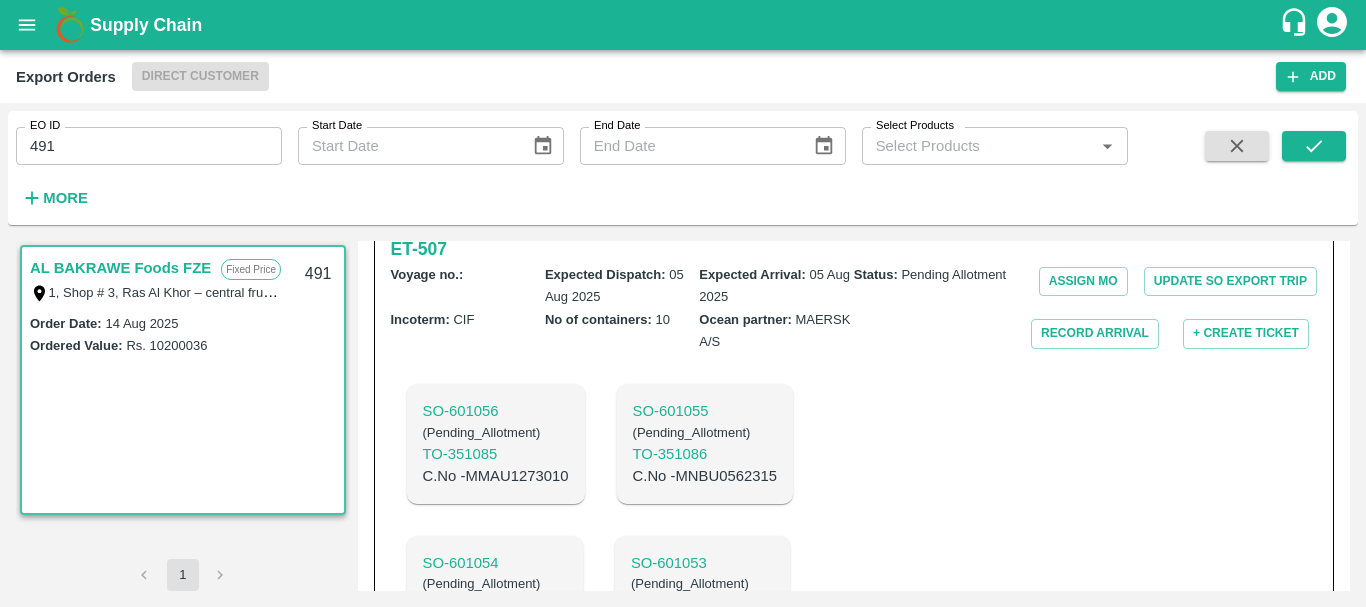 click on "C.No - [ALPHANUMERIC]" at bounding box center (496, 476) 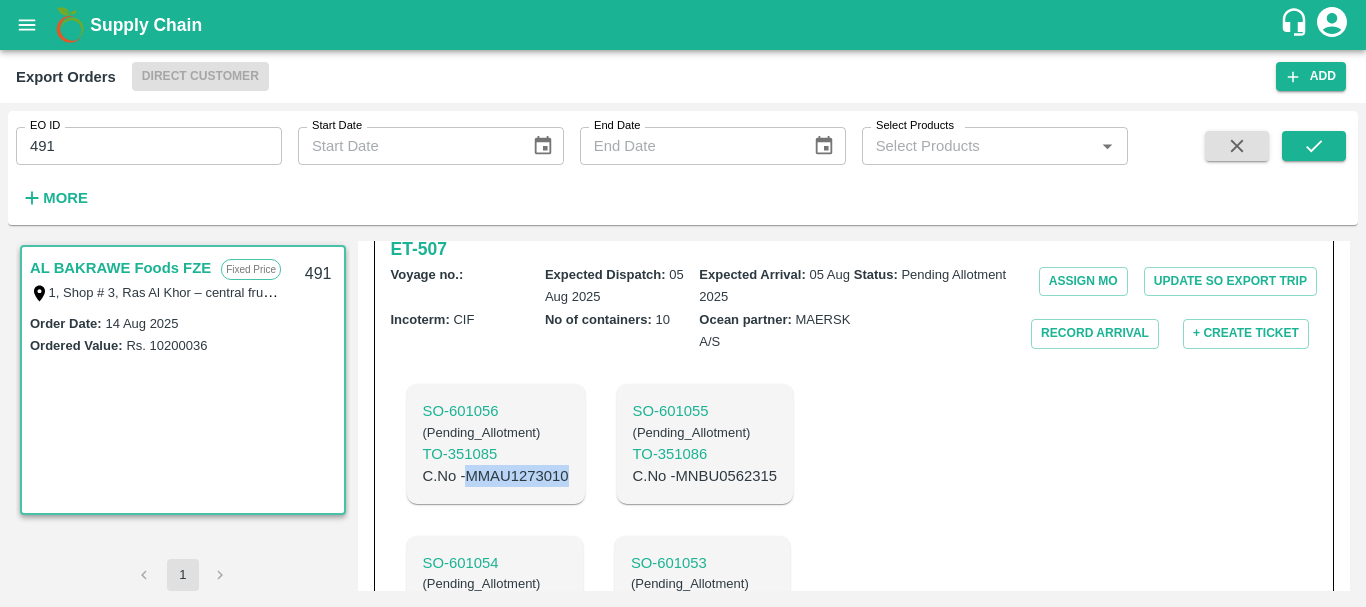 click on "C.No - [ALPHANUMERIC]" at bounding box center [496, 476] 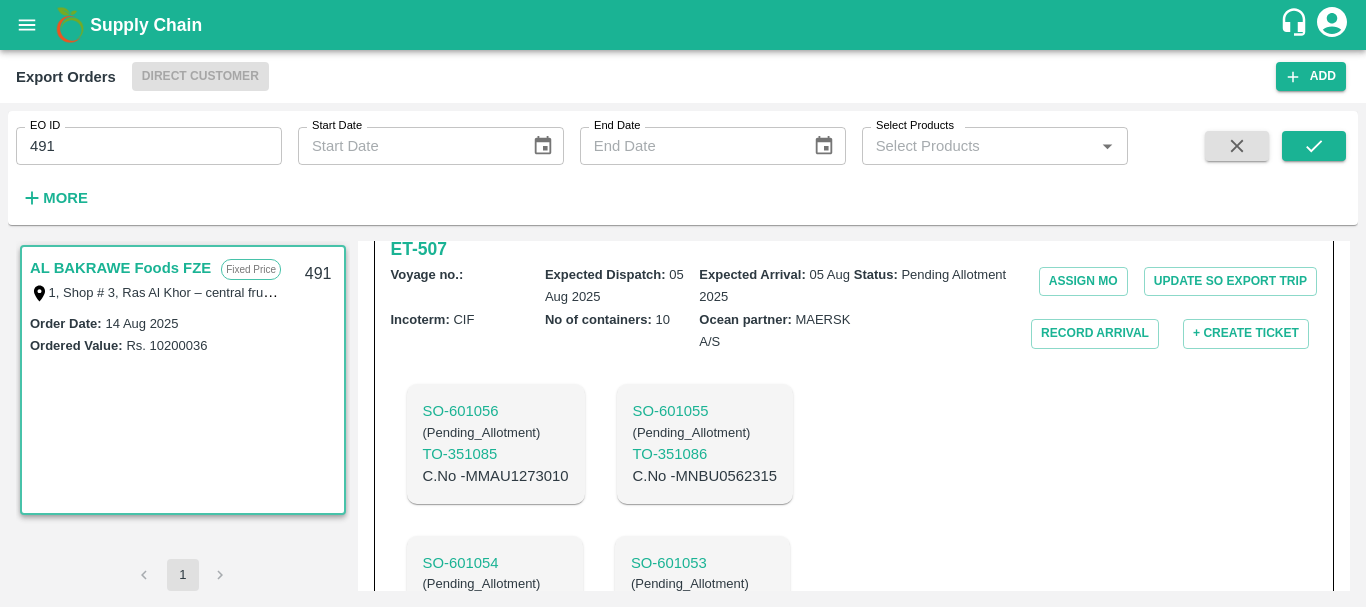 click on "491" at bounding box center [149, 146] 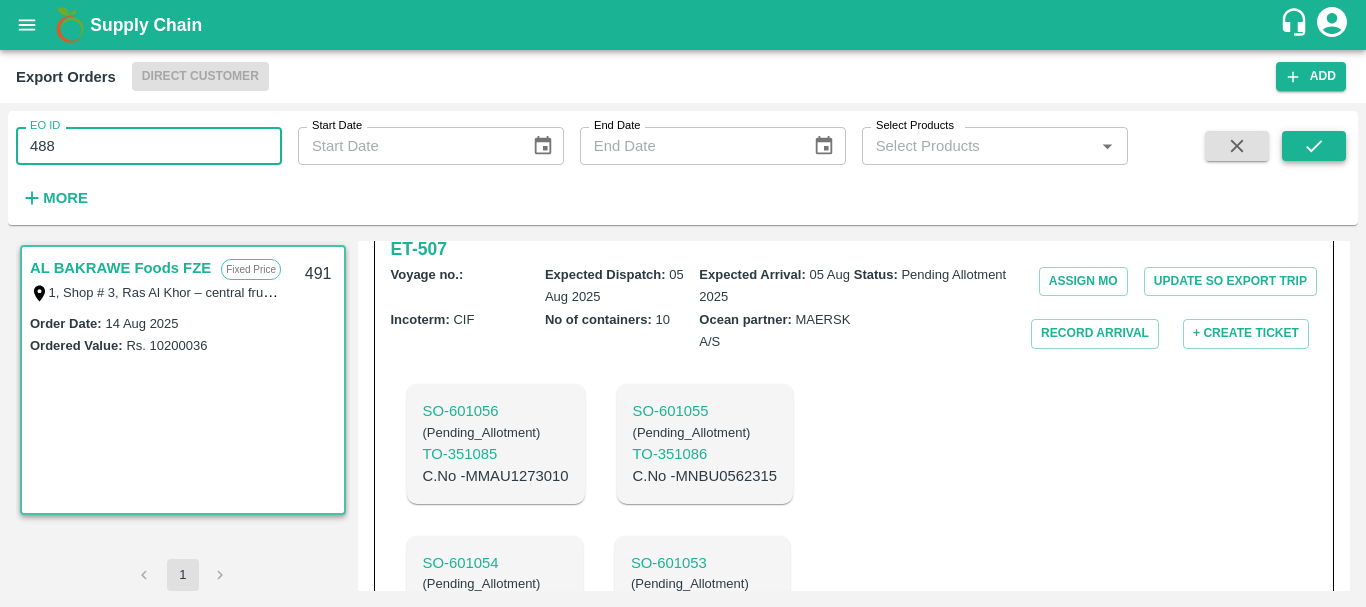 type on "488" 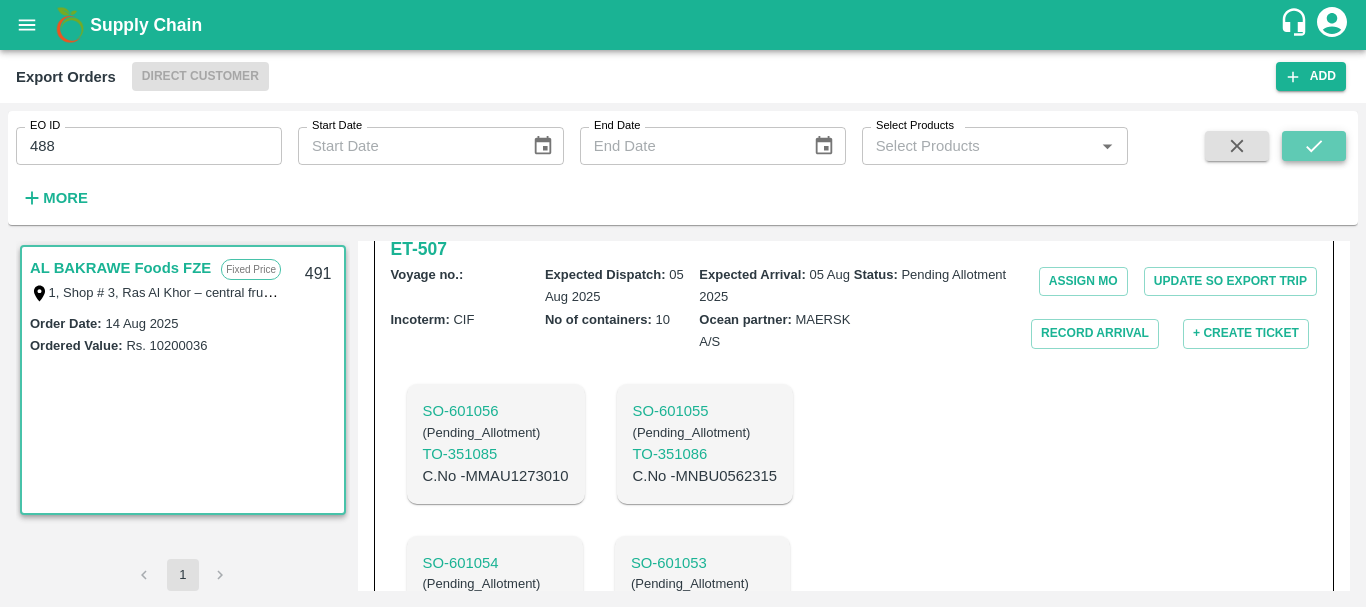 click 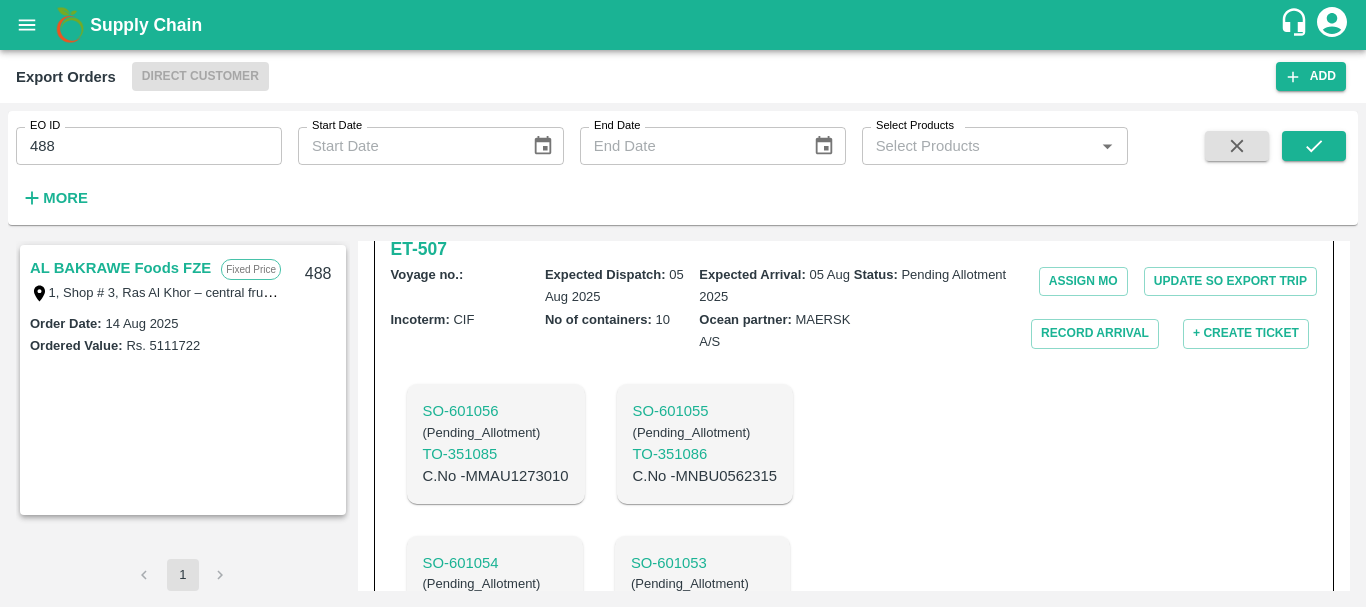 scroll, scrollTop: 0, scrollLeft: 0, axis: both 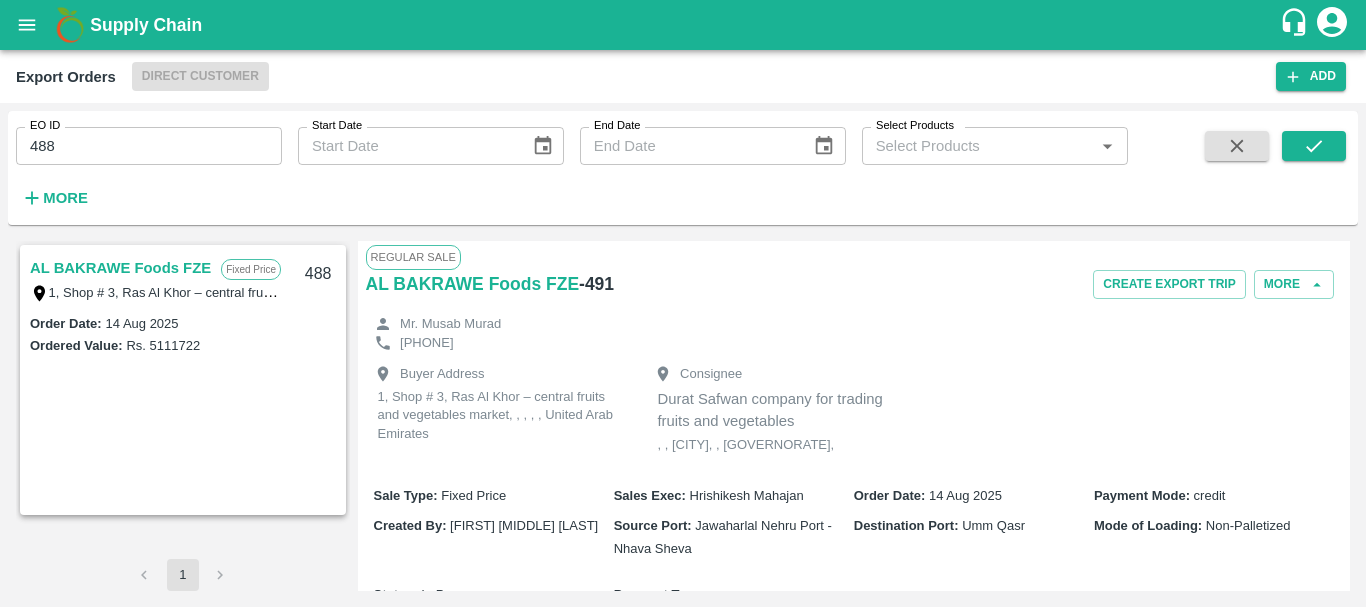 type 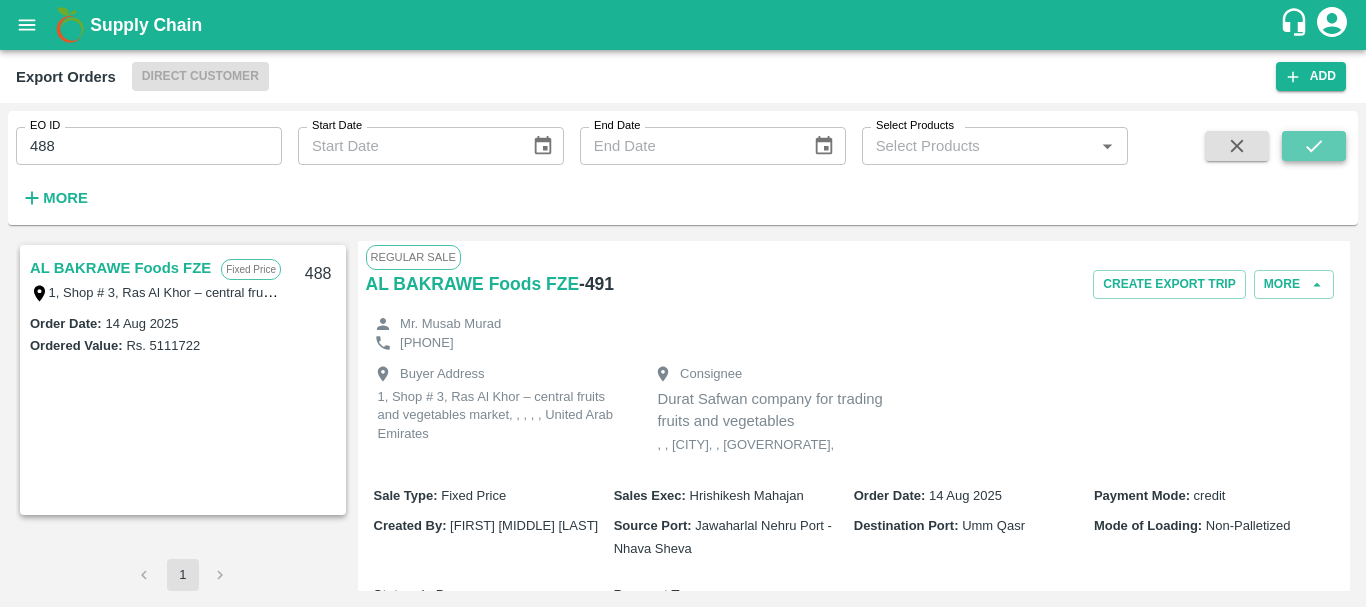 click 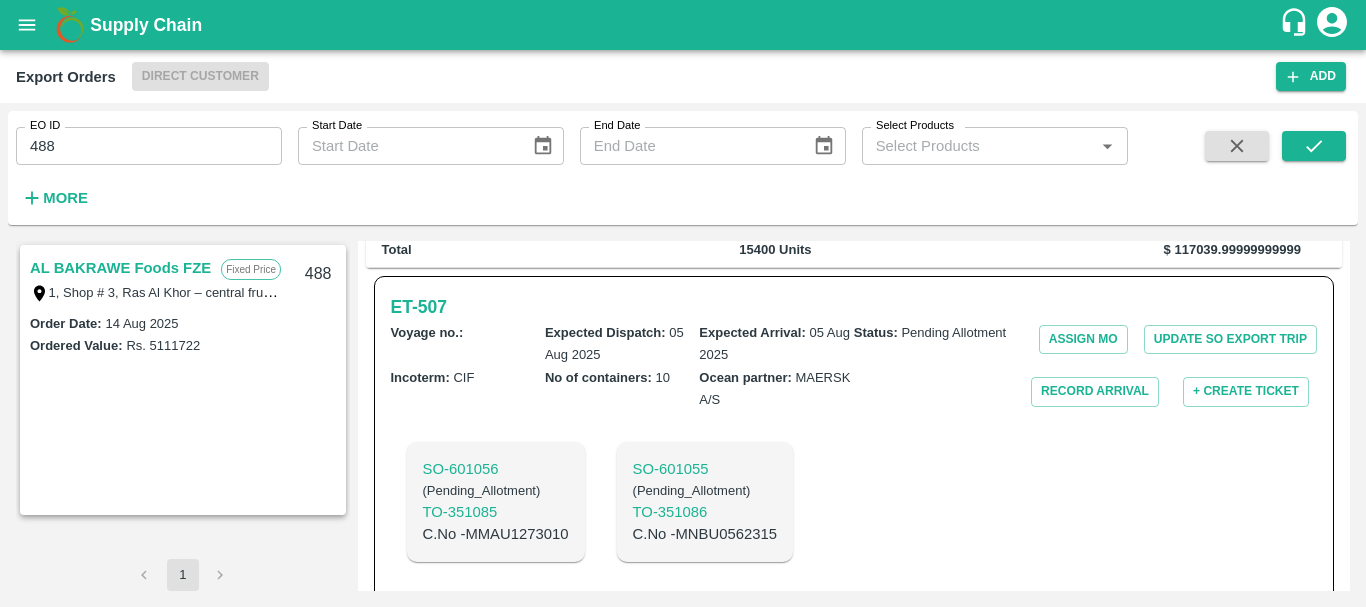 scroll, scrollTop: 0, scrollLeft: 0, axis: both 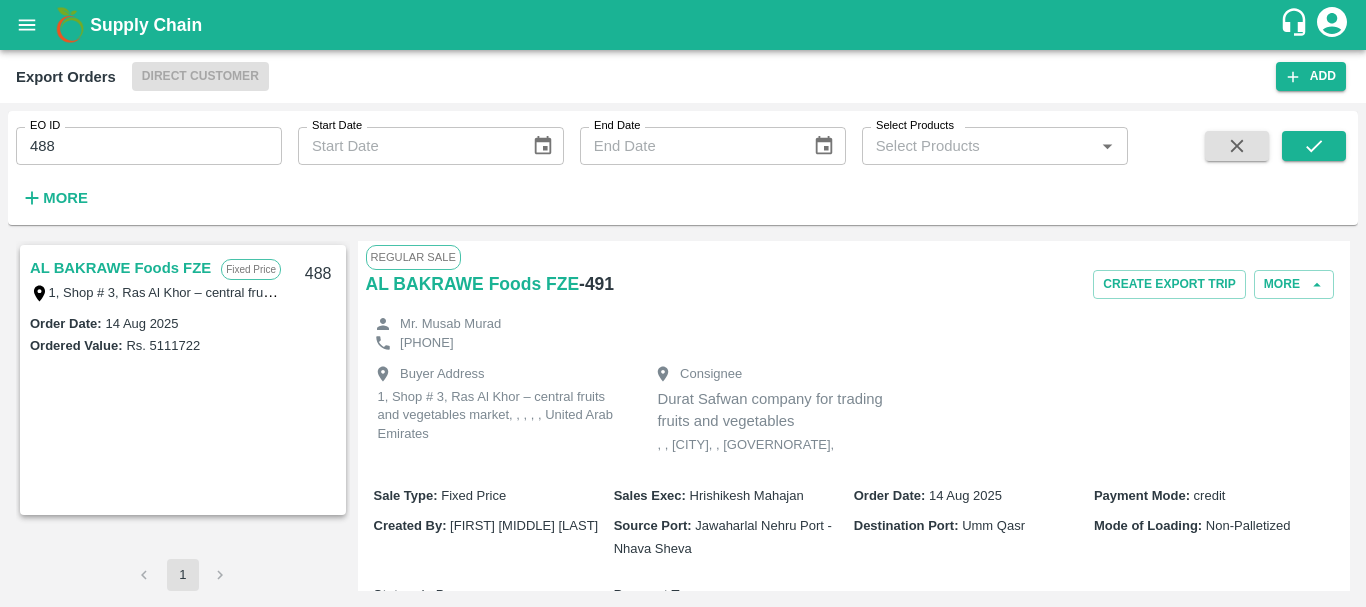 click on "AL BAKRAWE Foods FZE" at bounding box center (120, 268) 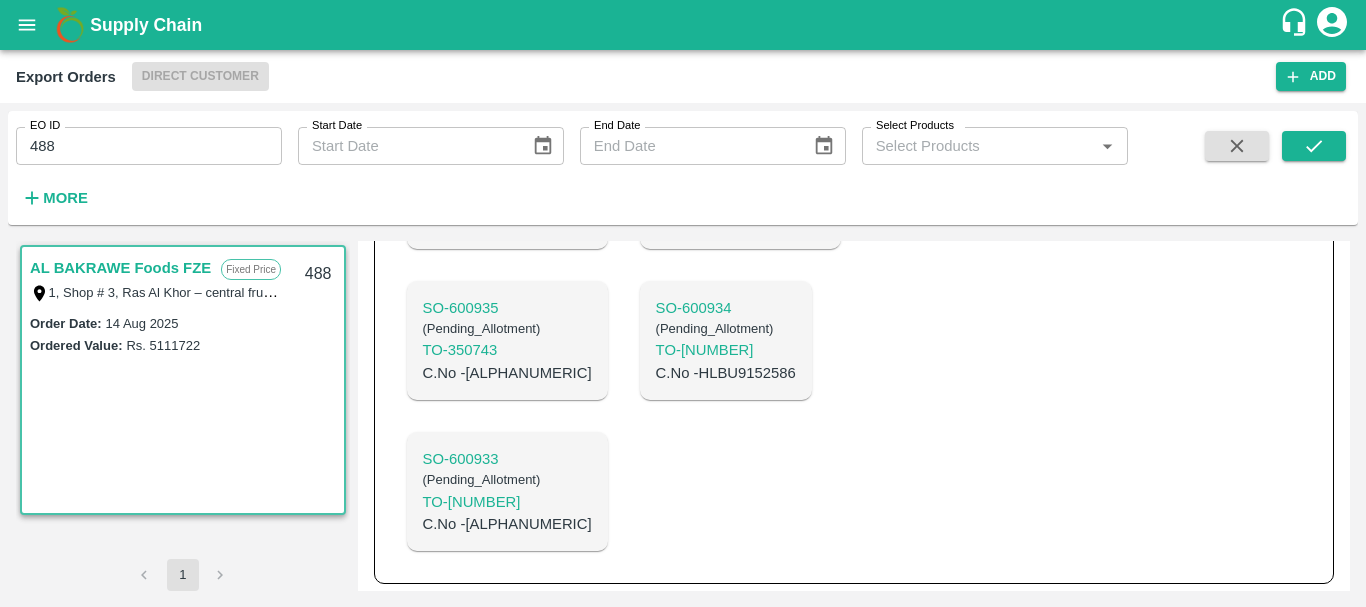 scroll, scrollTop: 842, scrollLeft: 0, axis: vertical 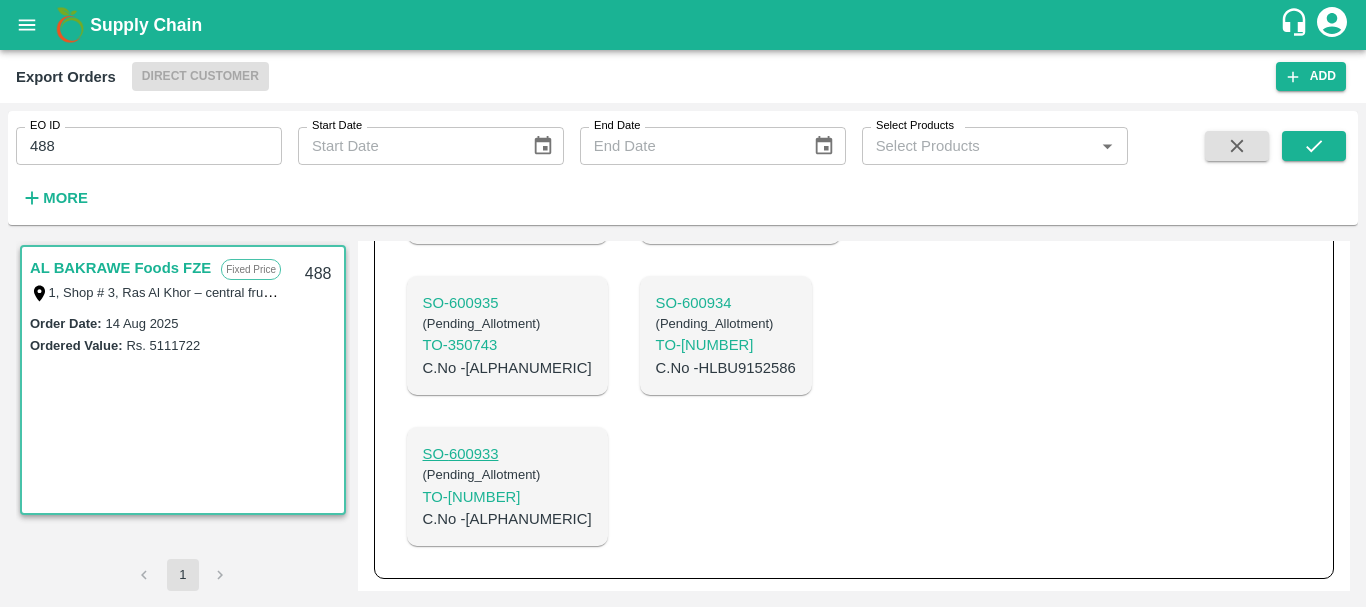 click on "SO- [NUMBER]" at bounding box center (507, 454) 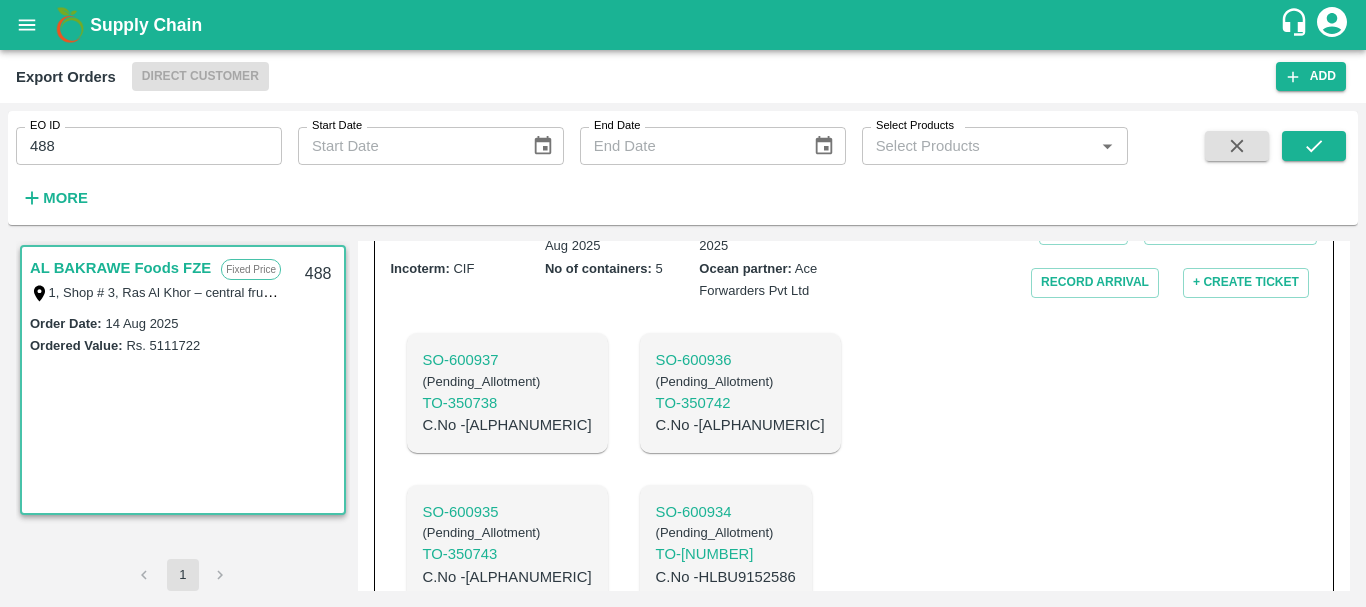 scroll, scrollTop: 842, scrollLeft: 0, axis: vertical 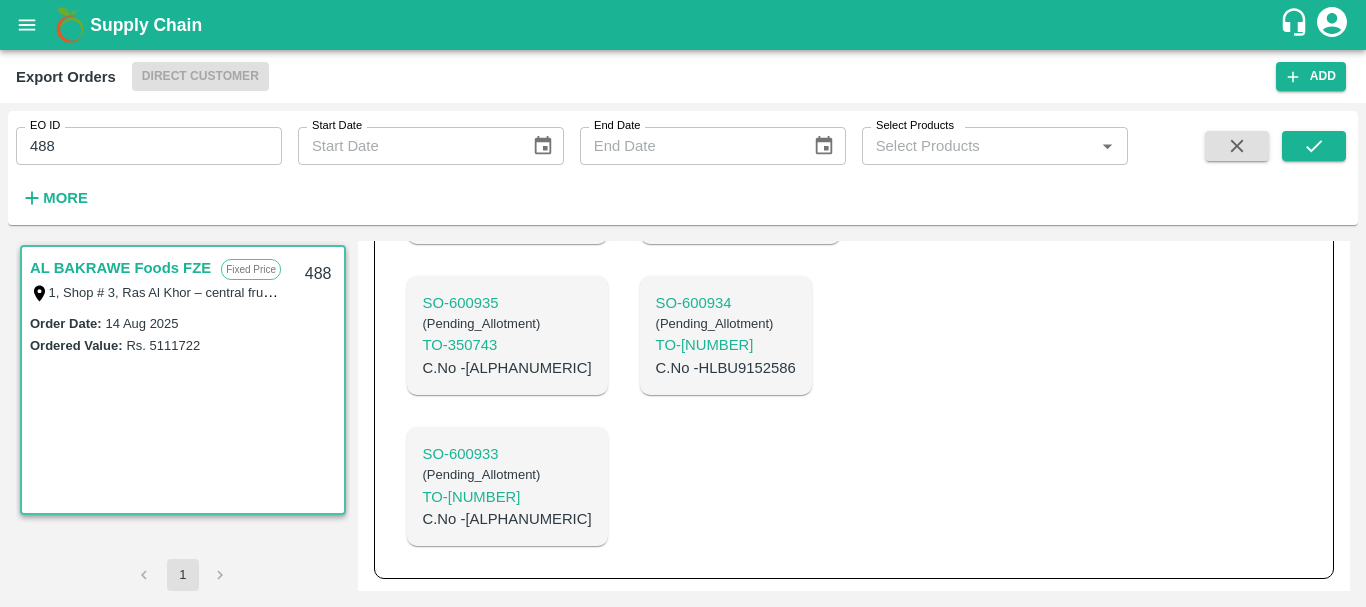 click on "C.No - [ALPHANUMERIC]" at bounding box center (507, 519) 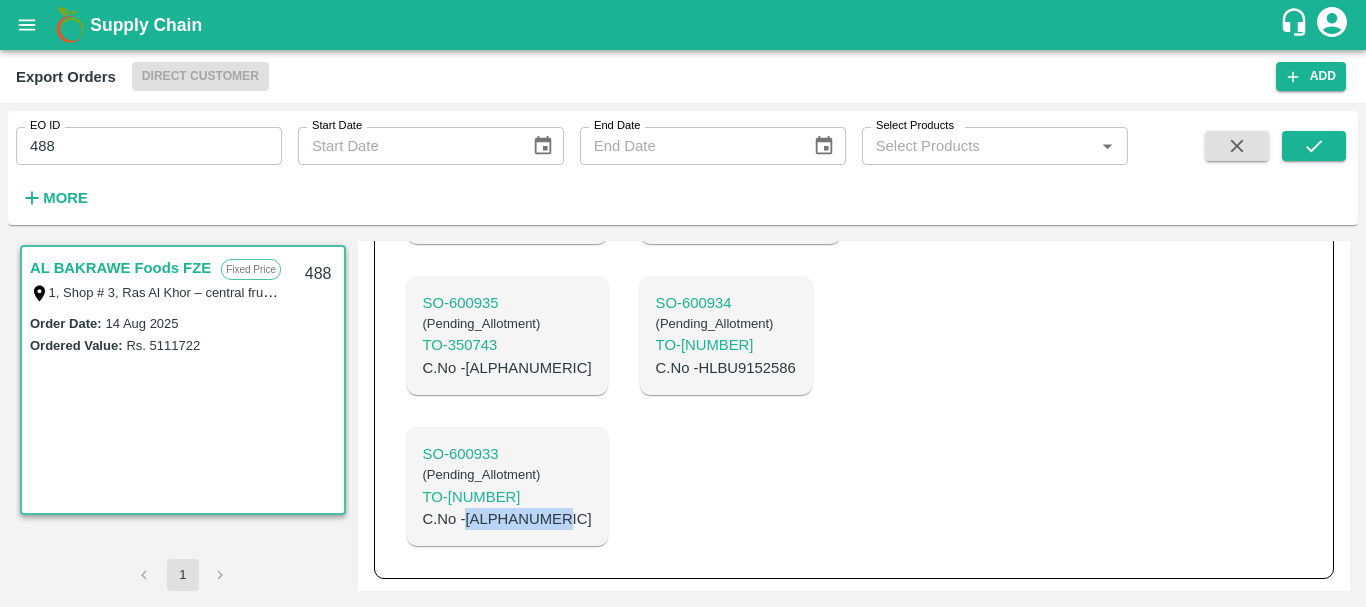 click on "C.No - [ALPHANUMERIC]" at bounding box center [507, 519] 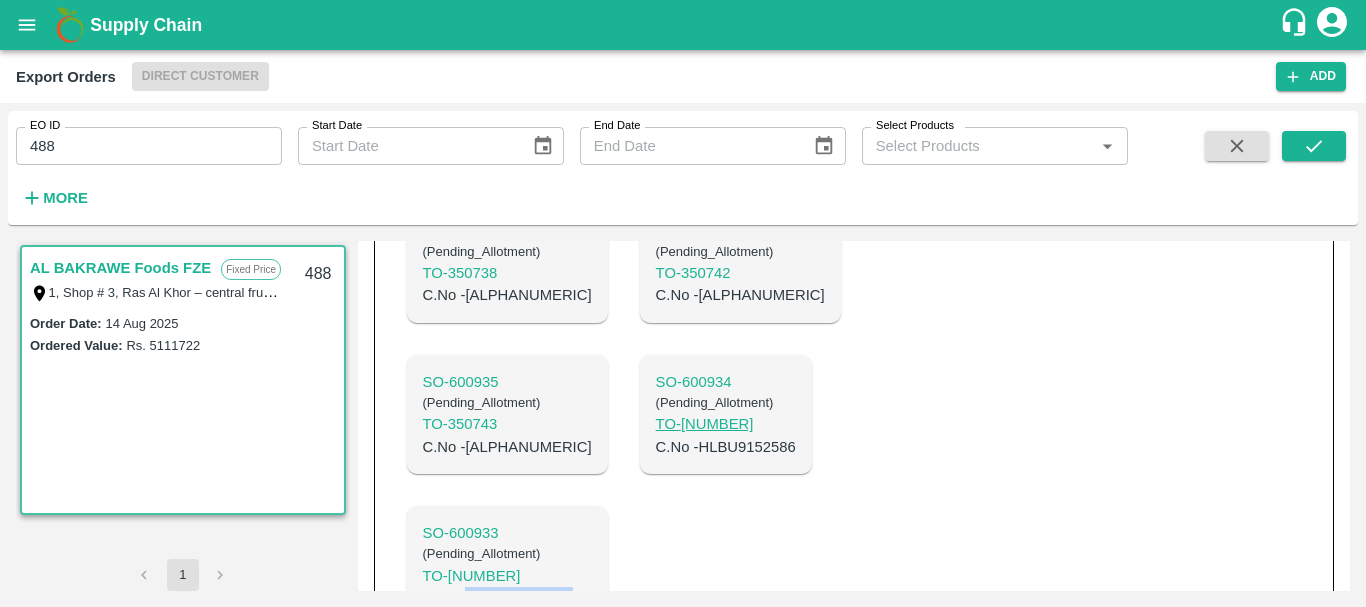 scroll, scrollTop: 762, scrollLeft: 0, axis: vertical 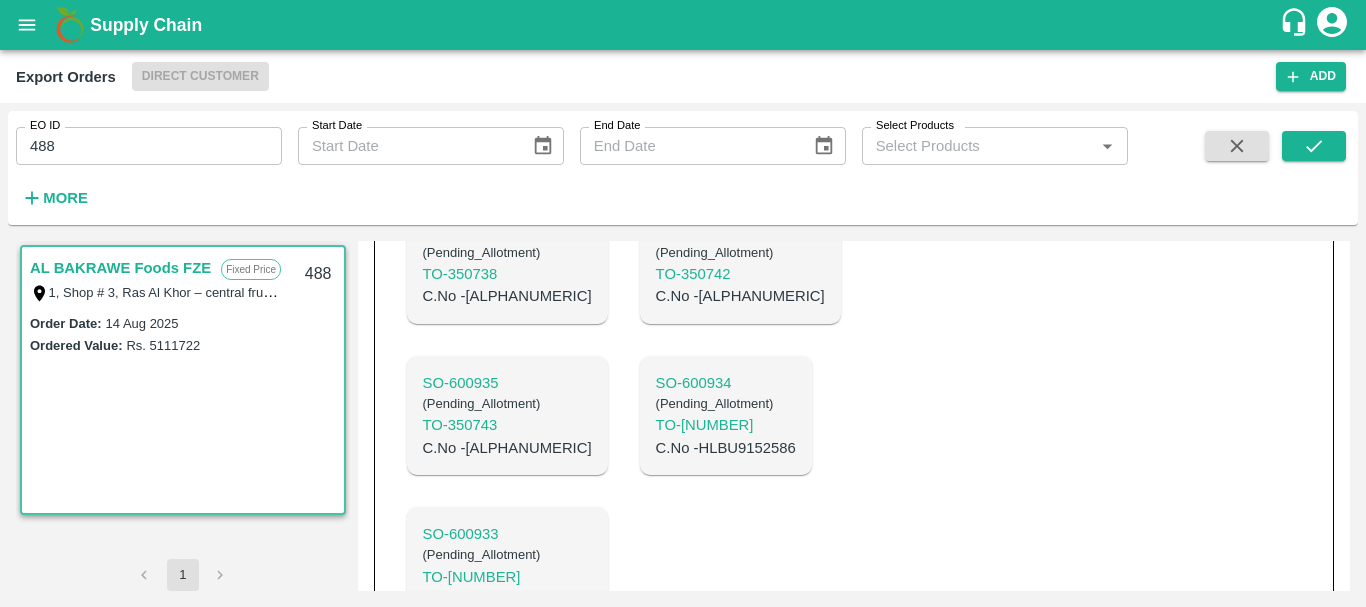 click on "C.No - [ALPHANUMERIC]" at bounding box center [726, 448] 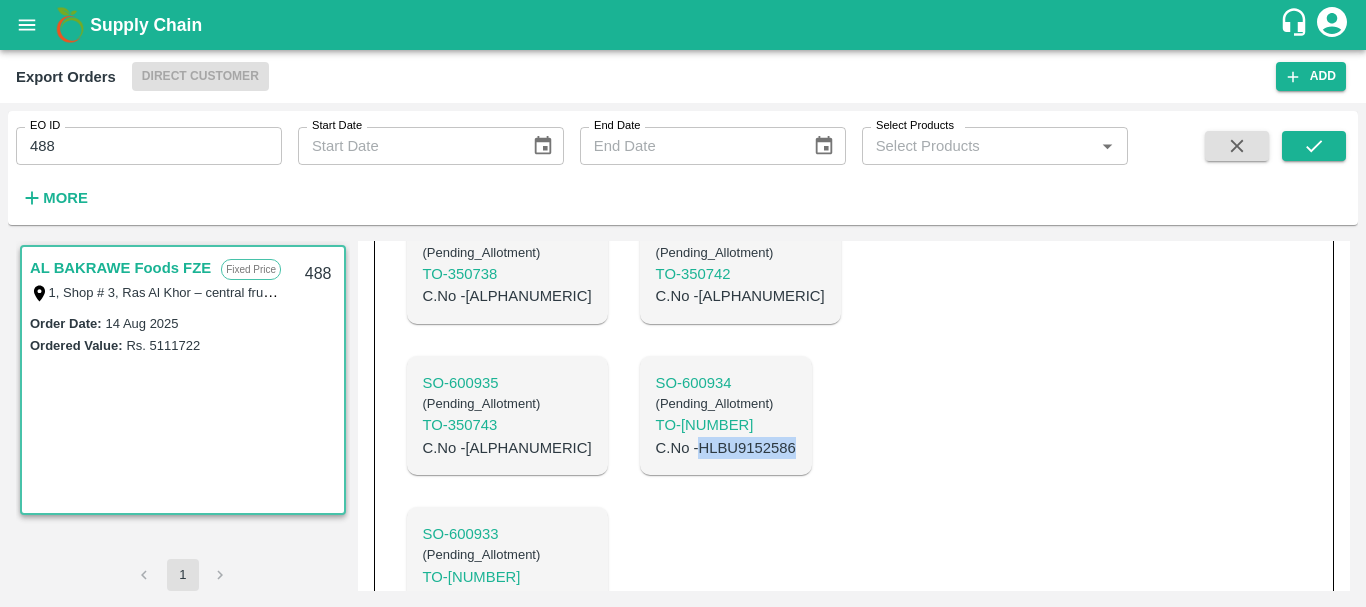 click on "C.No - [ALPHANUMERIC]" at bounding box center [726, 448] 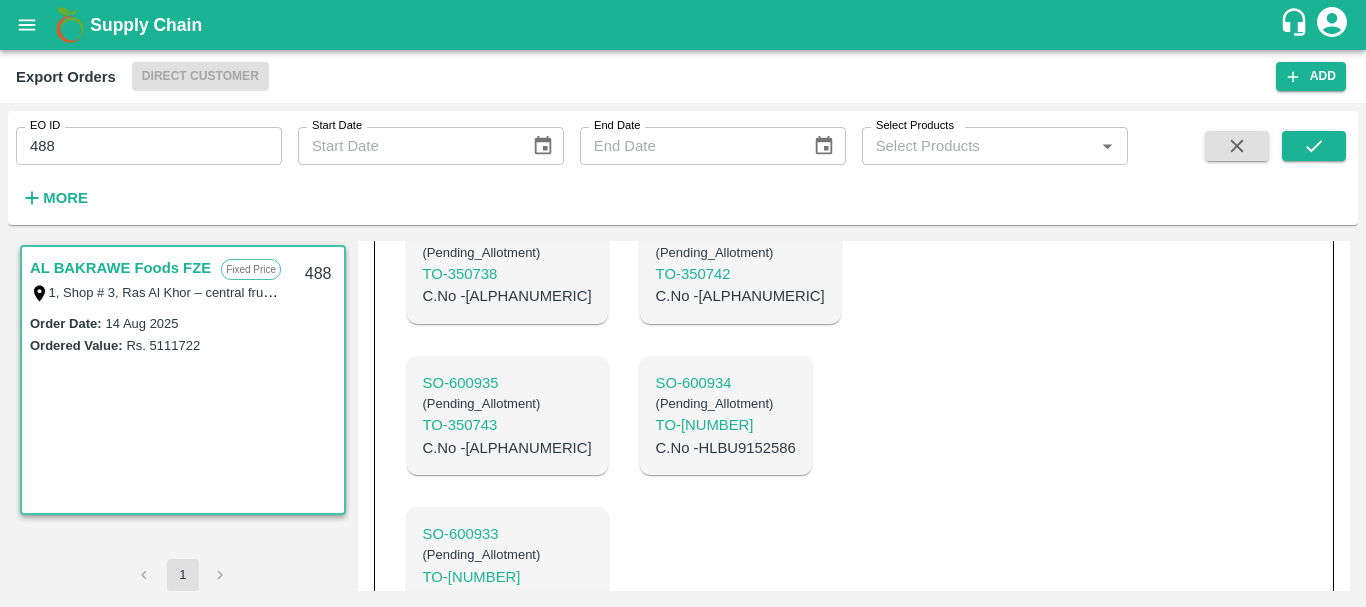 click on "C.No - [ALPHANUMERIC]" at bounding box center (507, 448) 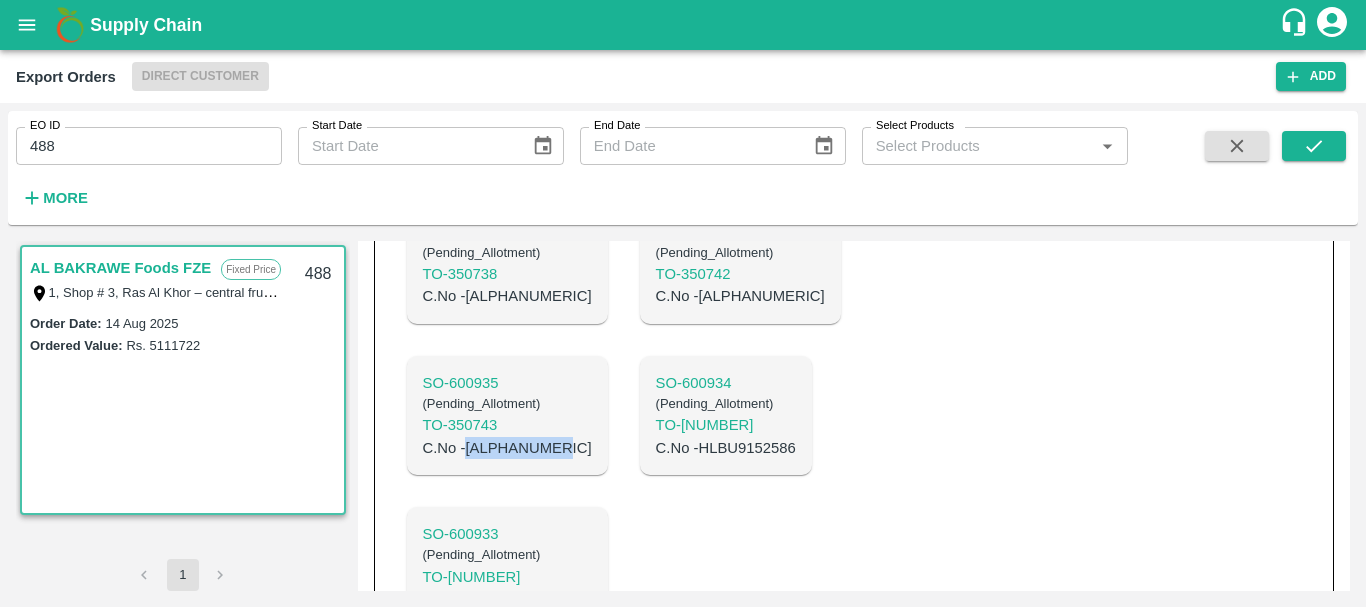 click on "C.No - [ALPHANUMERIC]" at bounding box center [507, 448] 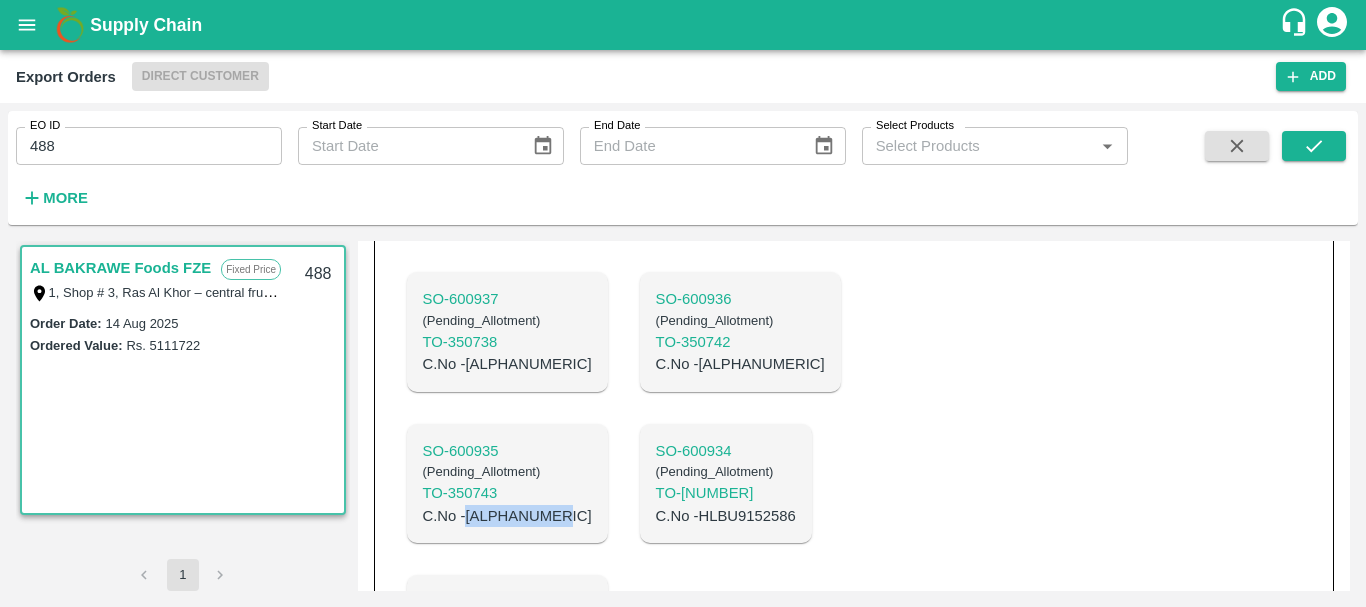 scroll, scrollTop: 690, scrollLeft: 0, axis: vertical 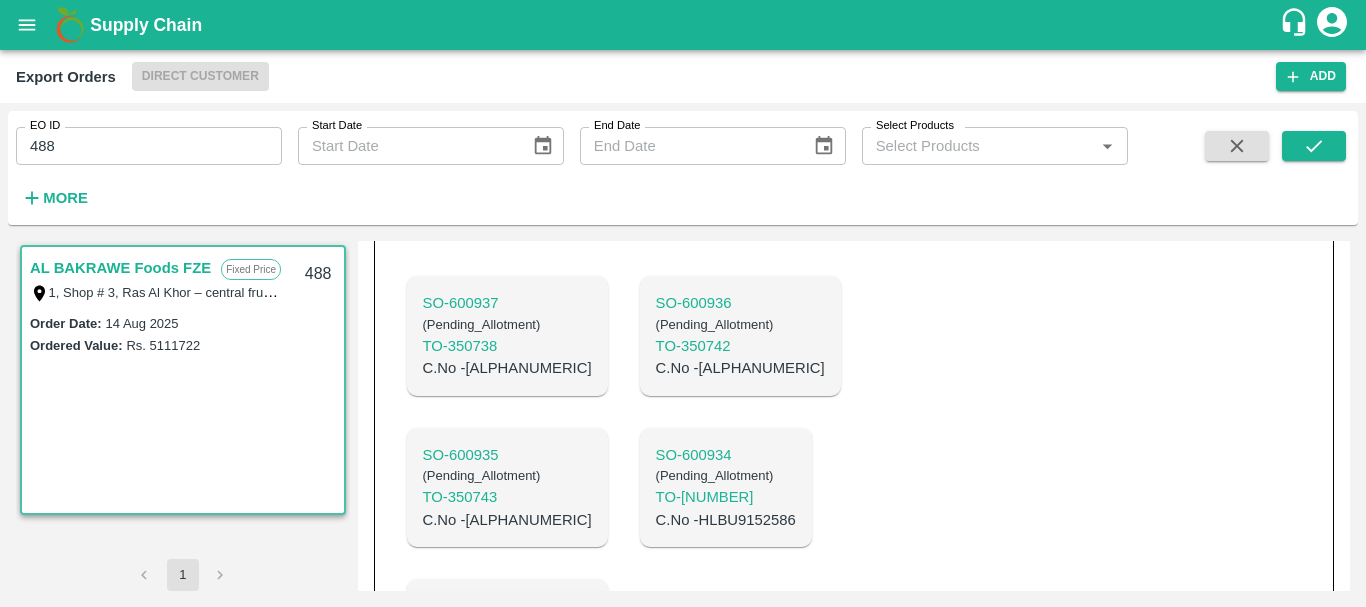 click on "C.No - [ALPHANUMERIC]" at bounding box center [740, 368] 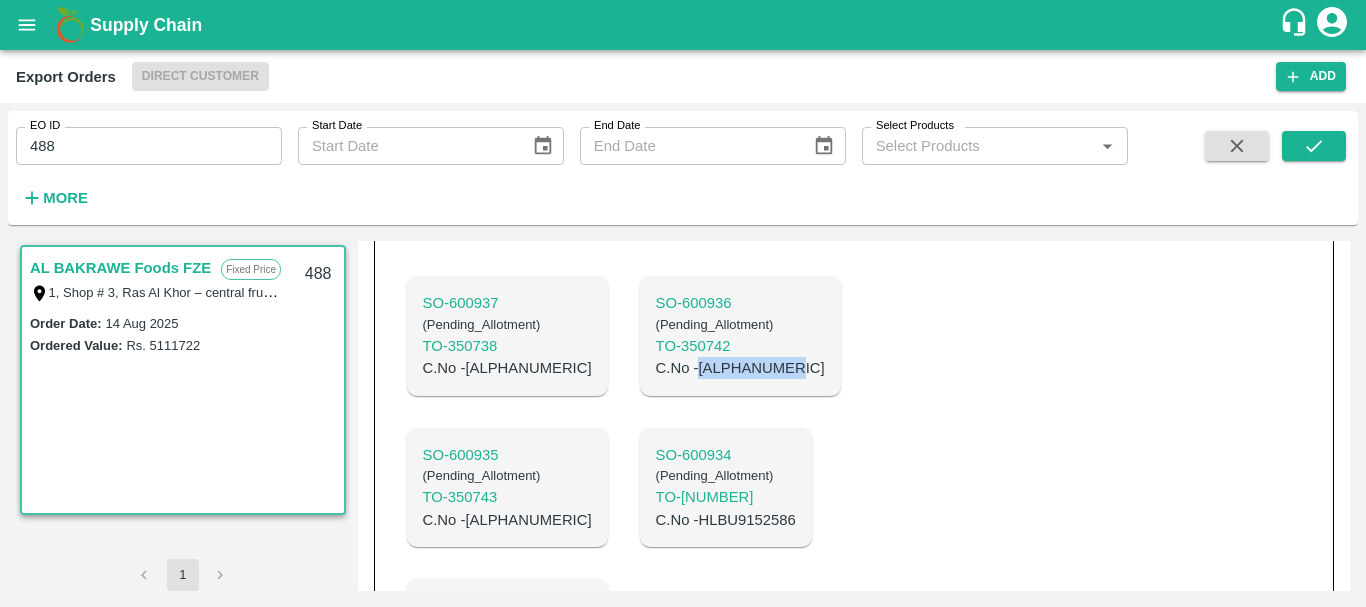 click on "C.No - [ALPHANUMERIC]" at bounding box center (740, 368) 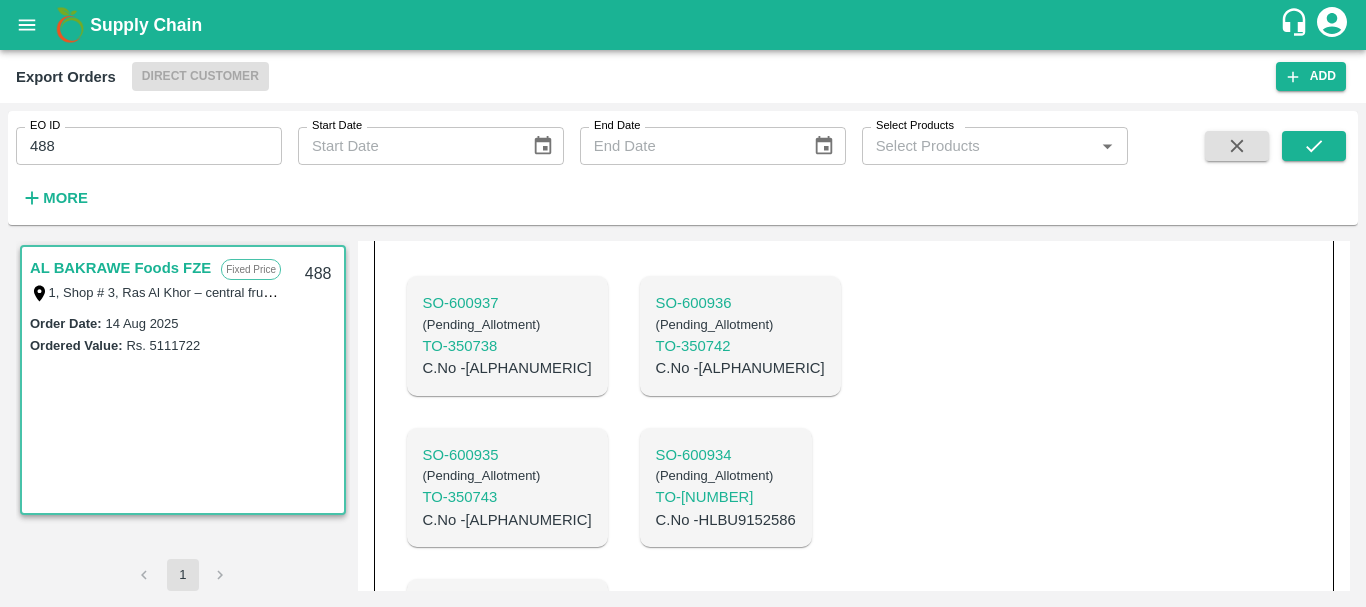 click on "C.No - [ALPHANUMERIC]" at bounding box center [507, 368] 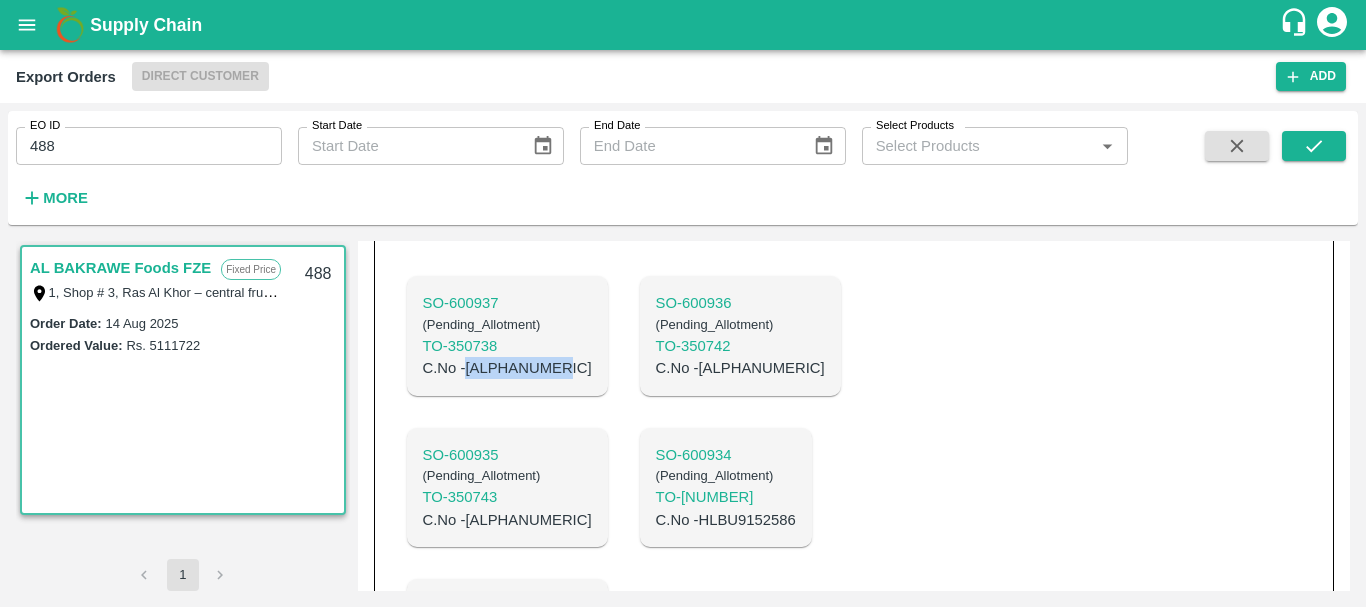 click on "C.No - [ALPHANUMERIC]" at bounding box center (507, 368) 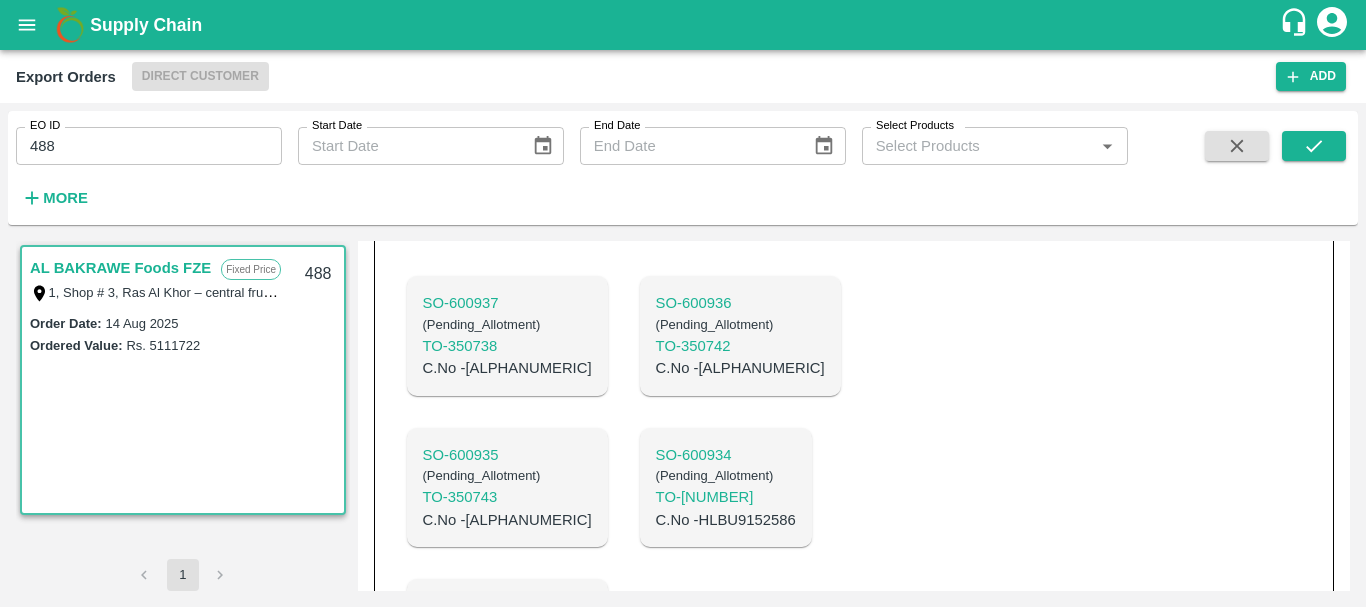 click on "SO- [NUMBER] ( Pending_Allotment ) TO- [NUMBER] C.No - [ALPHANUMERIC] SO- [NUMBER] ( Pending_Allotment ) TO- [NUMBER] C.No - [ALPHANUMERIC] SO- [NUMBER] ( Pending_Allotment ) TO- [NUMBER] C.No - [ALPHANUMERIC] SO- [NUMBER] ( Pending_Allotment ) TO- [NUMBER] C.No - [ALPHANUMERIC] SO- [NUMBER] ( Pending_Allotment ) TO- [NUMBER] C.No - [ALPHANUMERIC]" at bounding box center [700, 487] 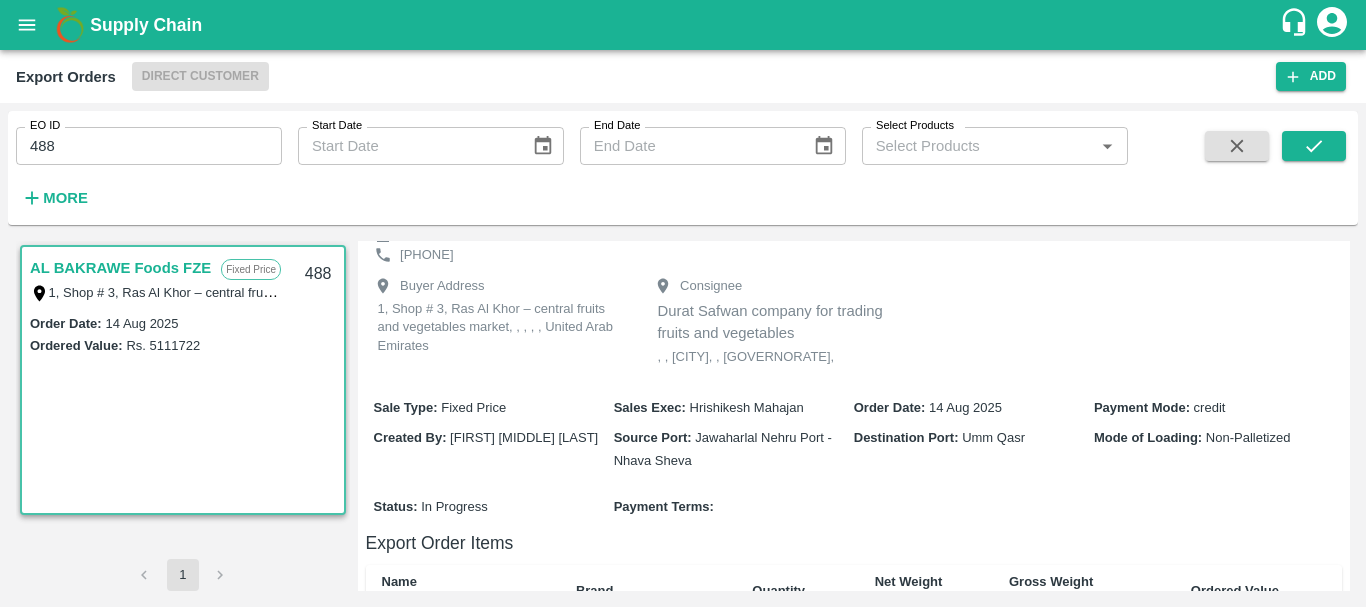 scroll, scrollTop: 0, scrollLeft: 0, axis: both 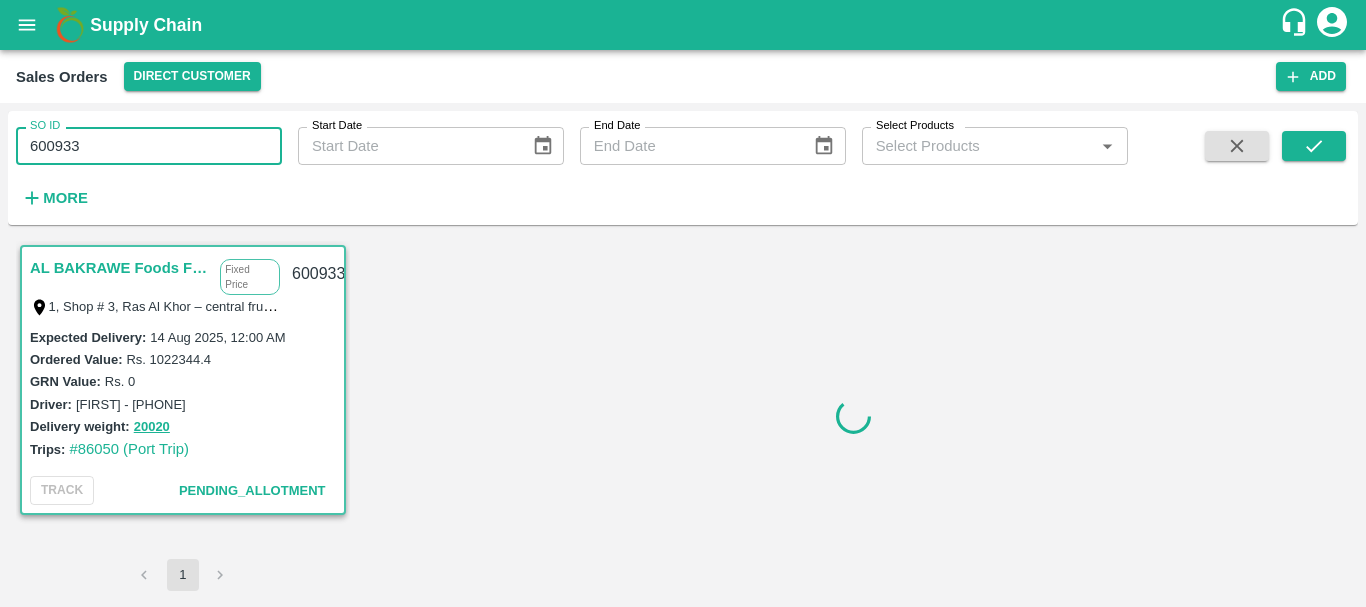 click on "600933" at bounding box center [149, 146] 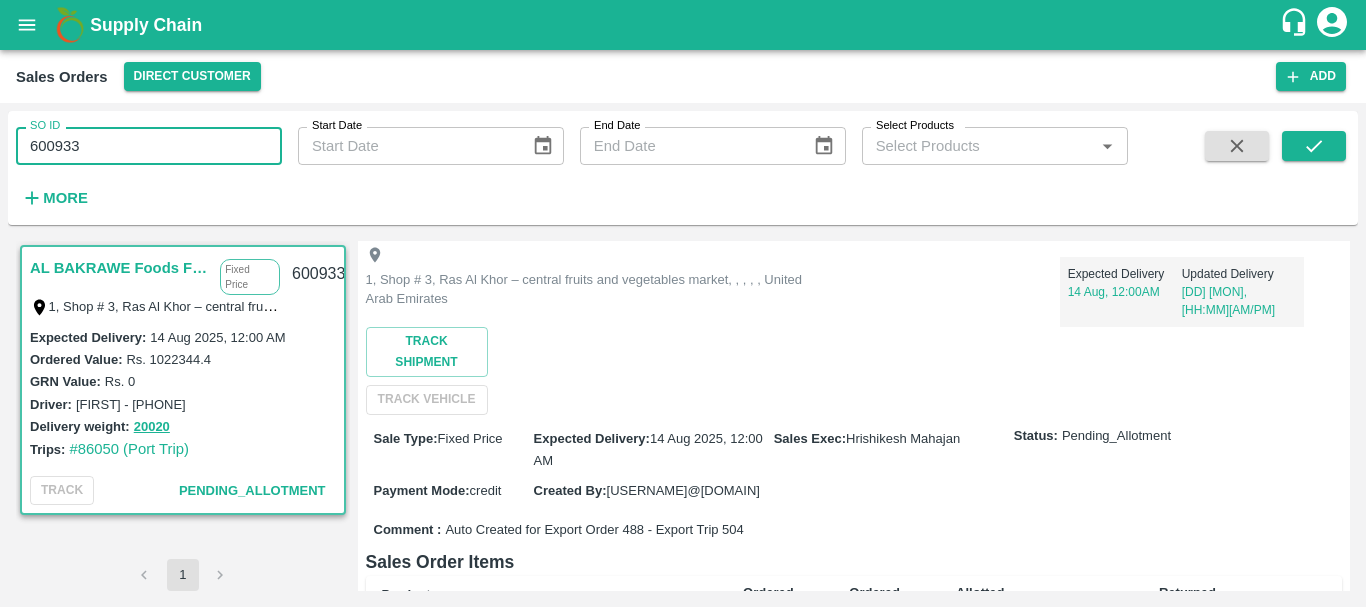 scroll, scrollTop: 0, scrollLeft: 0, axis: both 